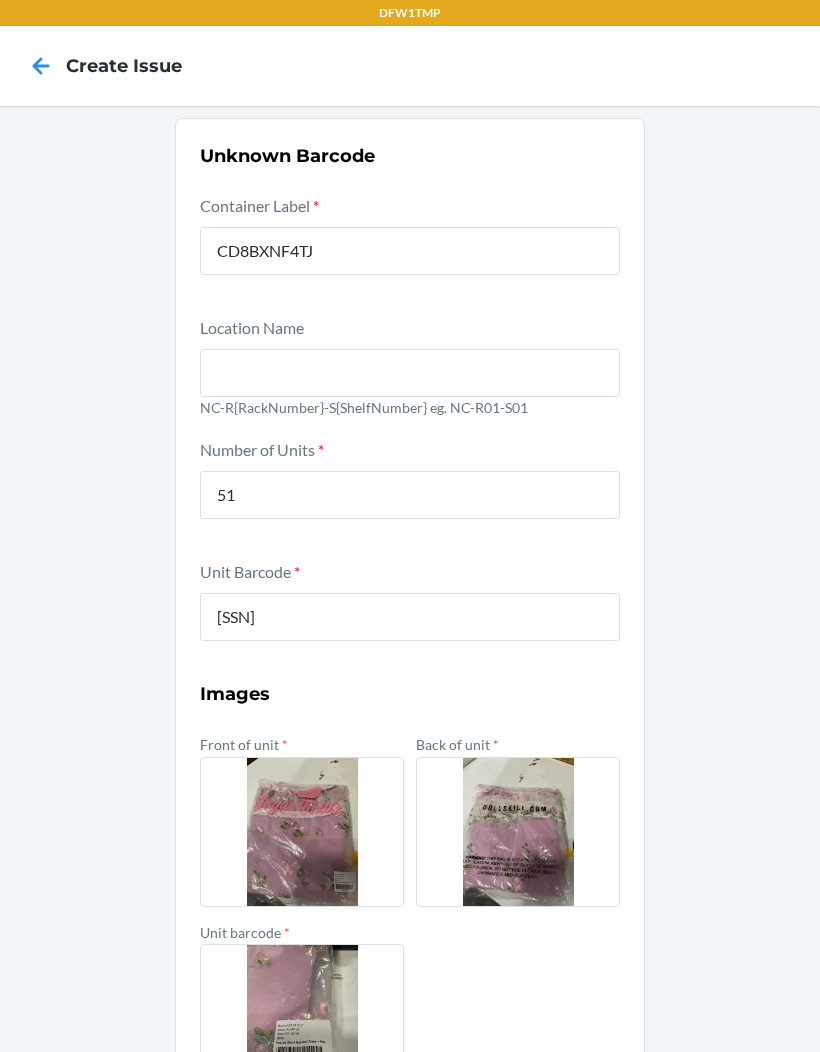 scroll, scrollTop: 205, scrollLeft: 0, axis: vertical 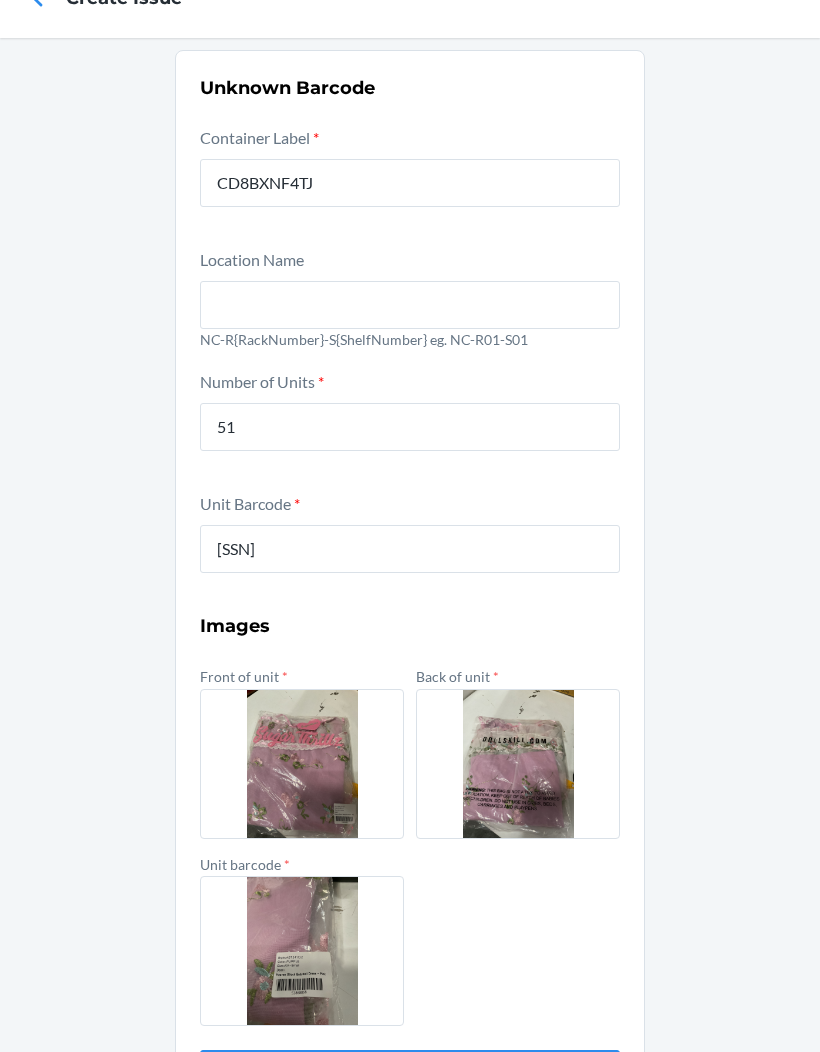 click on "Submit" at bounding box center [410, 1074] 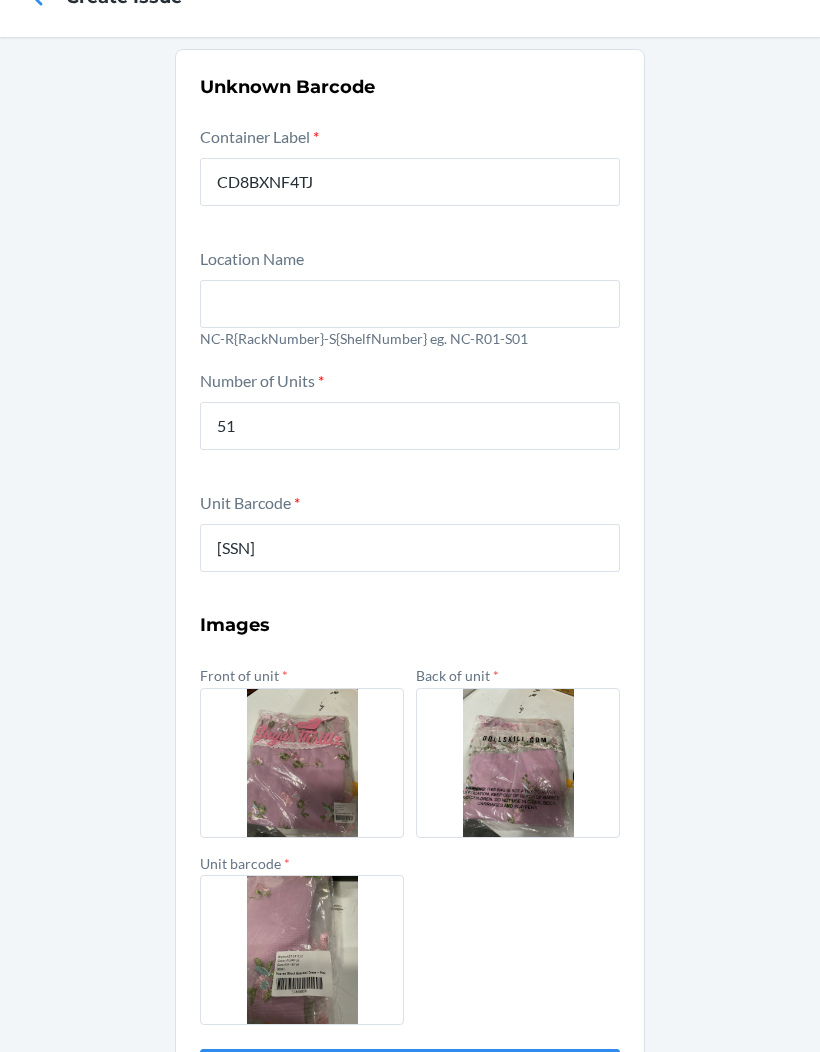scroll, scrollTop: 68, scrollLeft: 0, axis: vertical 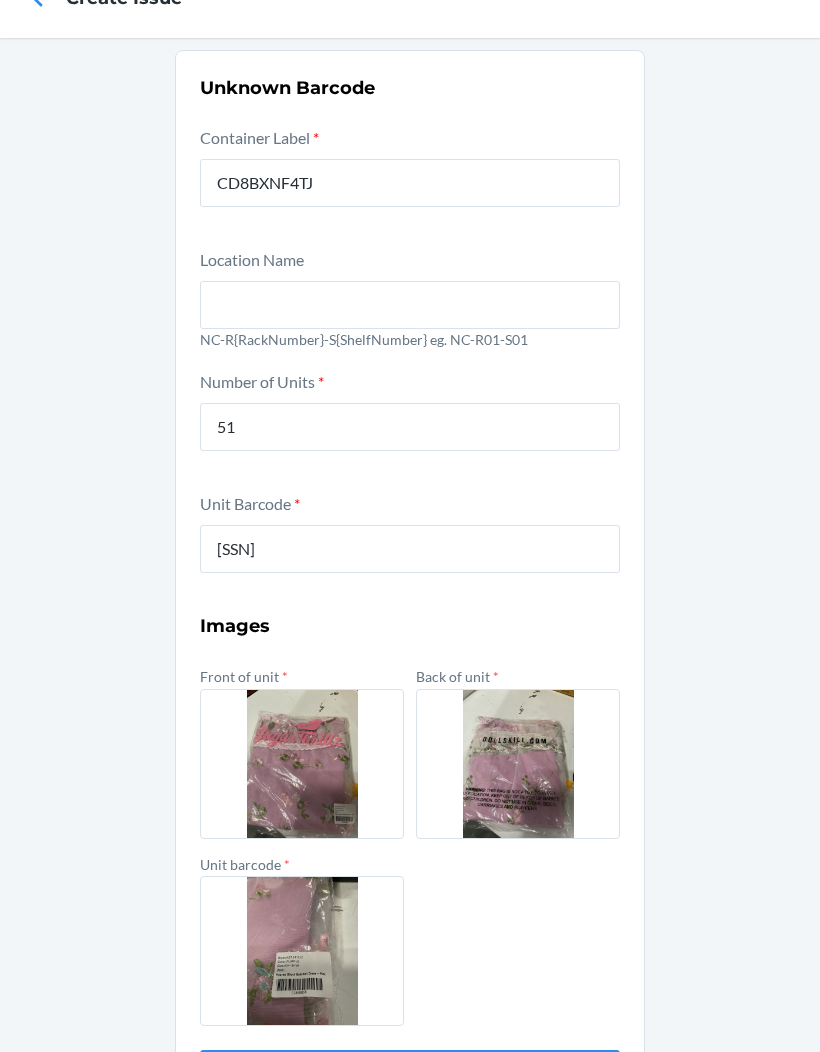 click on "Submit" at bounding box center [410, 1074] 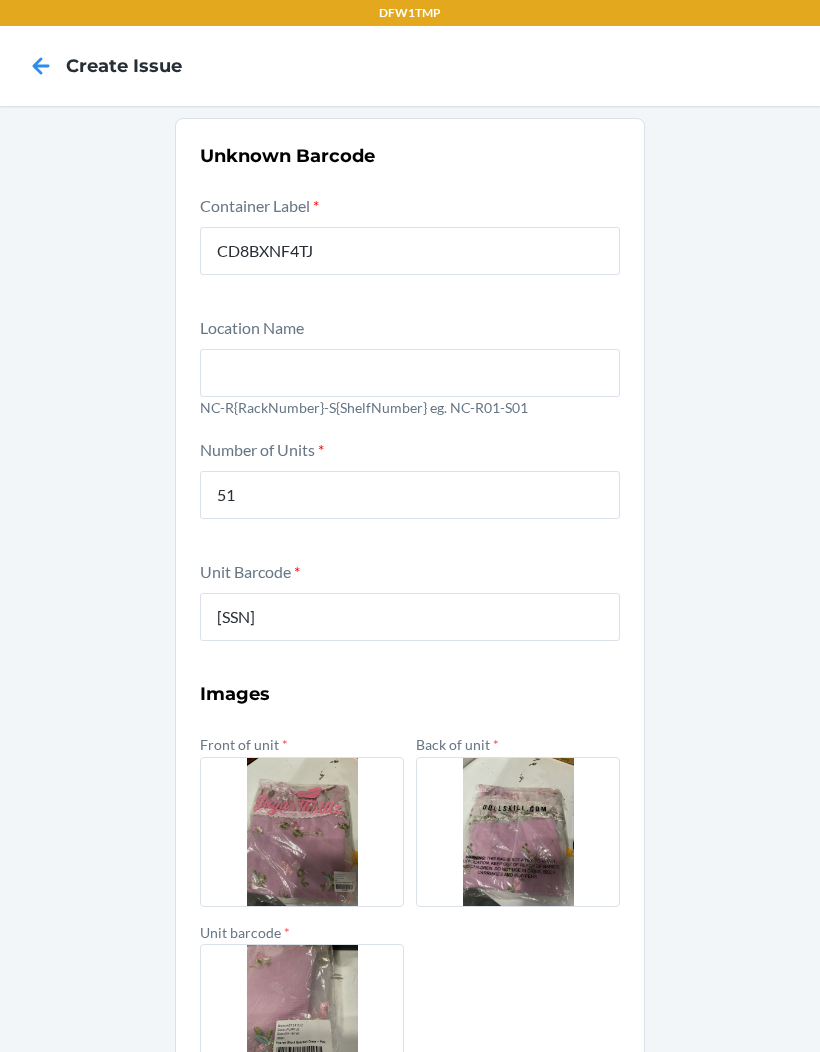 scroll, scrollTop: 0, scrollLeft: 0, axis: both 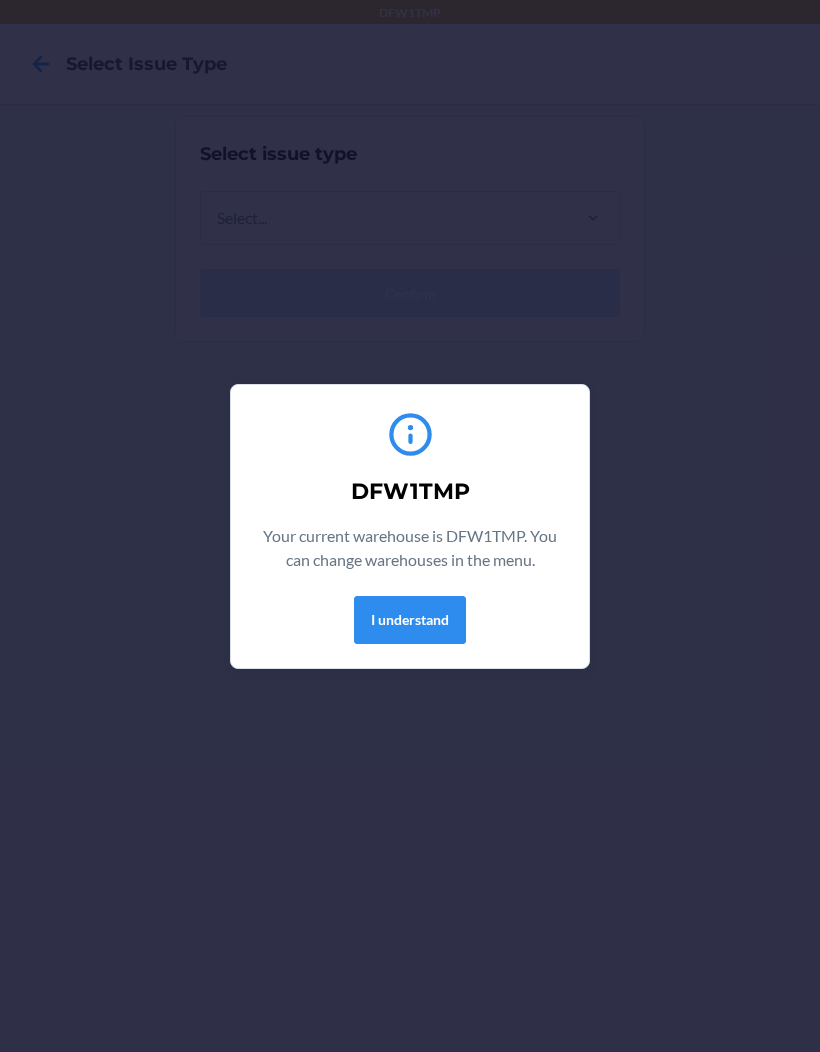click on "I understand" at bounding box center [410, 620] 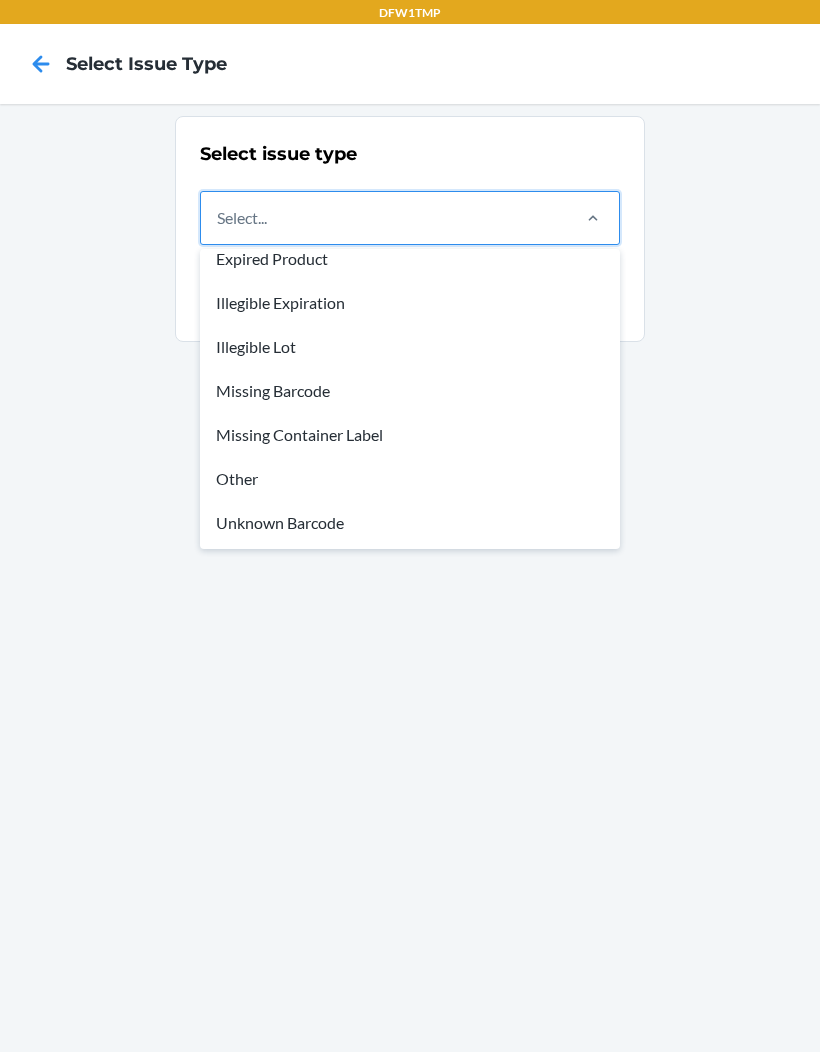 scroll, scrollTop: 60, scrollLeft: 0, axis: vertical 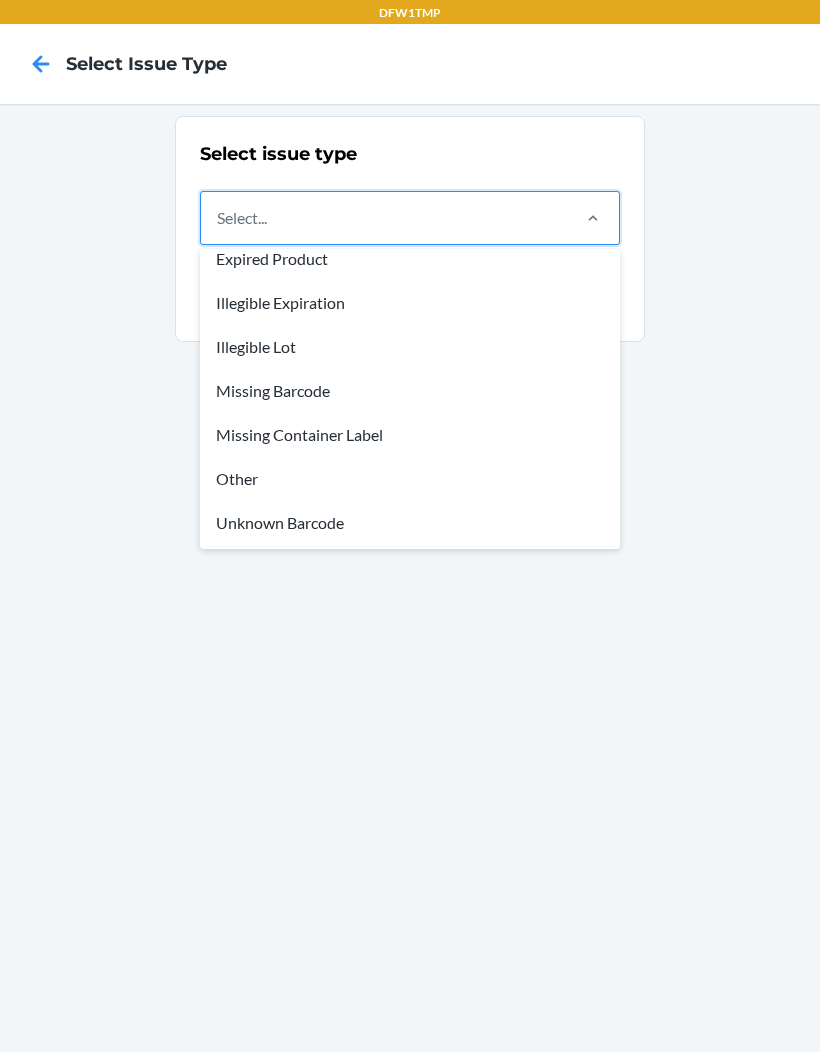 click on "Unknown Barcode" at bounding box center (410, 523) 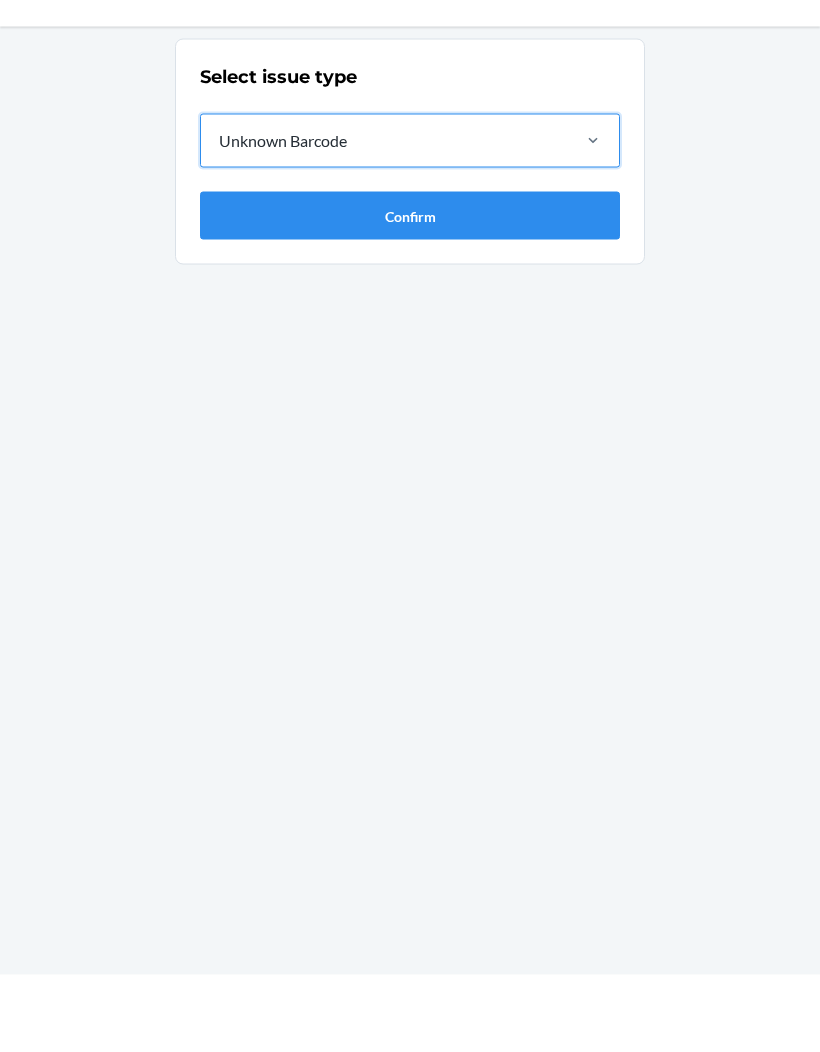 click on "Confirm" at bounding box center (410, 293) 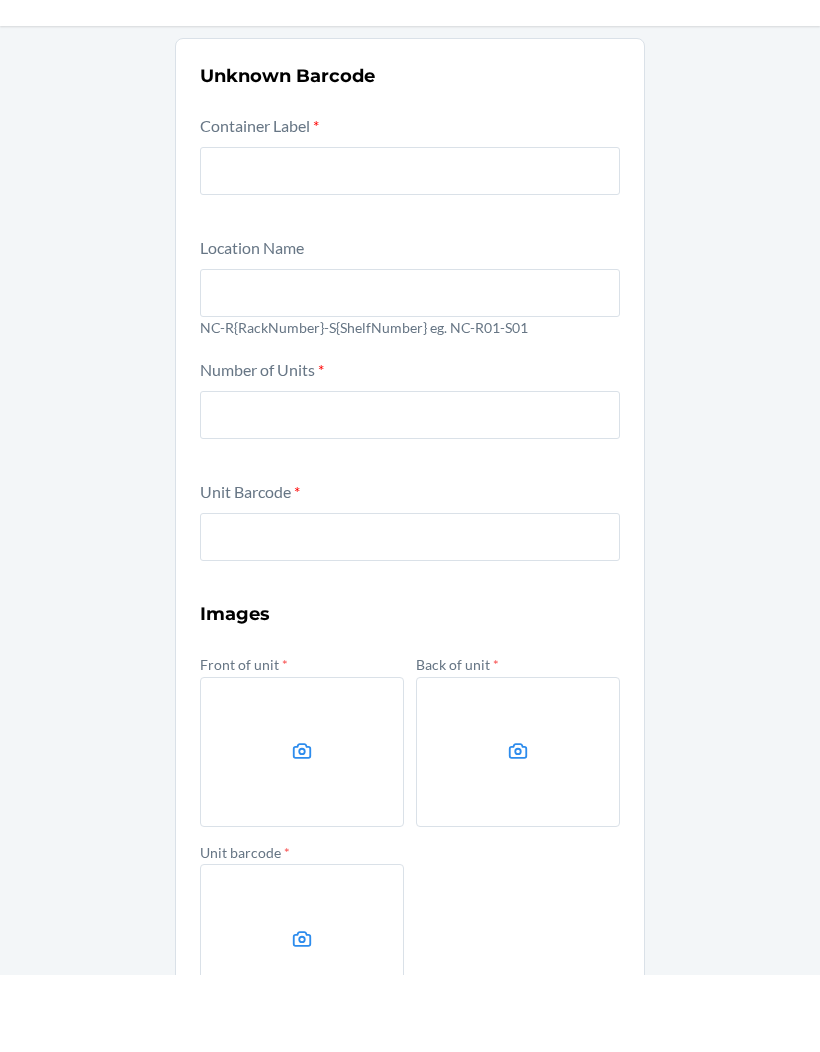 scroll, scrollTop: 78, scrollLeft: 0, axis: vertical 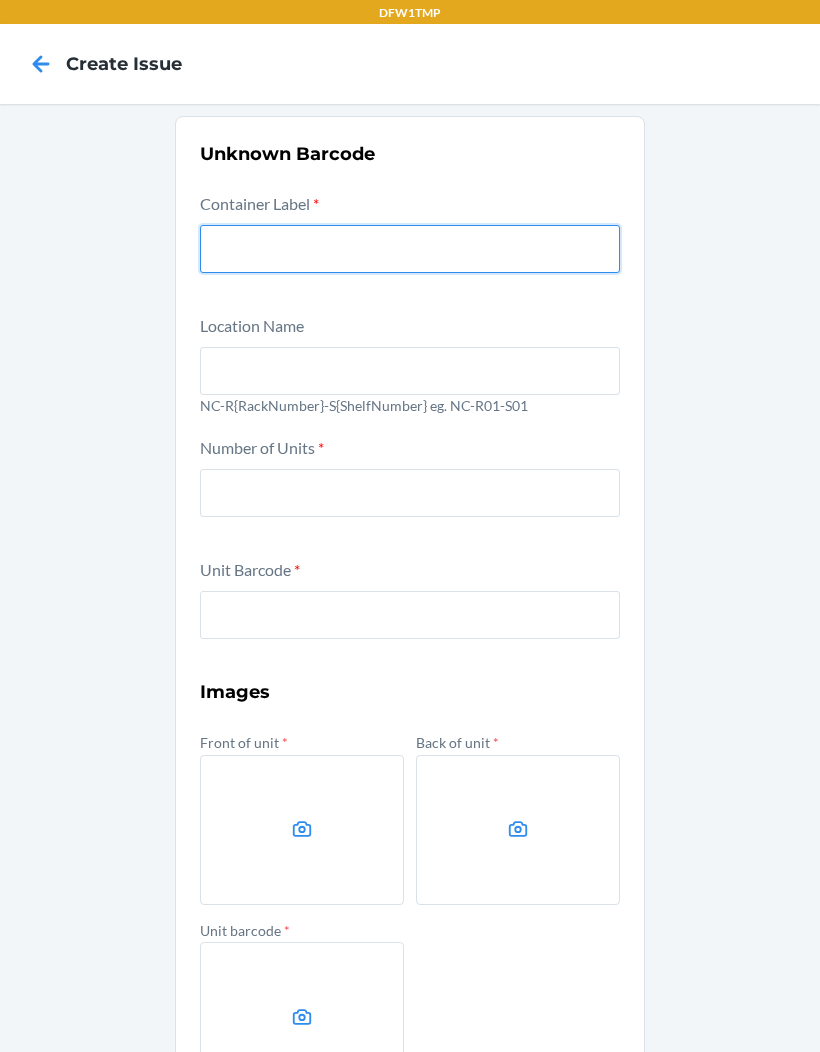 click at bounding box center [410, 249] 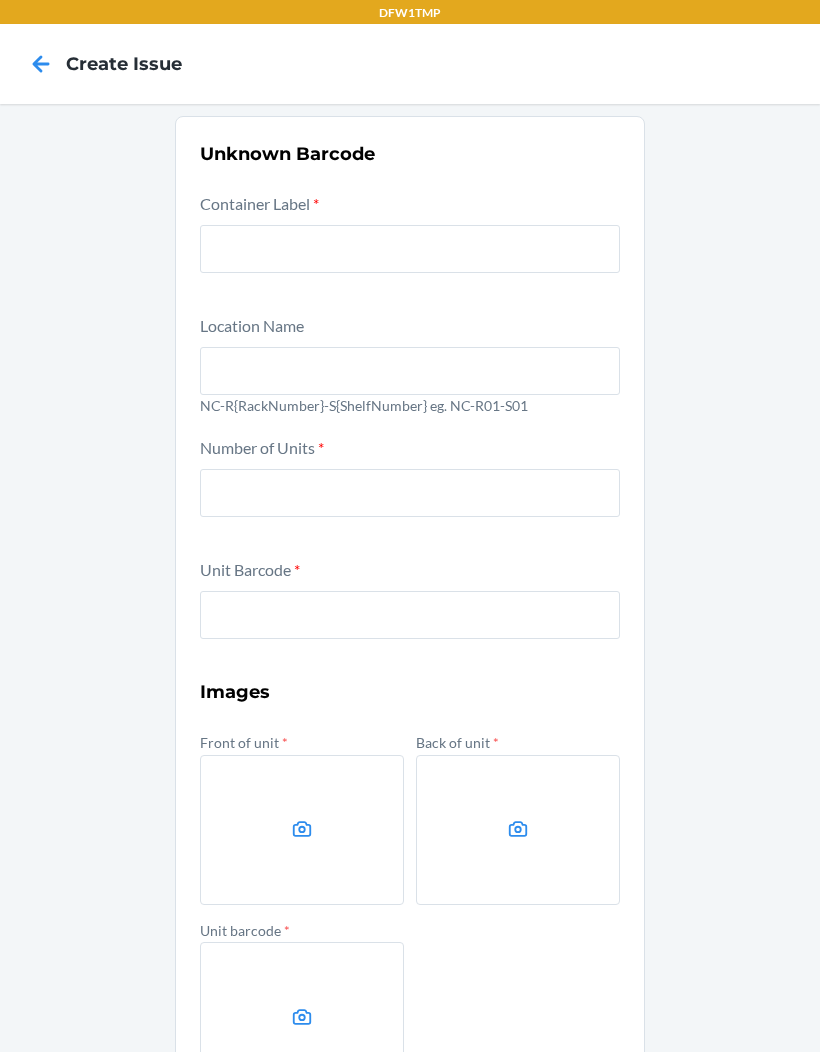 click on "Unknown Barcode Container Label   * Location Name   NC-R[RACKNUMBER]-S[SHELFNUMBER] eg. NC-R01-S01 Number of Units   * Unit Barcode   * Images Front of unit   * Back of unit   * Unit barcode   * Submit" at bounding box center (410, 652) 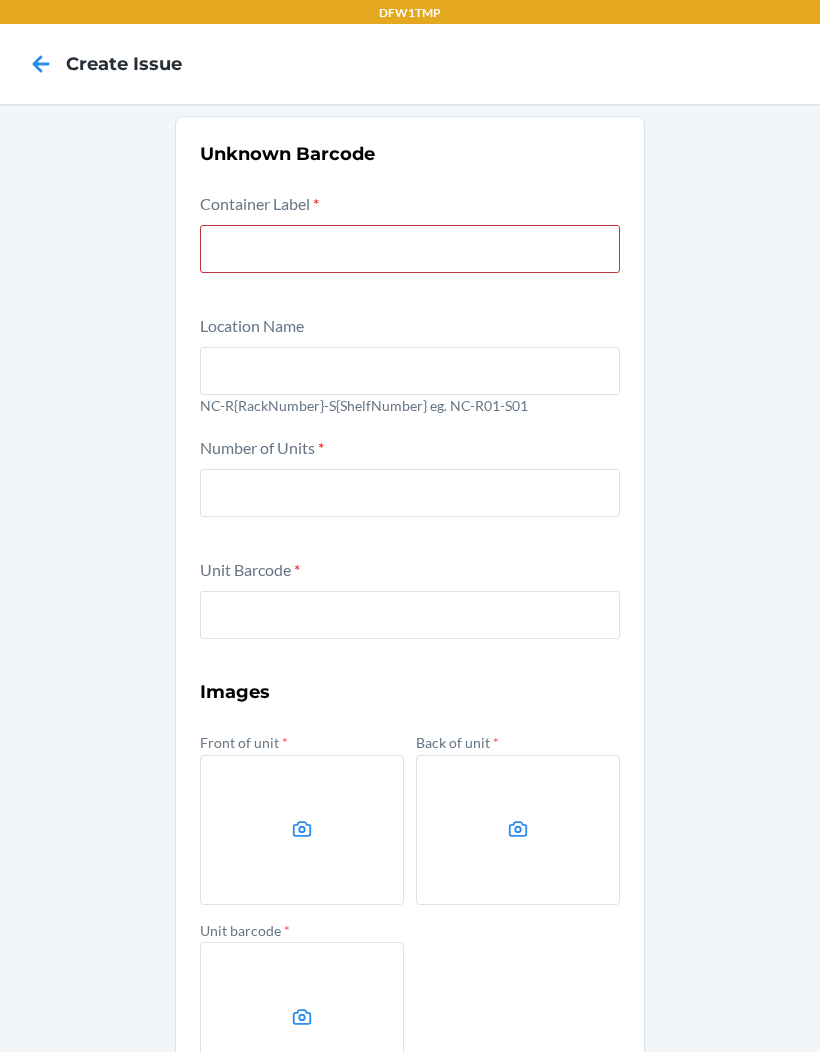 click at bounding box center [410, 249] 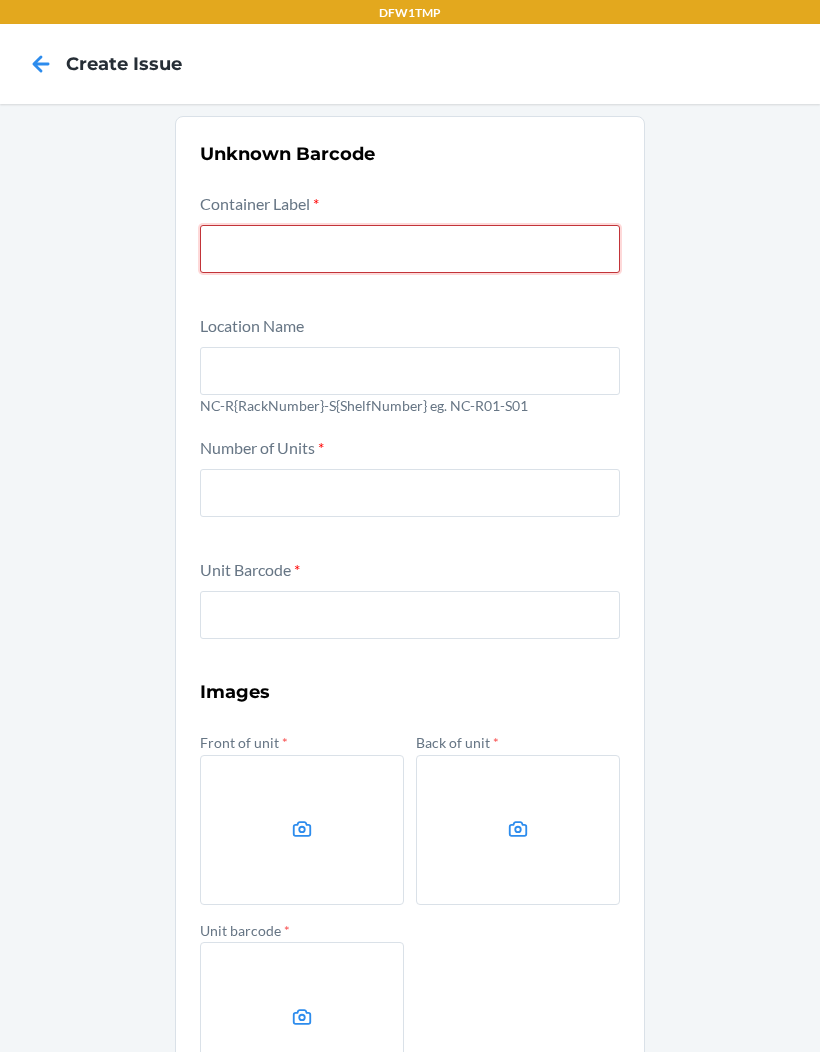 click at bounding box center [410, 249] 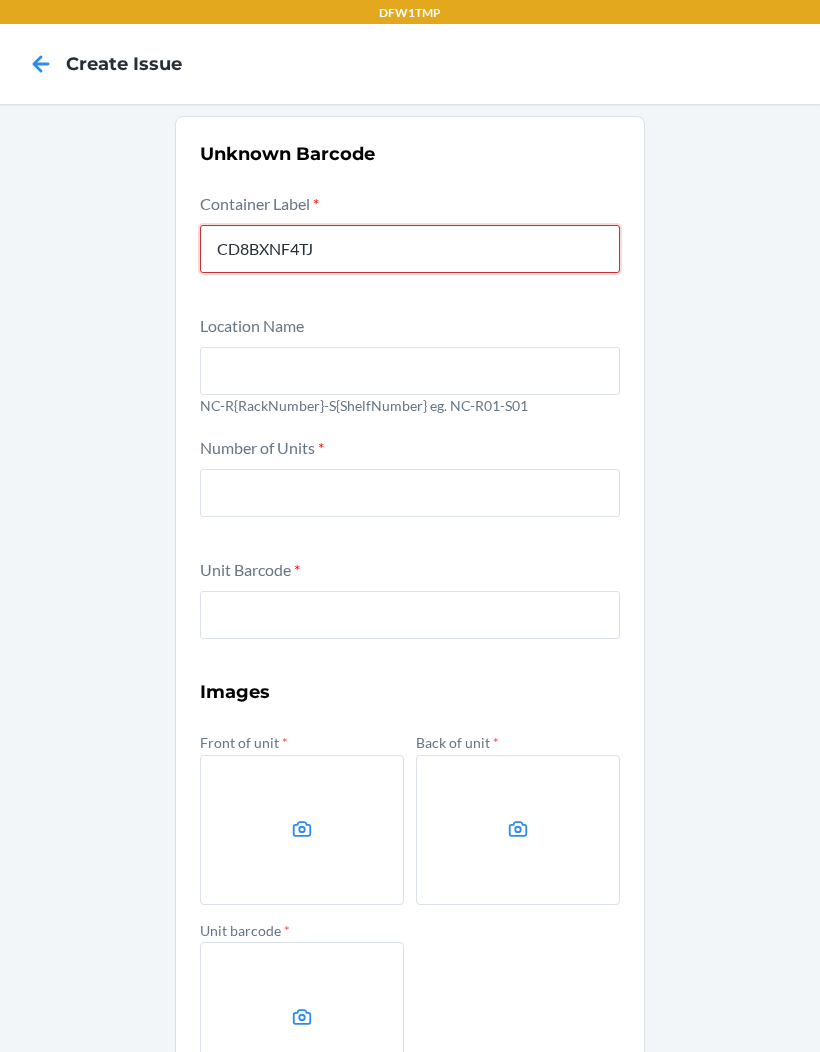 type on "CD8BXNF4TJ" 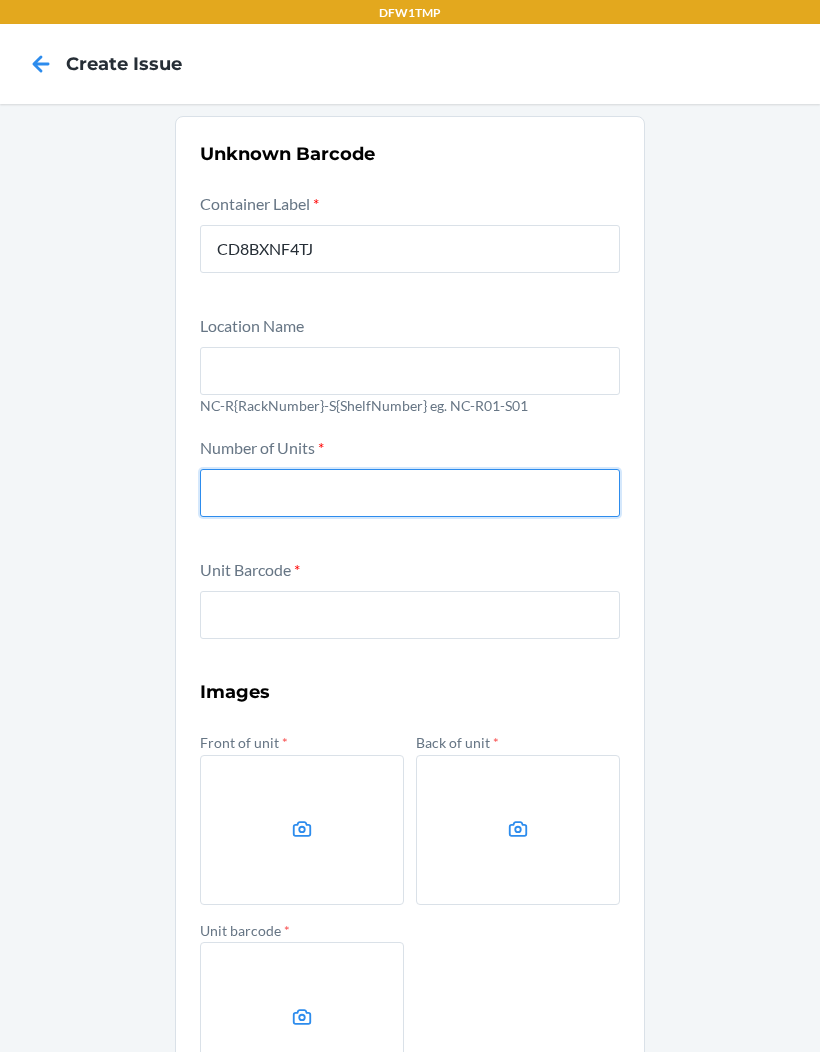 click at bounding box center [410, 493] 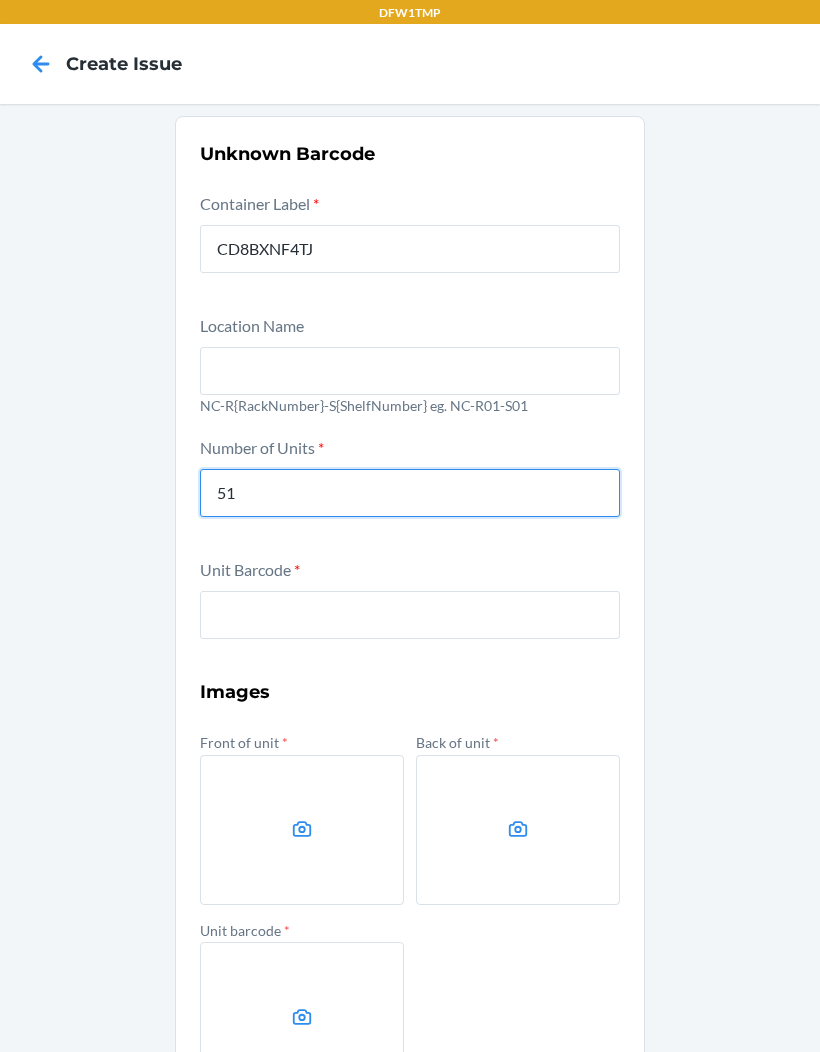 type on "51" 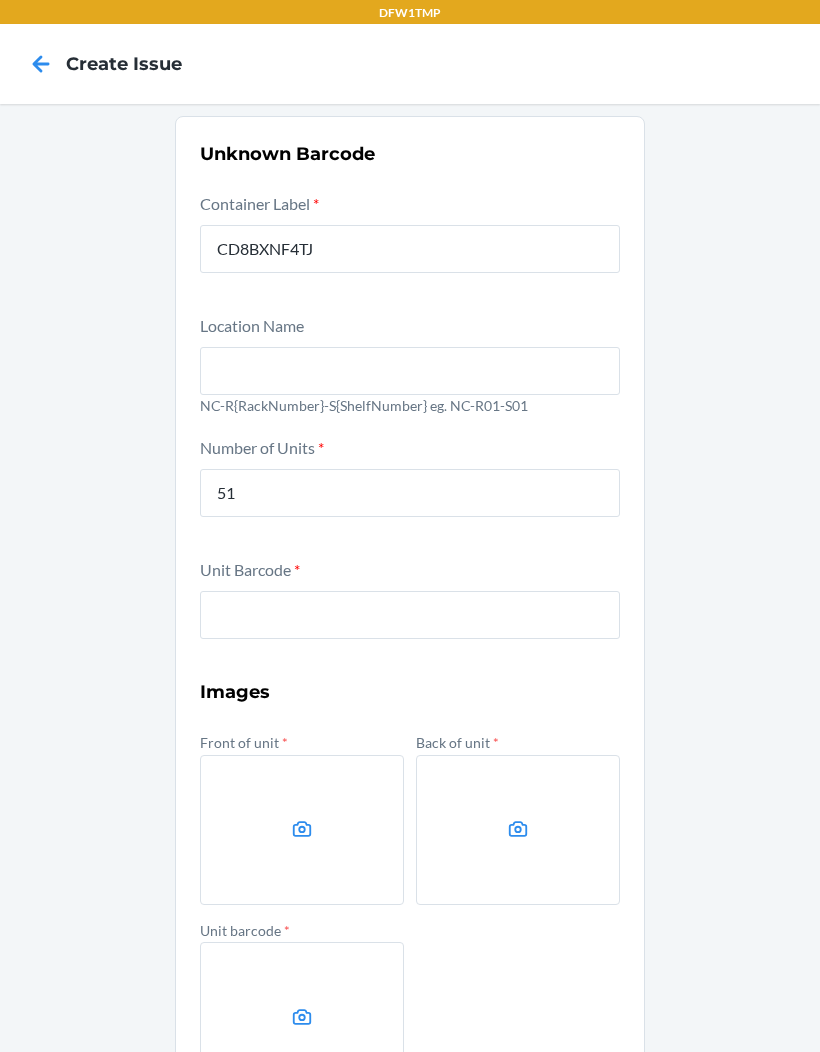 click at bounding box center (410, 615) 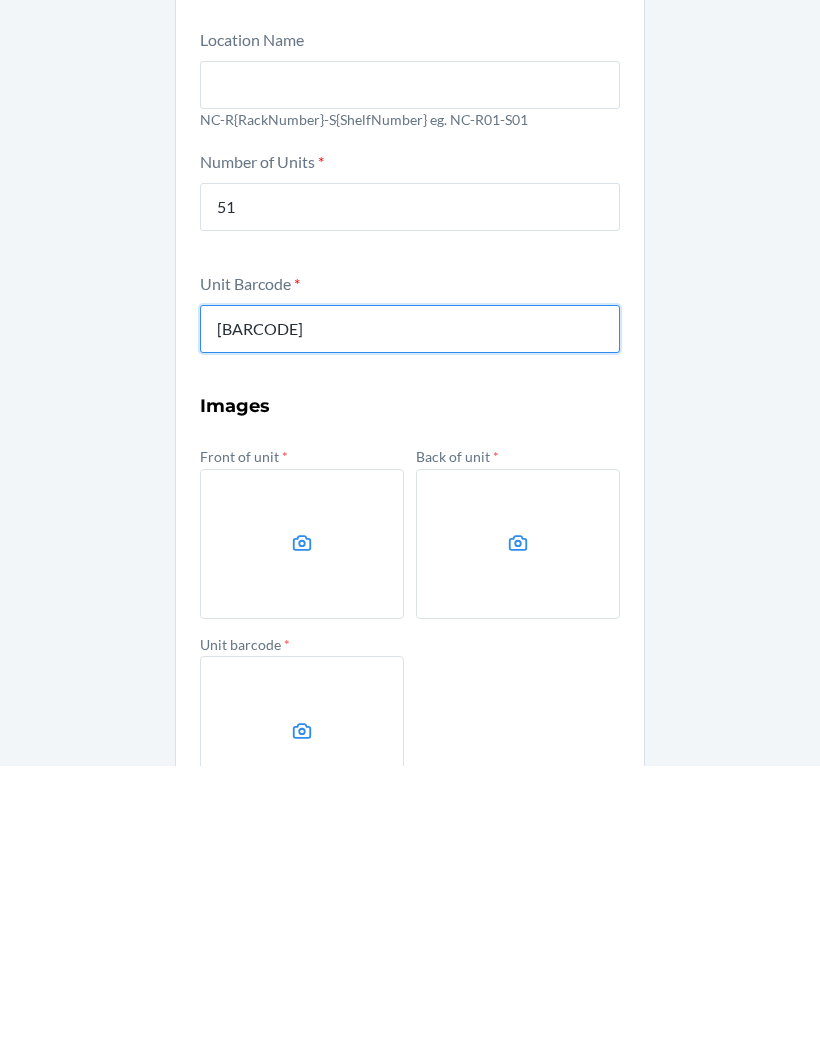 type on "[BARCODE]" 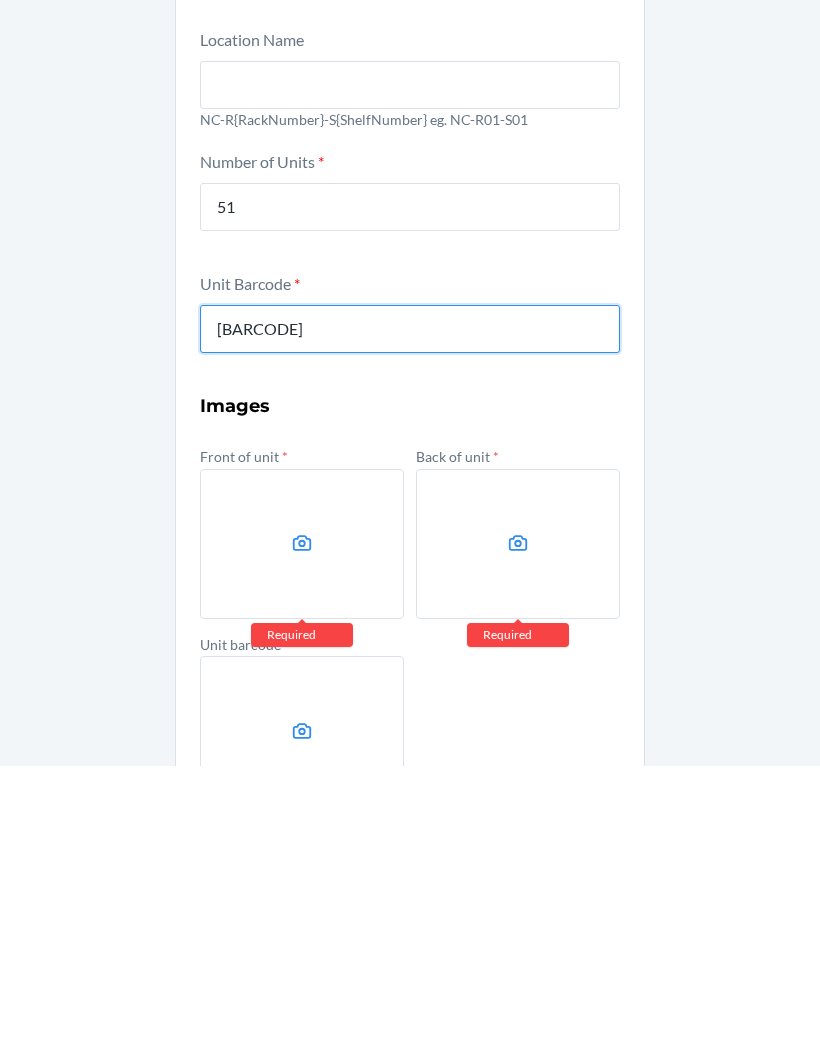 scroll, scrollTop: 38, scrollLeft: 0, axis: vertical 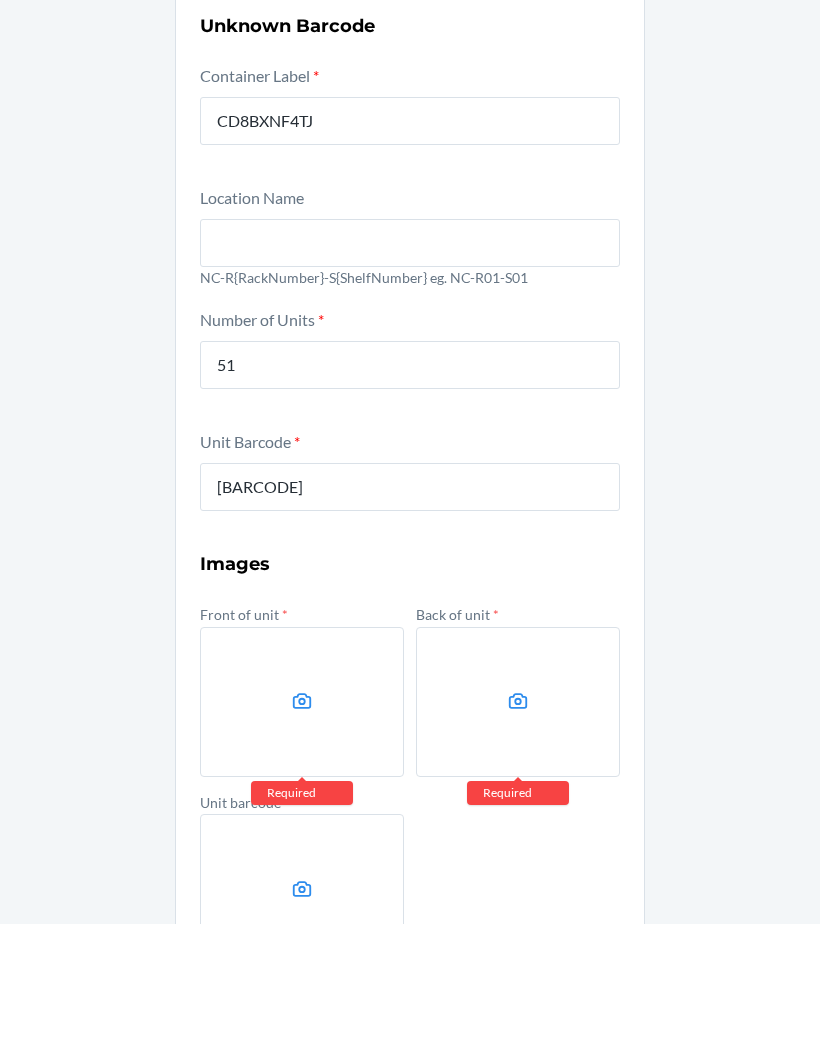 click at bounding box center [302, 830] 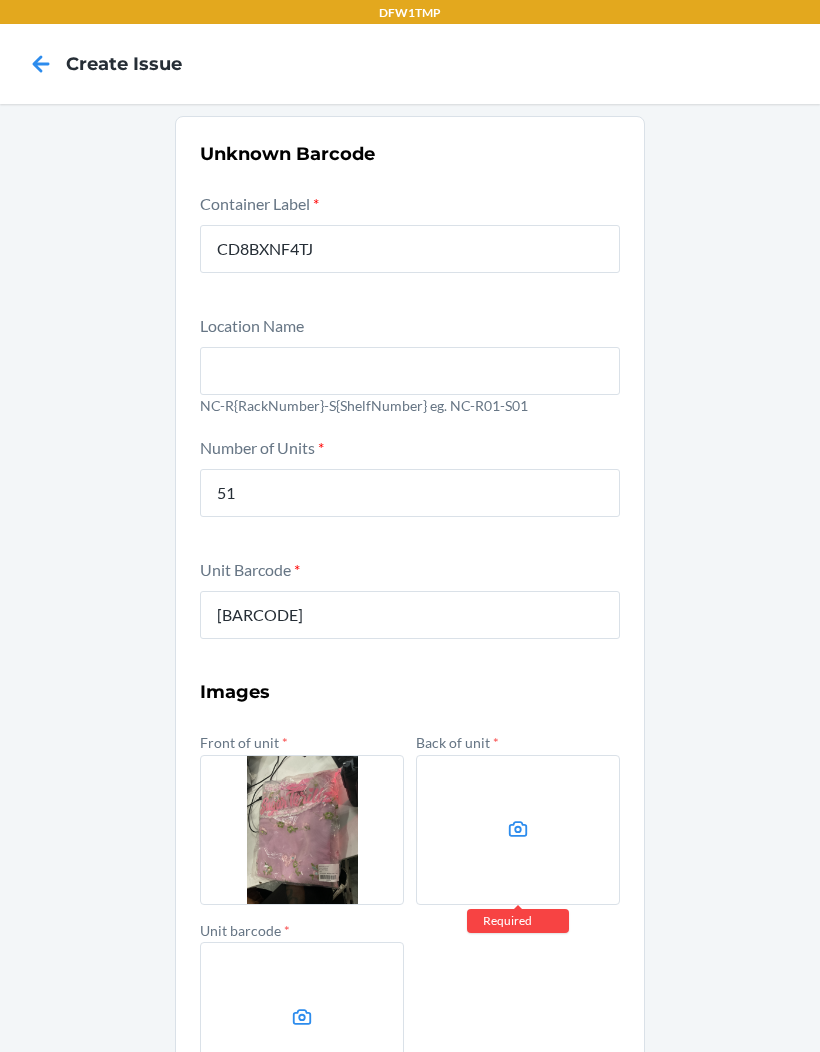click 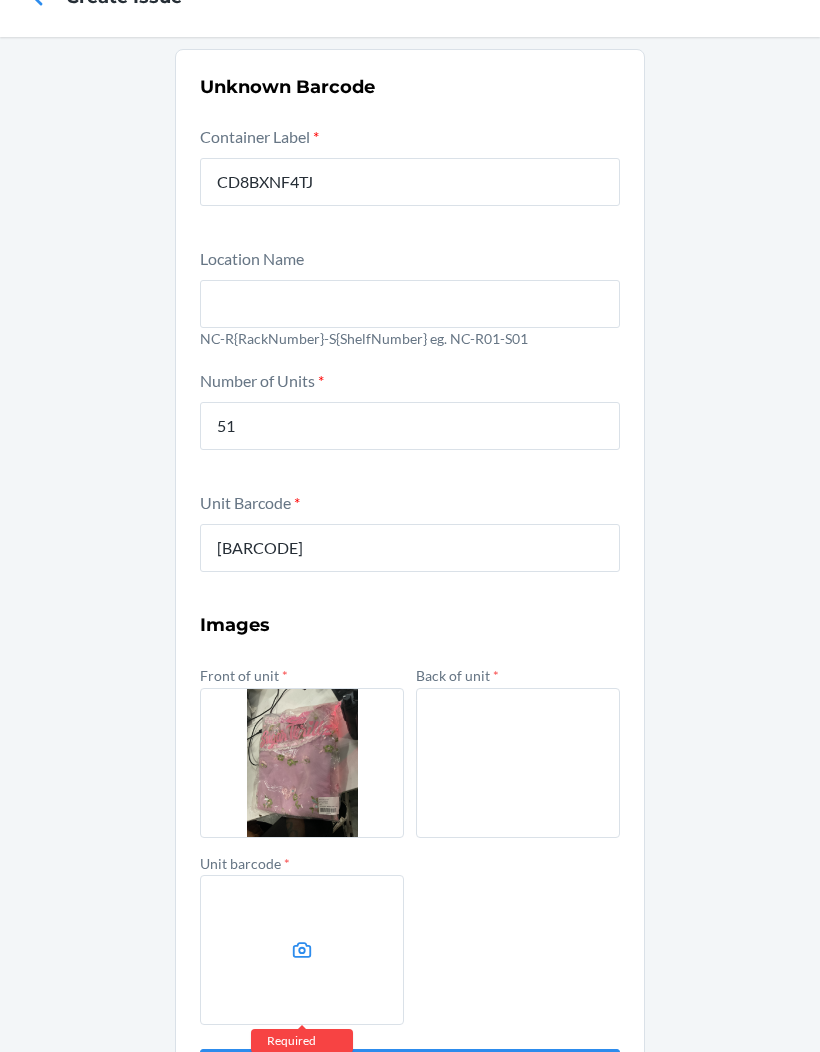scroll, scrollTop: 66, scrollLeft: 0, axis: vertical 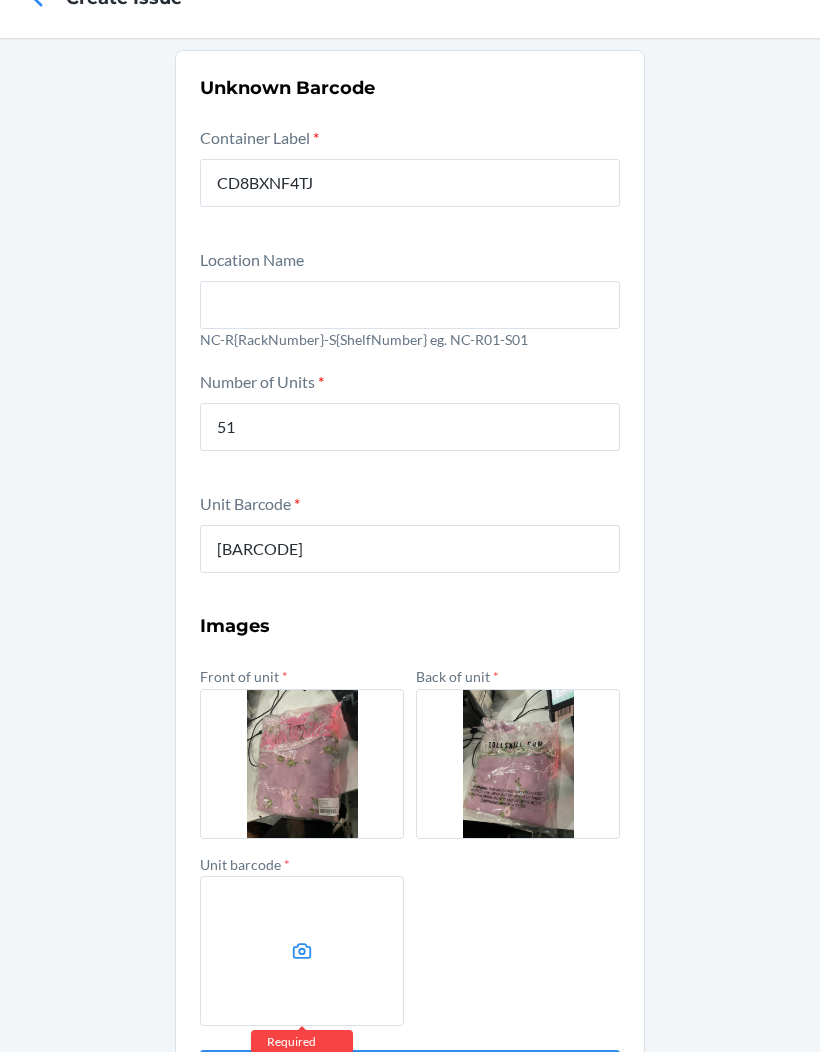 click at bounding box center (302, 951) 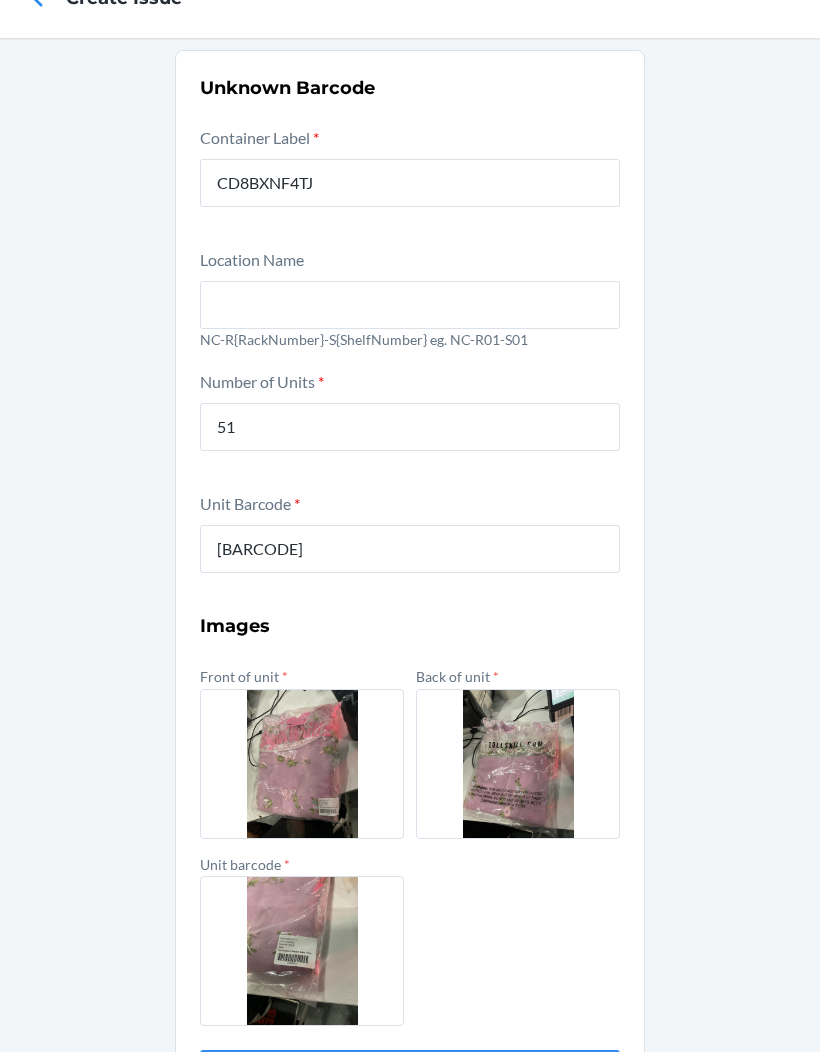 click on "Submit" at bounding box center [410, 1074] 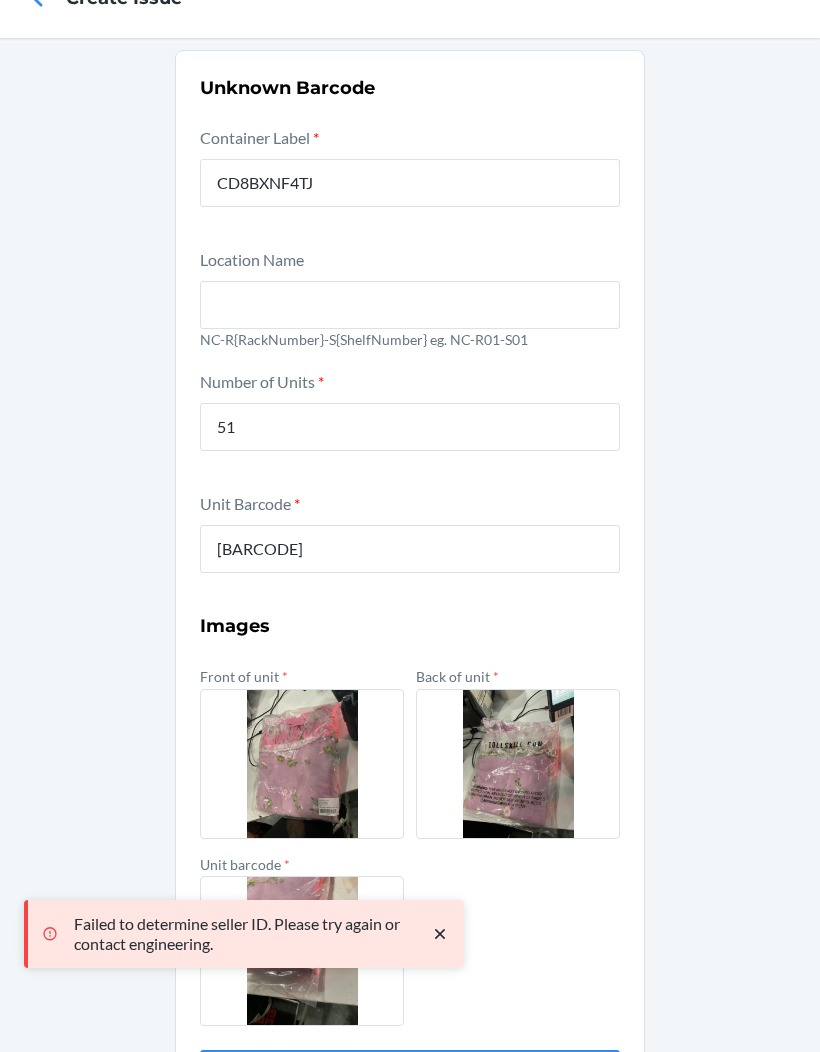 scroll, scrollTop: 0, scrollLeft: 0, axis: both 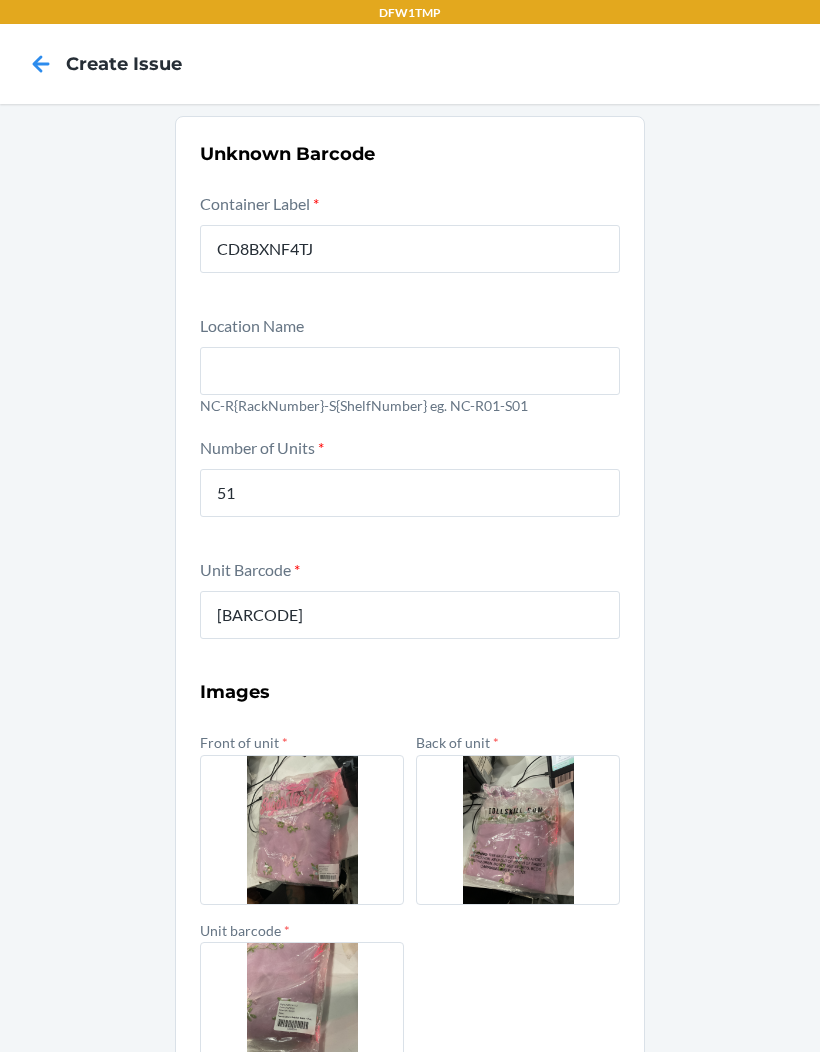 click on "CD8BXNF4TJ" at bounding box center (410, 249) 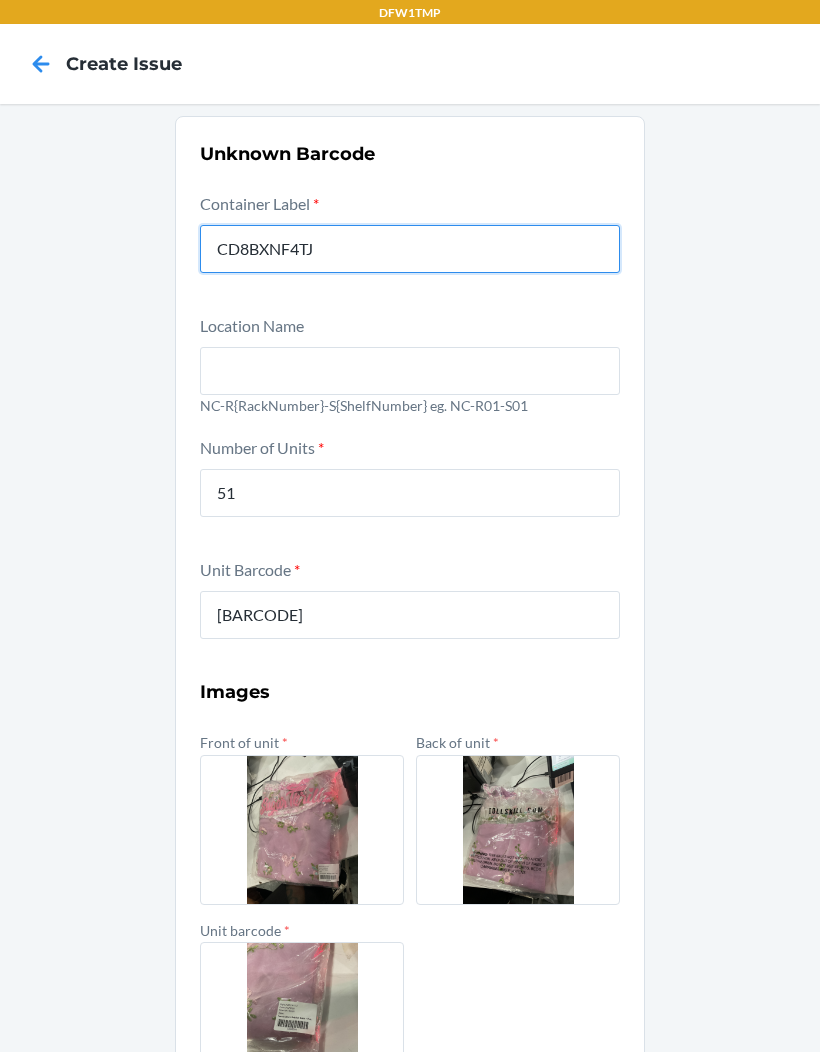 click on "CD8BXNF4TJ" at bounding box center [410, 249] 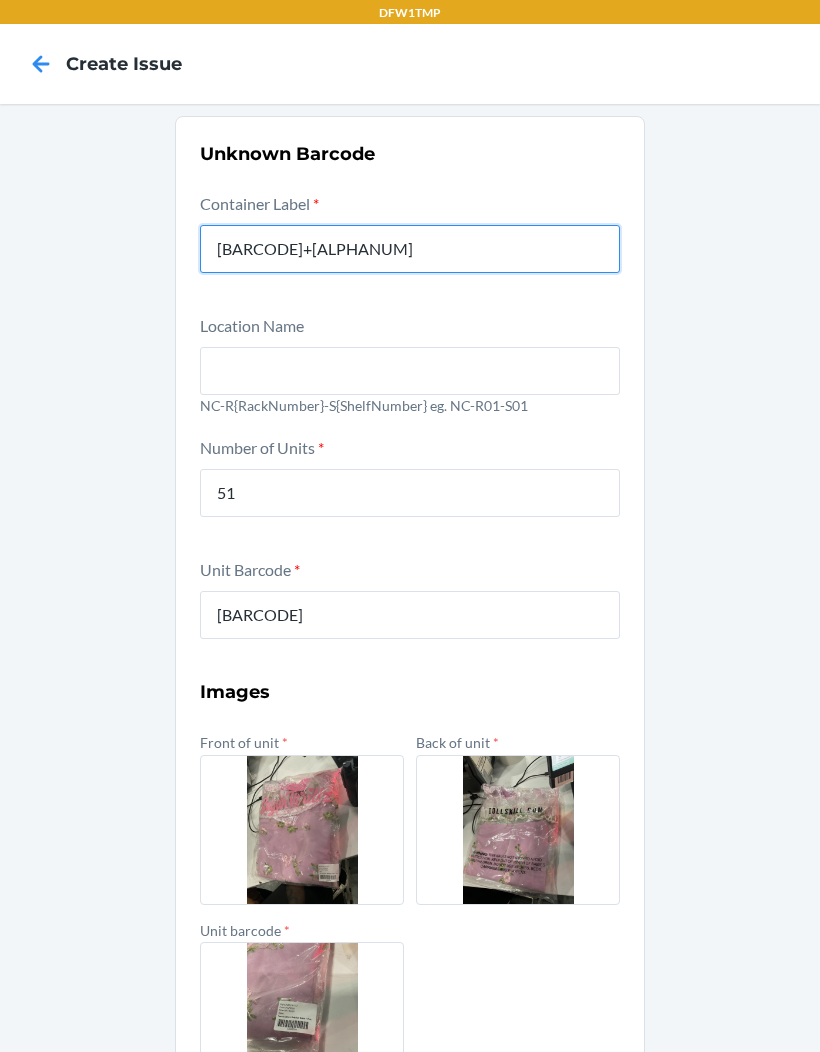 click on "Submit" at bounding box center [410, 1140] 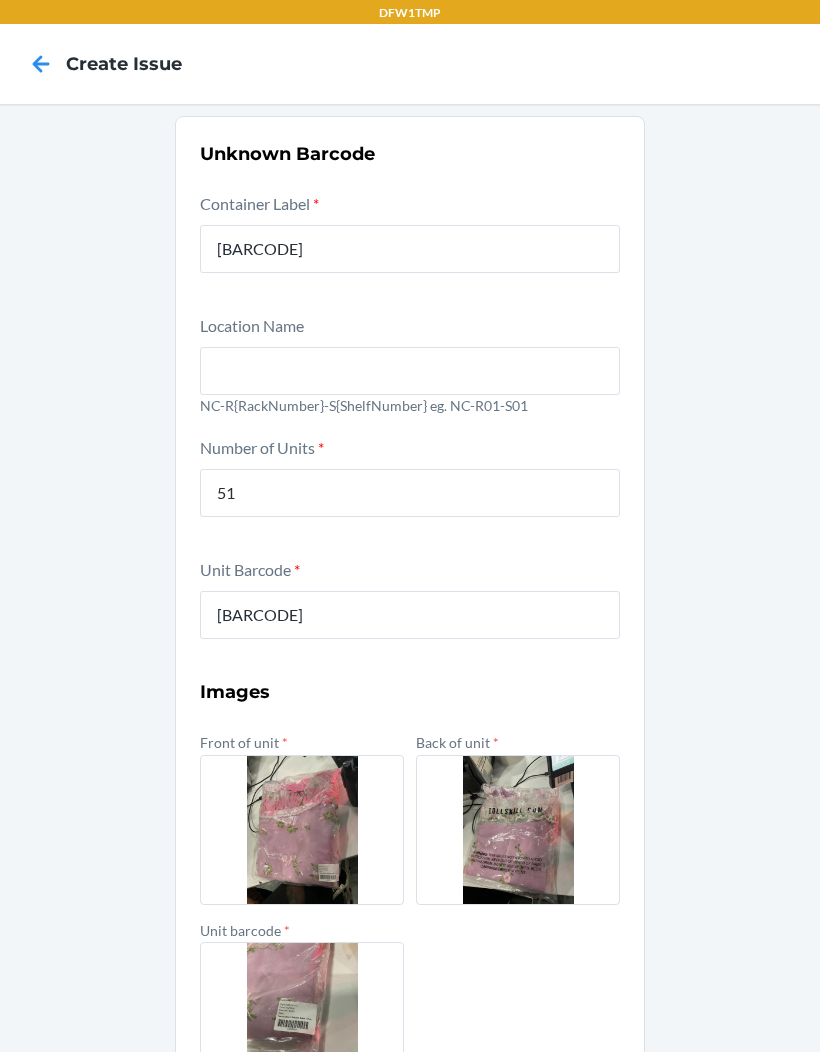 click on "Unknown Barcode Container Label   * [BARCODE] Location Name   NC-R[RACKNUMBER]-S[SHELFNUMBER] eg. NC-R01-S01 Number of Units   * 51 Unit Barcode   * [BARCODE] Images Front of unit   * Back of unit   * Unit barcode   * Submit" at bounding box center [410, 652] 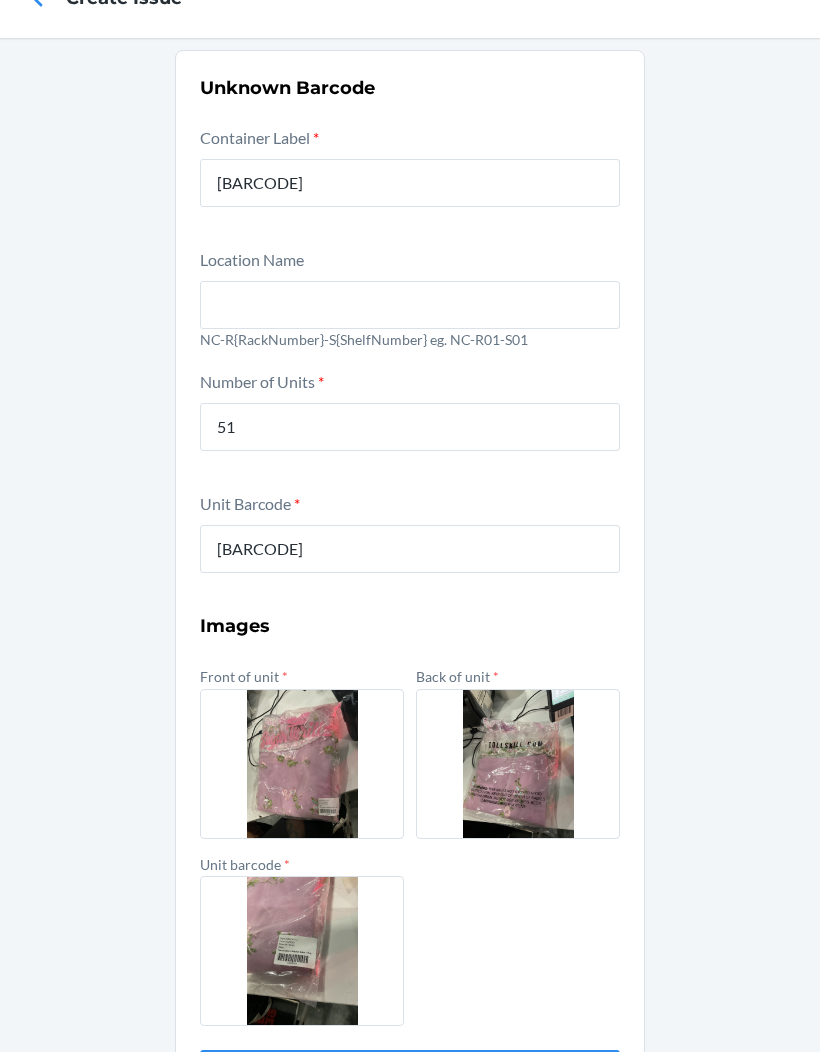 scroll, scrollTop: 66, scrollLeft: 0, axis: vertical 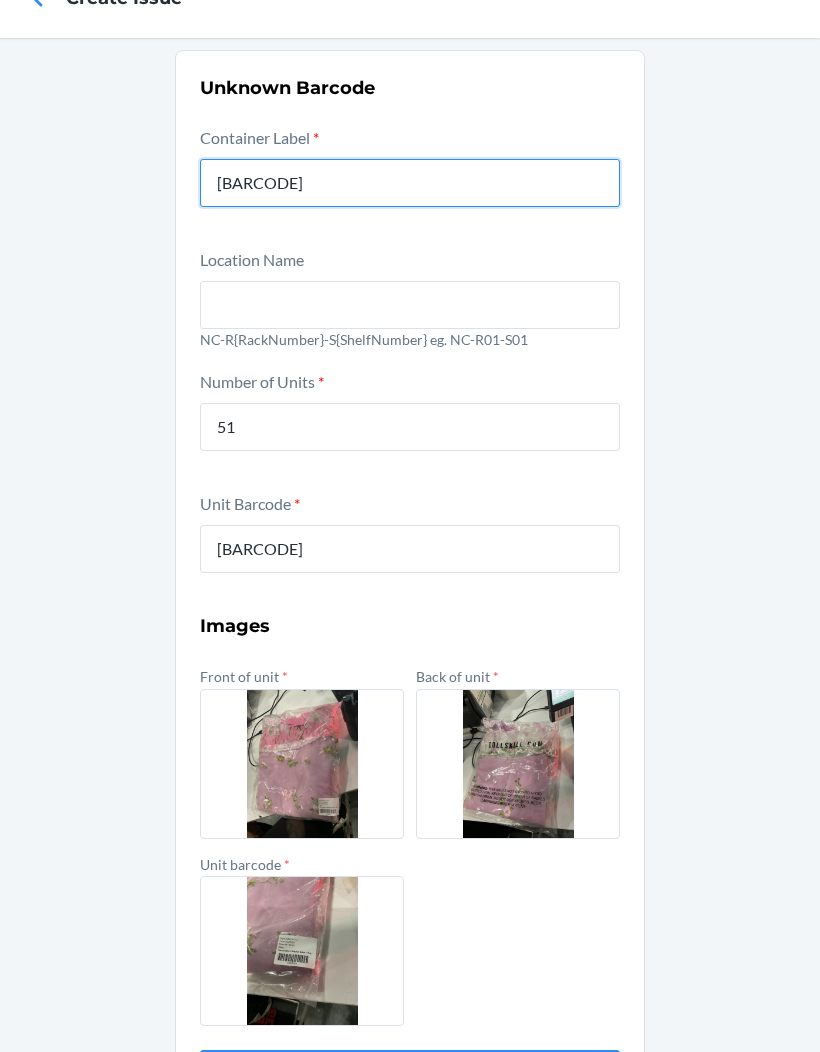 click on "[BARCODE]" at bounding box center [410, 183] 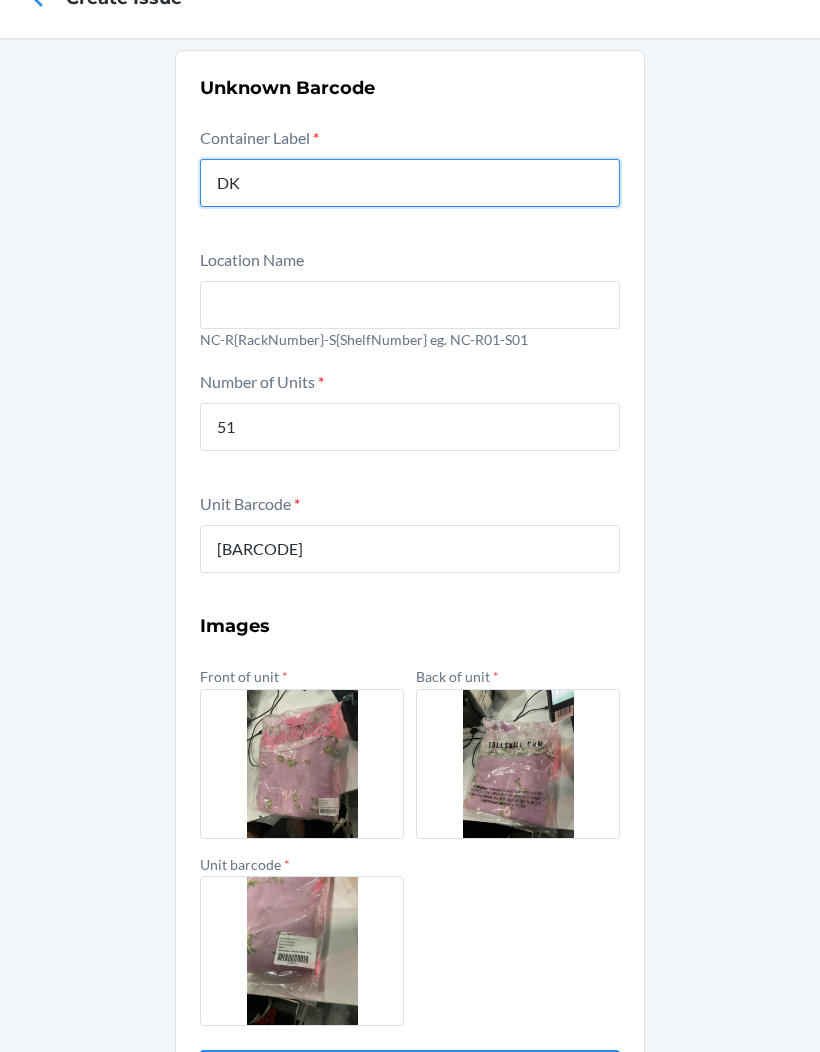 type on "D" 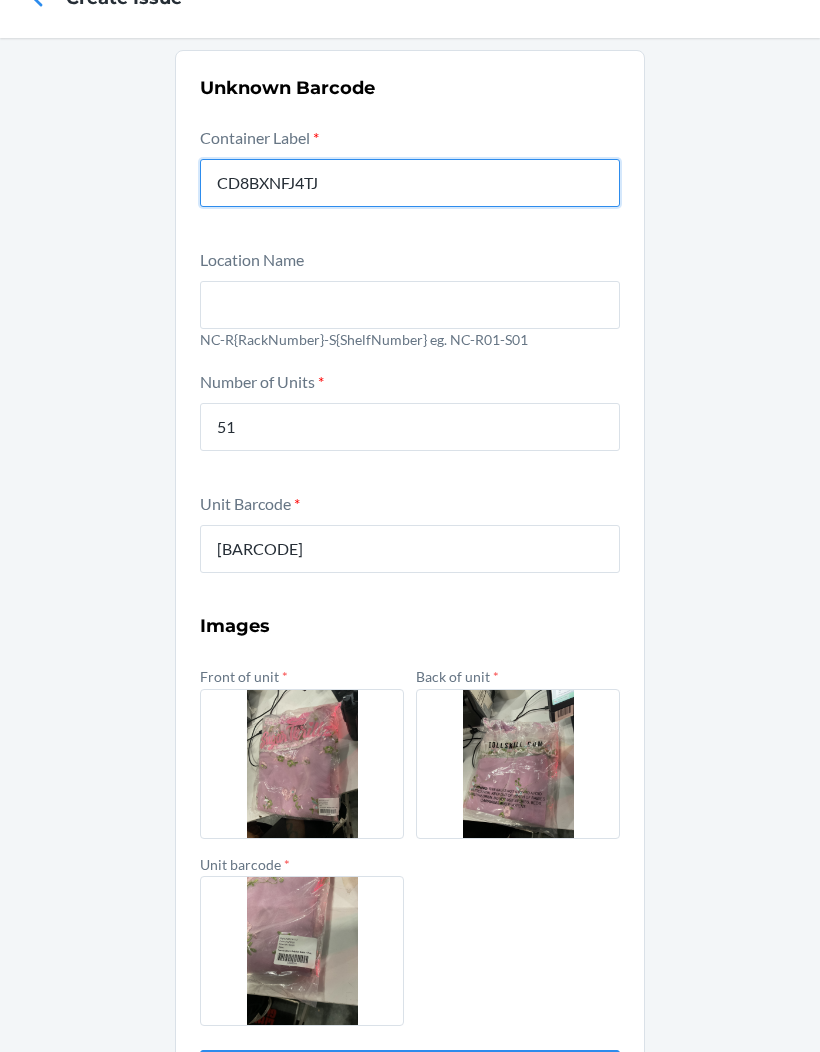 type on "CD8BXNFJ4TJ" 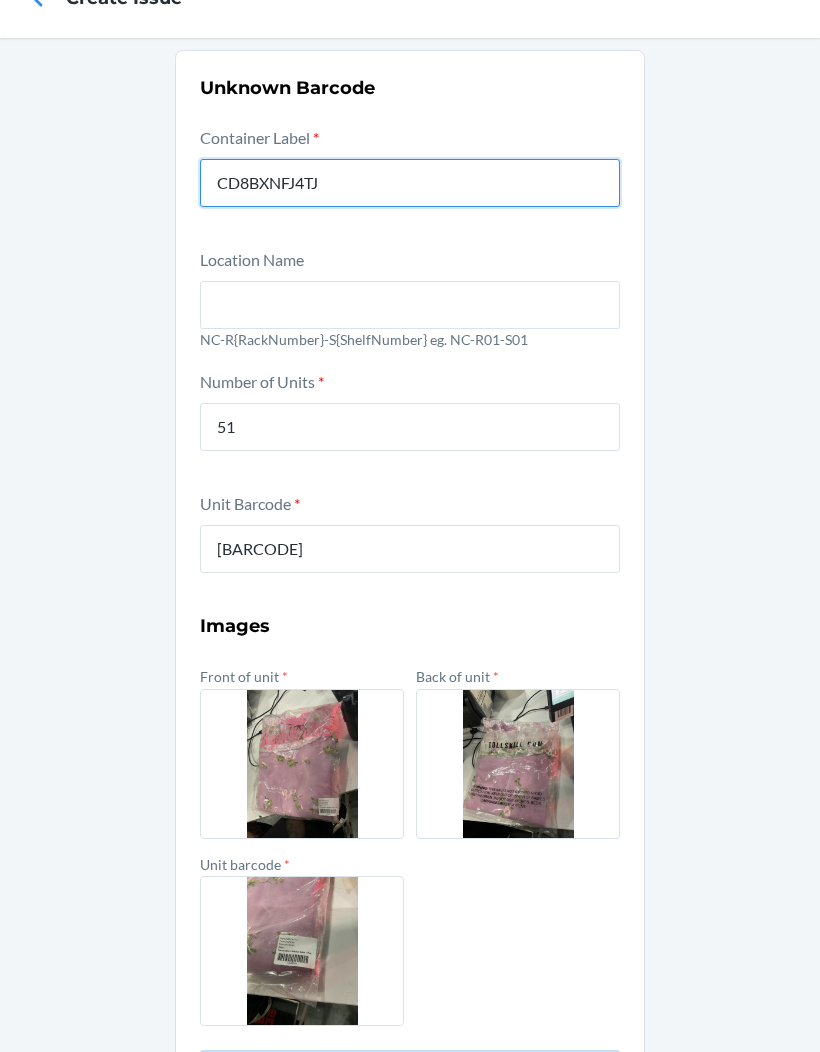 scroll, scrollTop: 0, scrollLeft: 0, axis: both 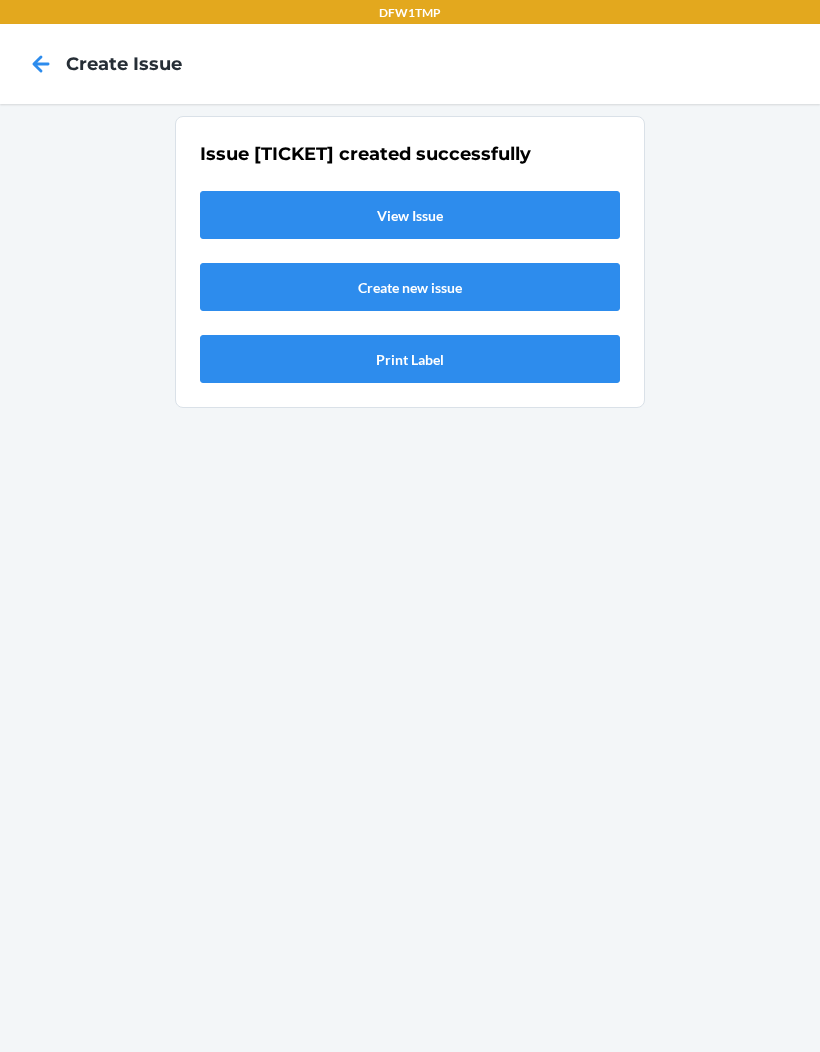 click on "View Issue" at bounding box center (410, 215) 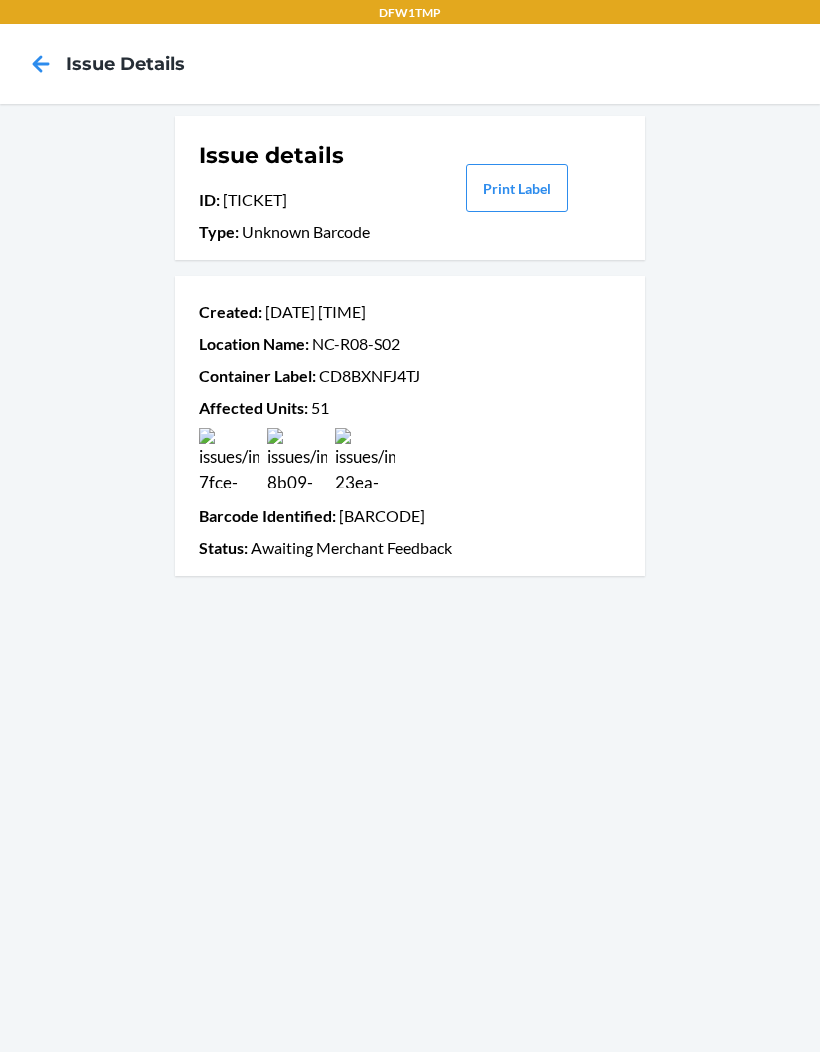 click on "Issue details ID :   [TICKET] Type :   Unknown Barcode Print Label Created :   [DATE] [TIME] Location Name :   NC-R08-S02 Container Label :   [BARCODE] Affected Units :   51 Barcode Identified :   [BARCODE] Status :   Awaiting Merchant Feedback" at bounding box center (410, 346) 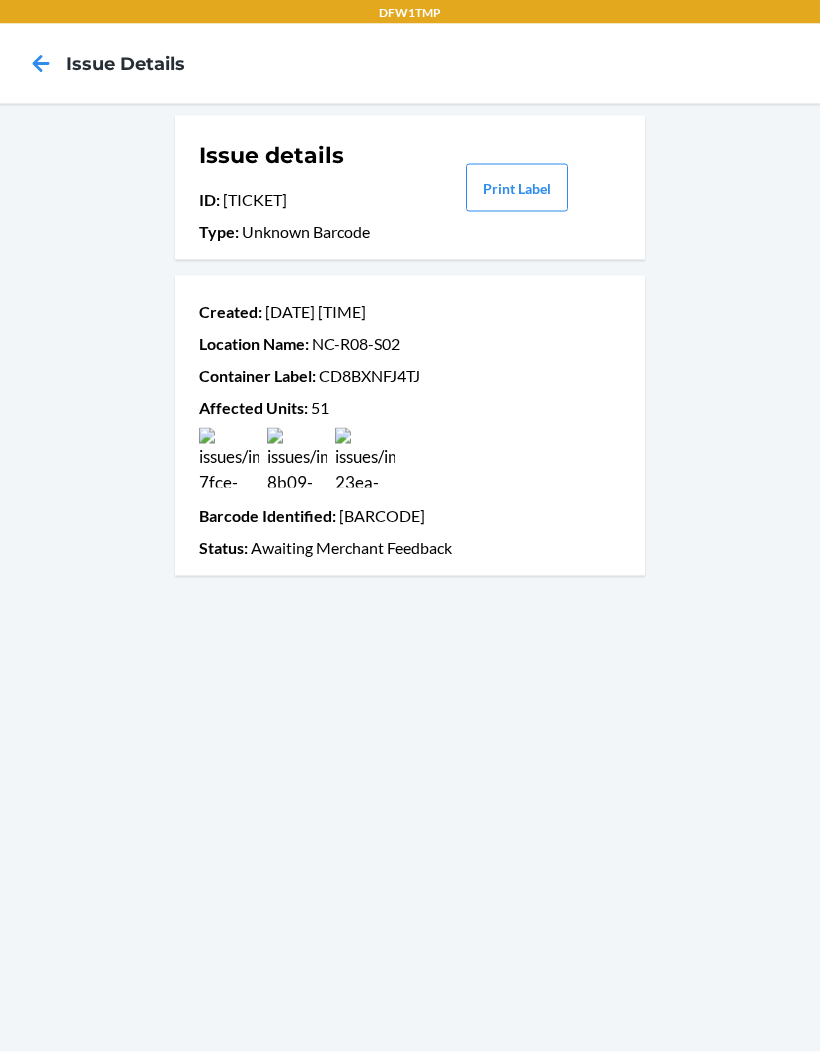scroll, scrollTop: 0, scrollLeft: 0, axis: both 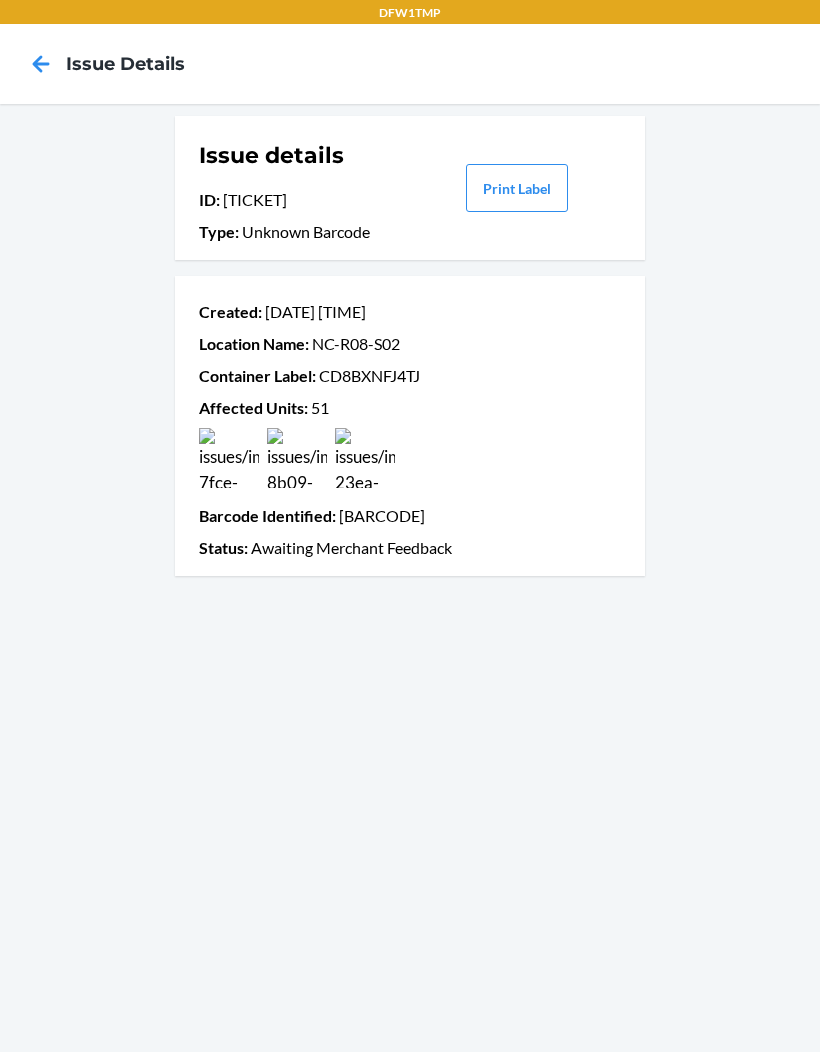 click 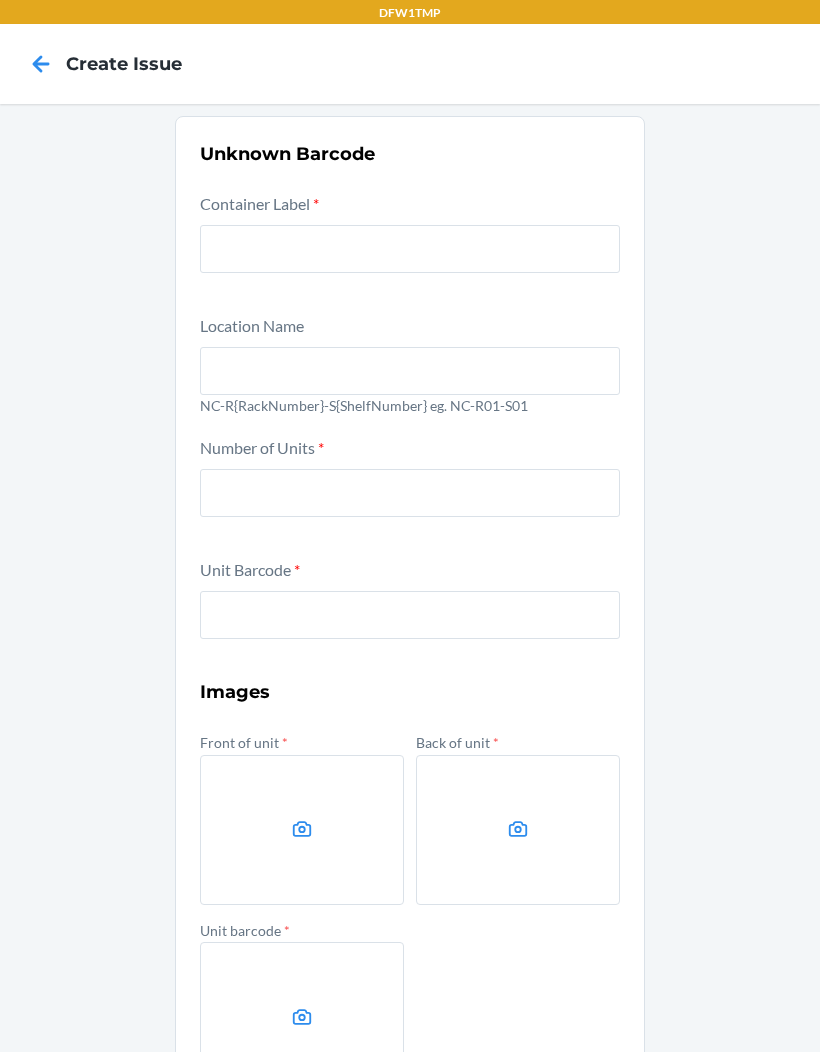 scroll, scrollTop: 0, scrollLeft: 0, axis: both 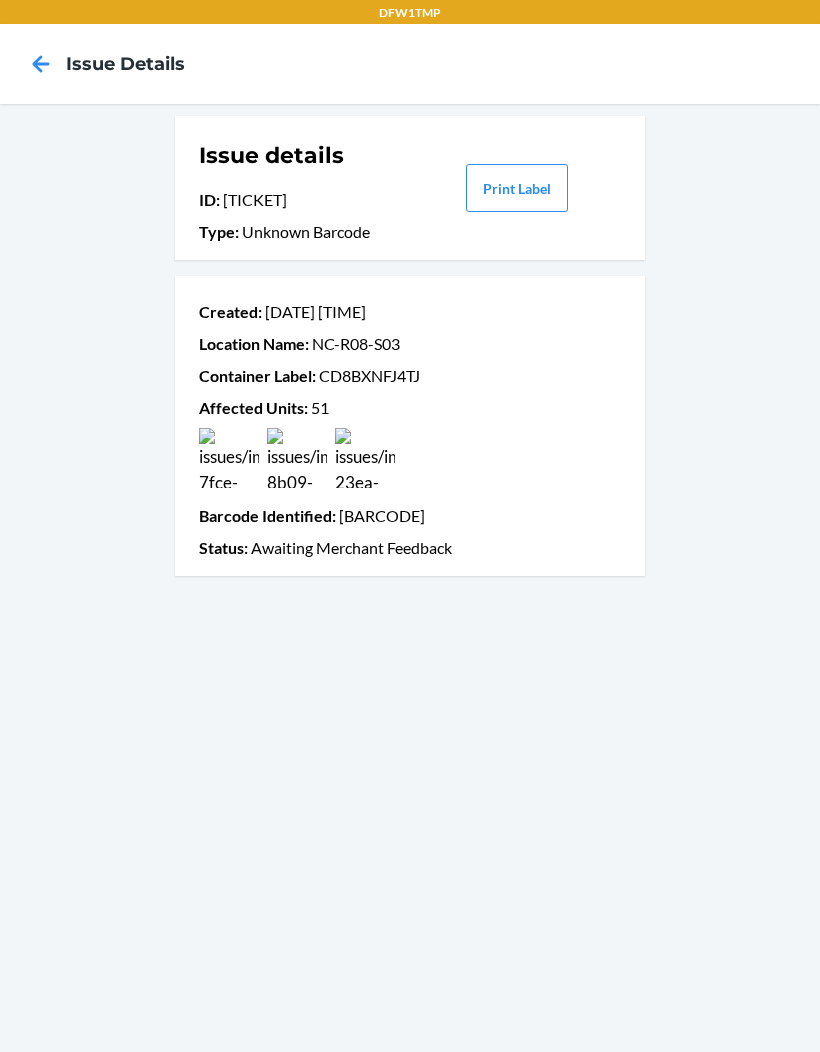 click 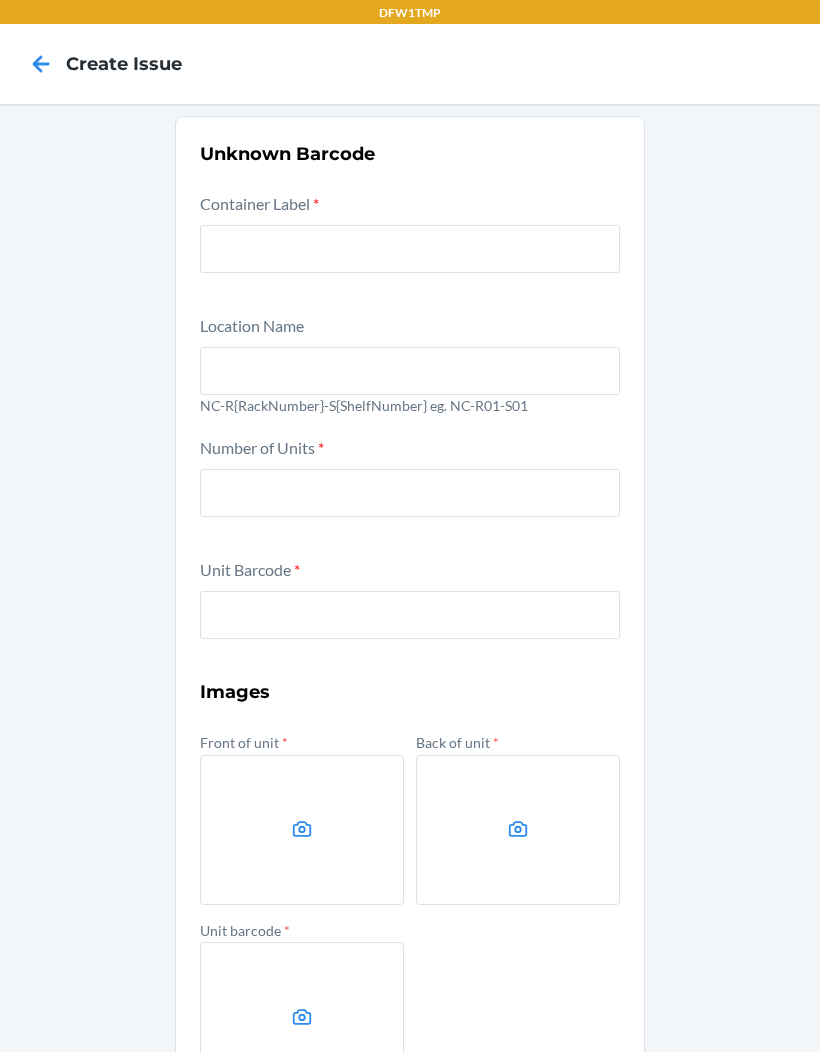 click at bounding box center [410, 249] 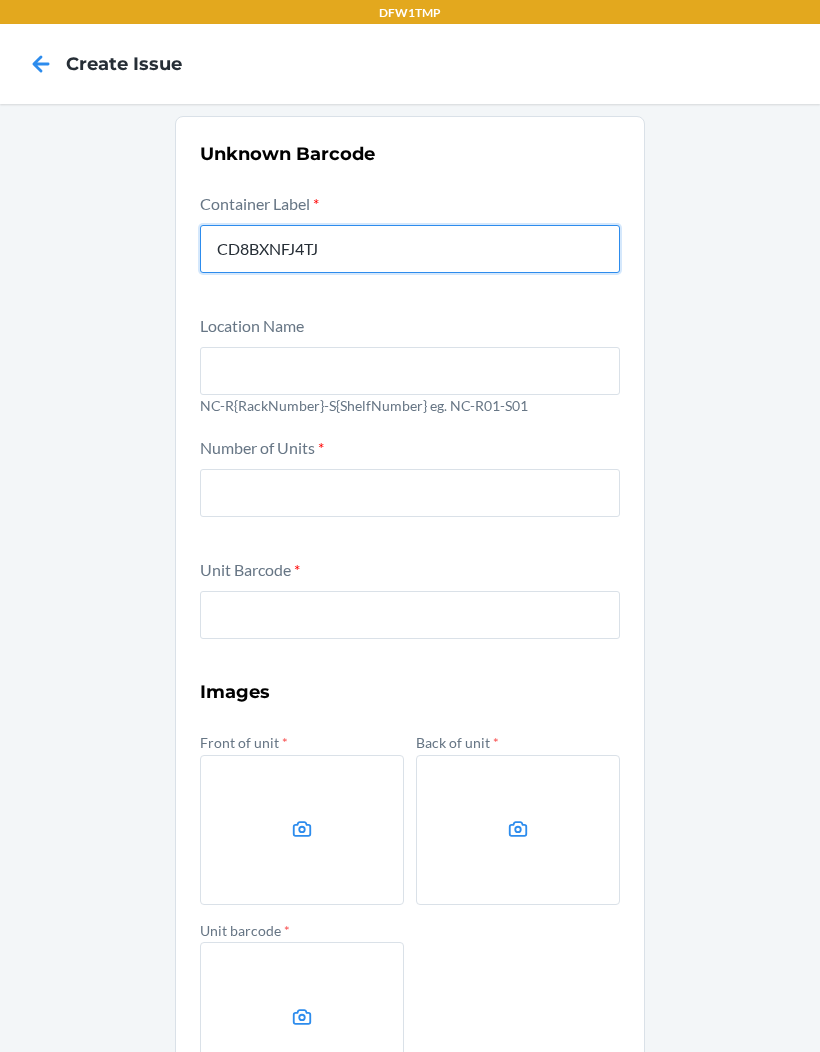 type on "CD8BXNFJ4TJ" 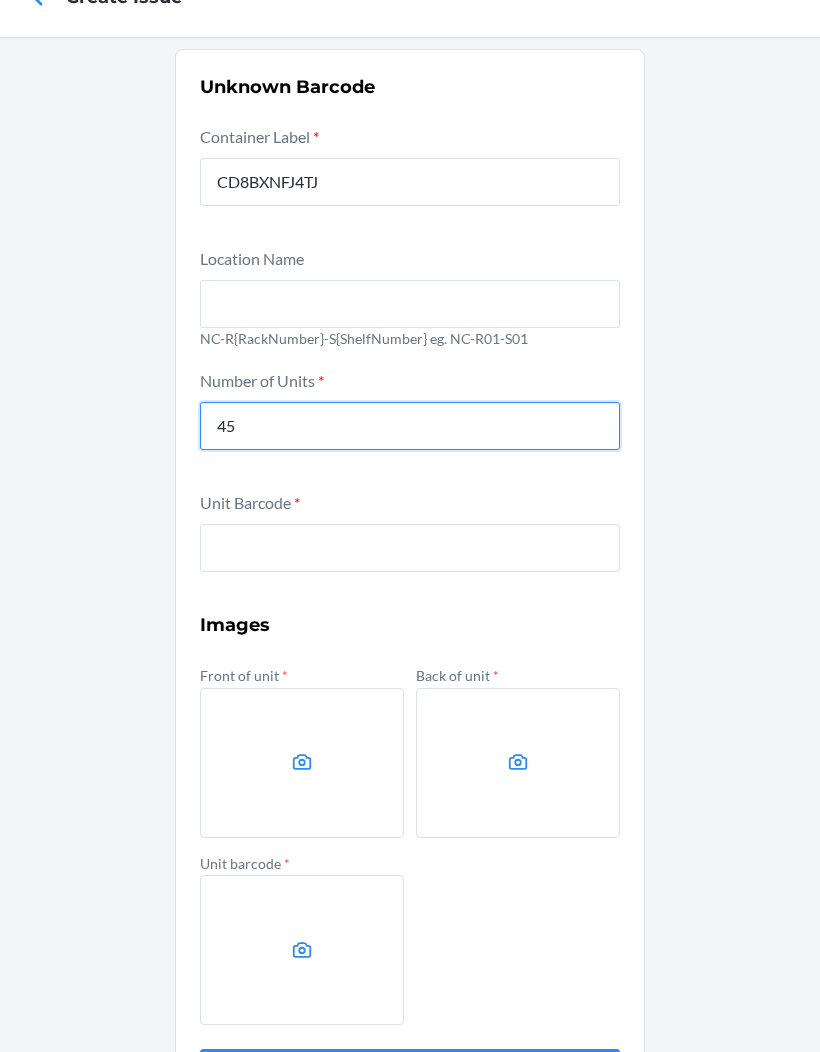scroll, scrollTop: 66, scrollLeft: 0, axis: vertical 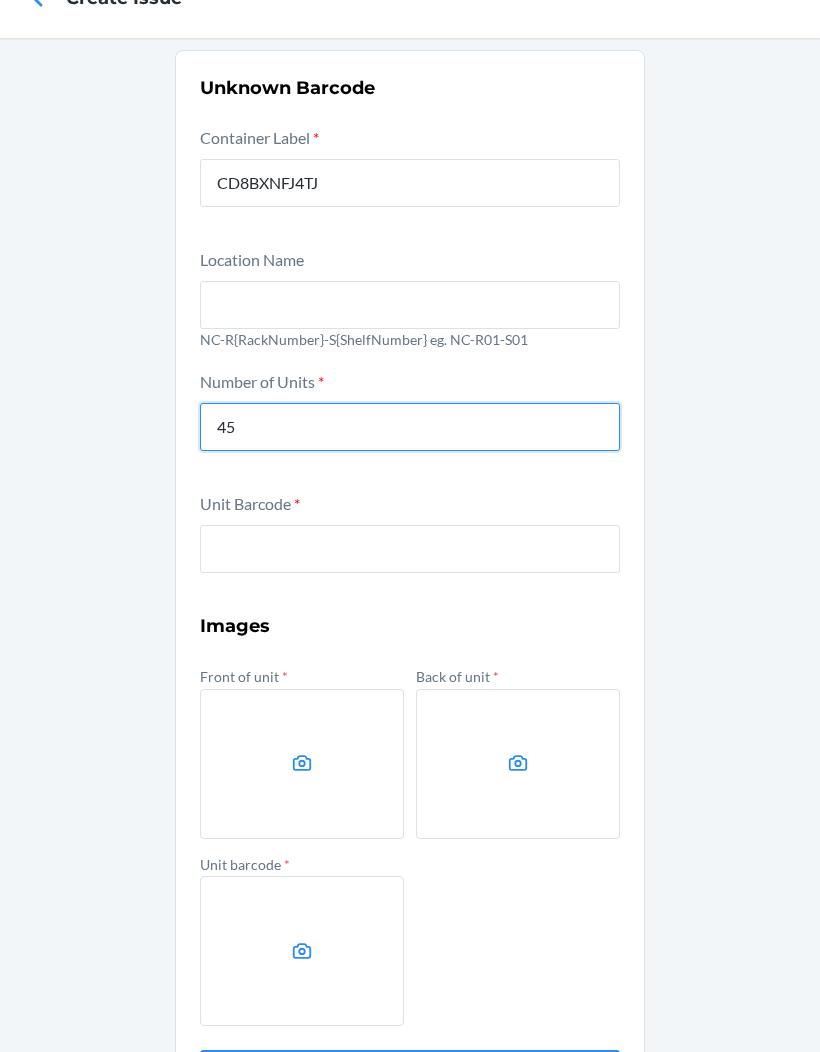 type on "45" 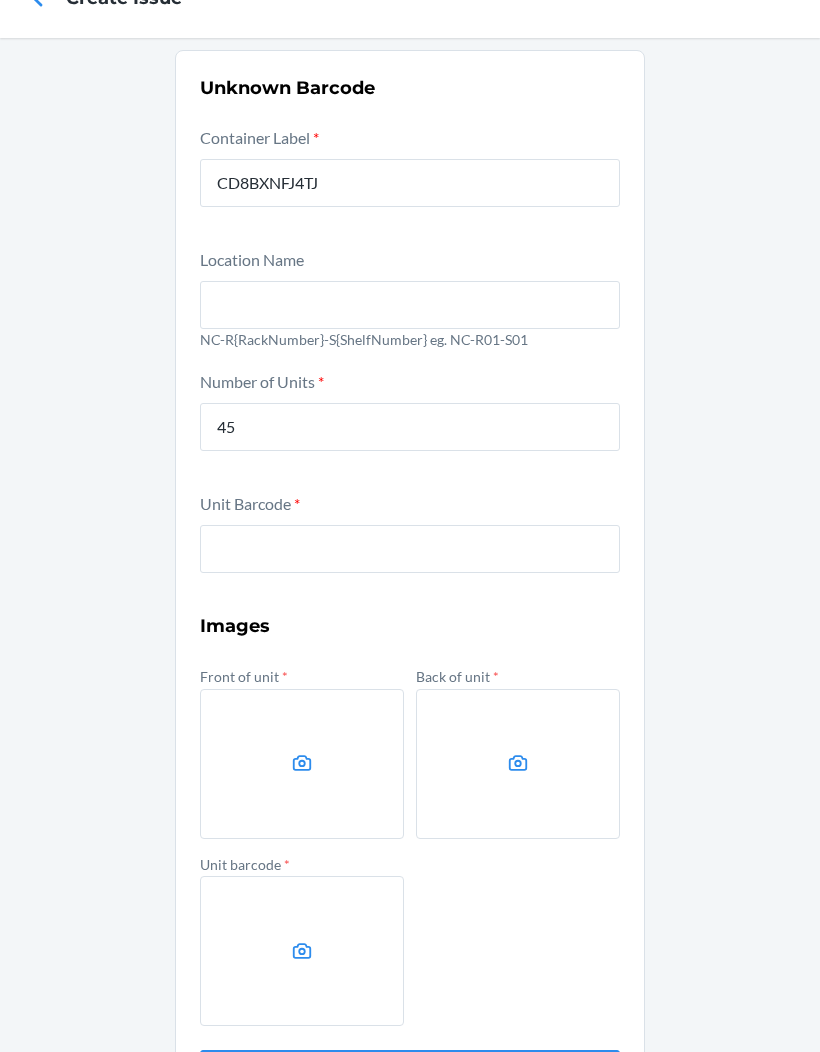 click at bounding box center (410, 549) 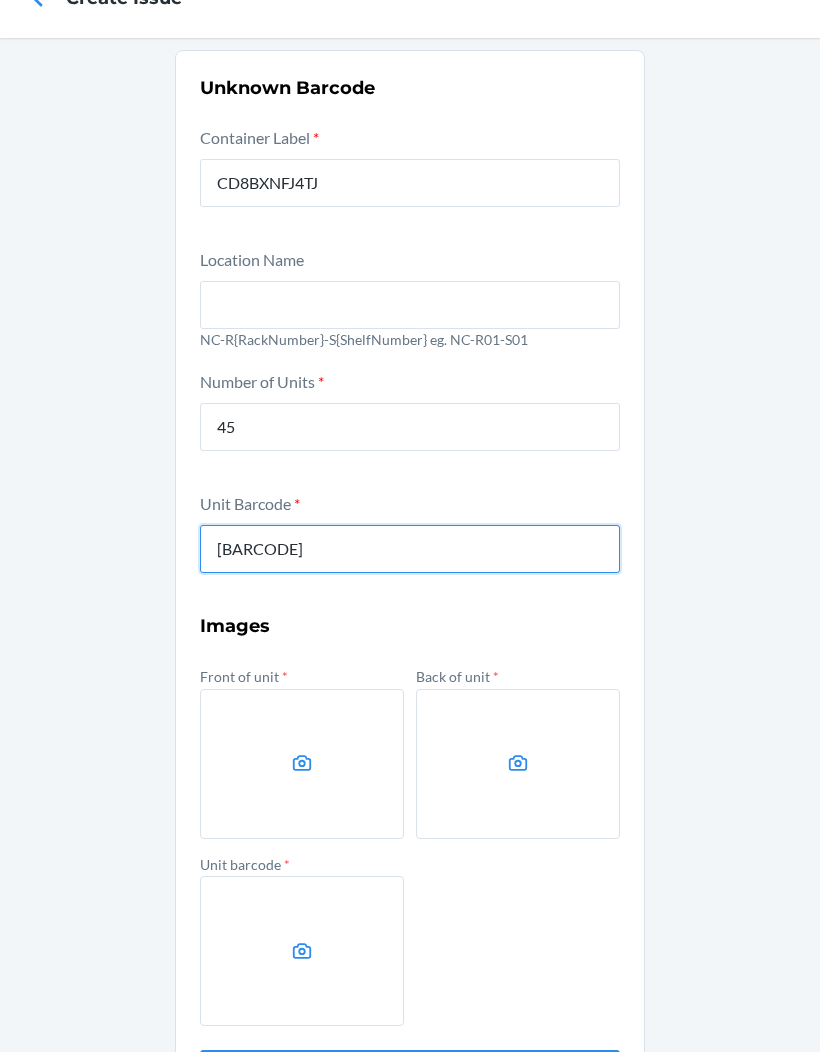 type on "[BARCODE]" 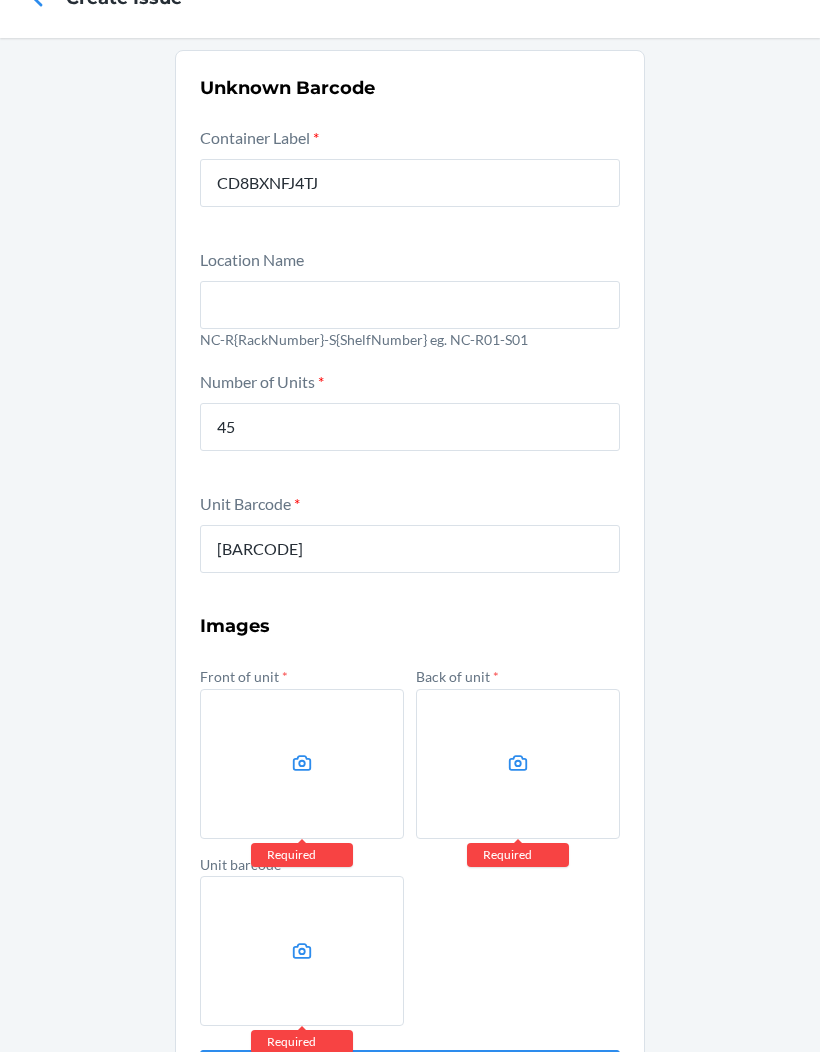click at bounding box center (302, 764) 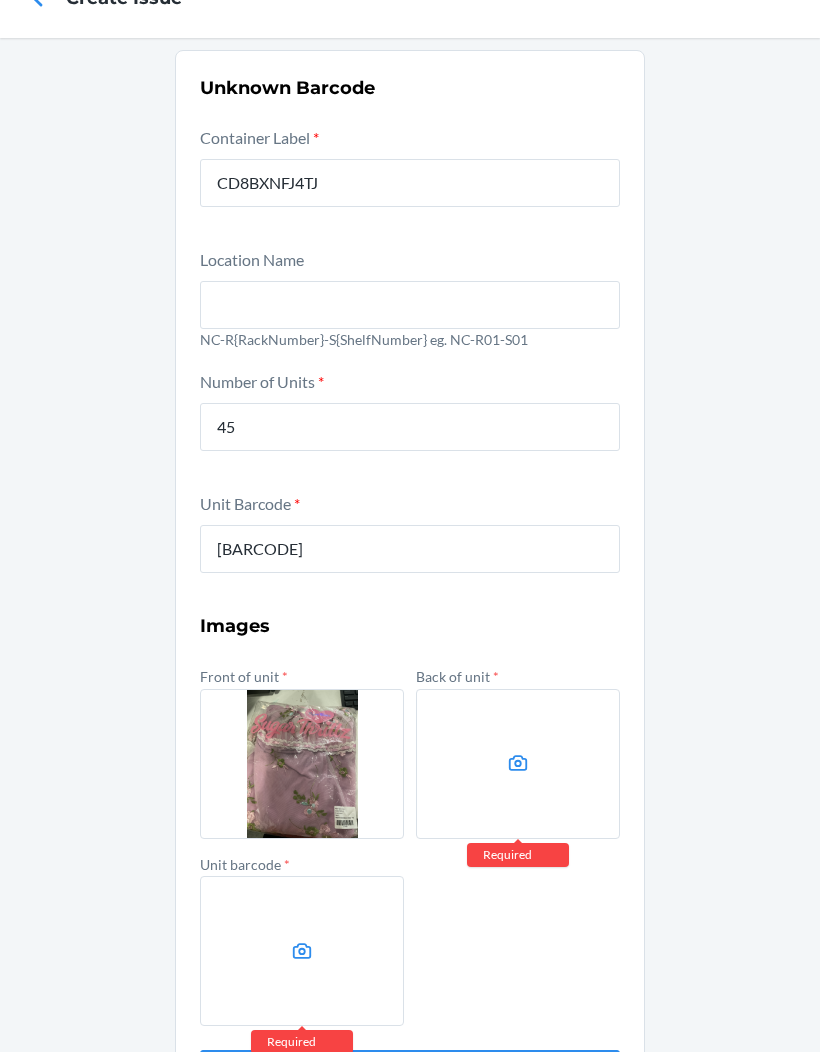 click 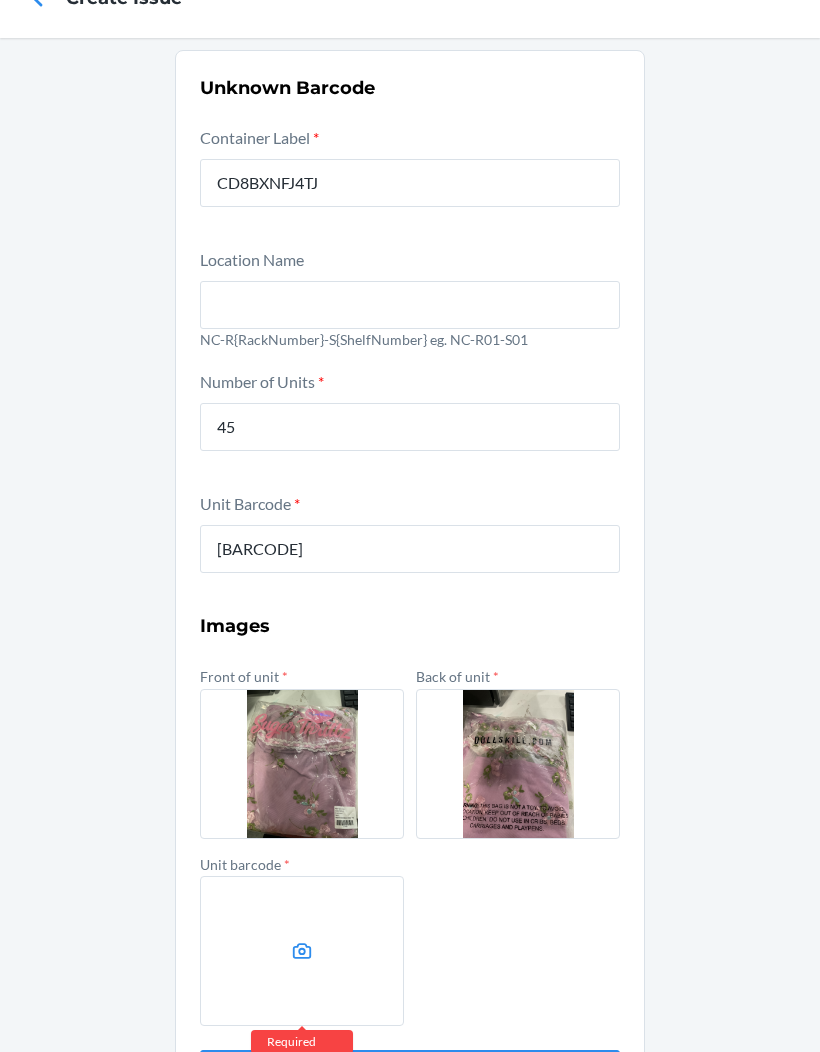 click at bounding box center [302, 951] 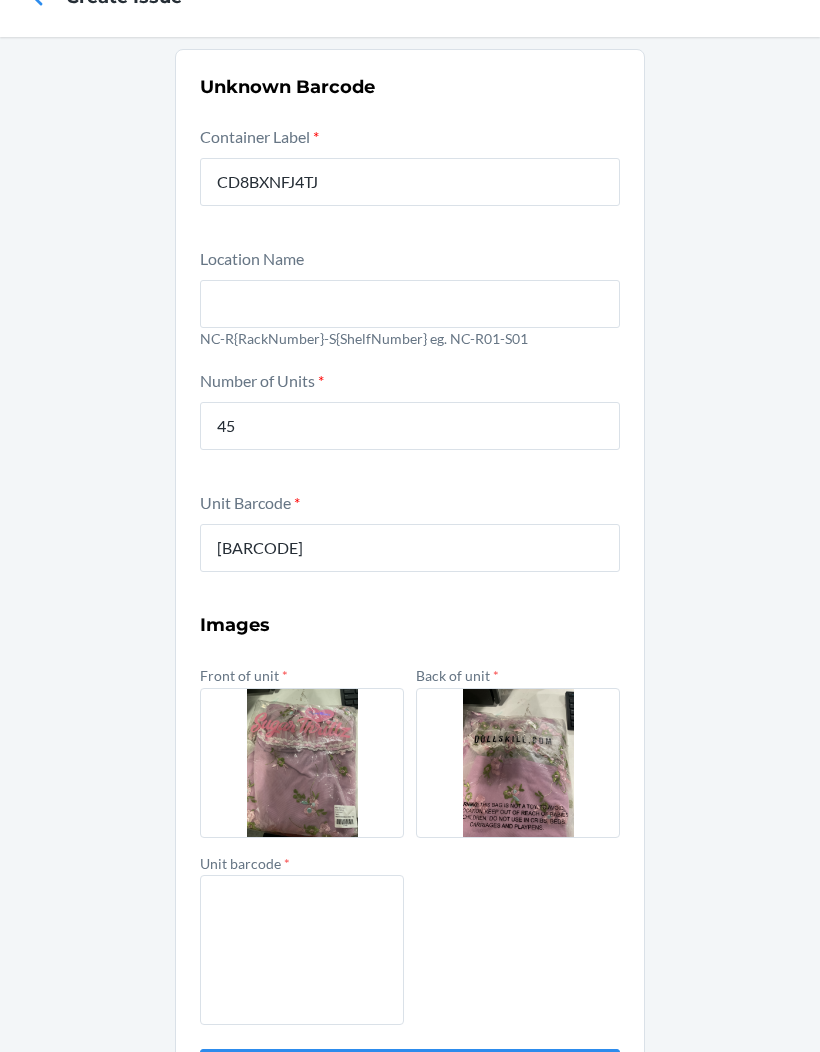 scroll, scrollTop: 82, scrollLeft: 0, axis: vertical 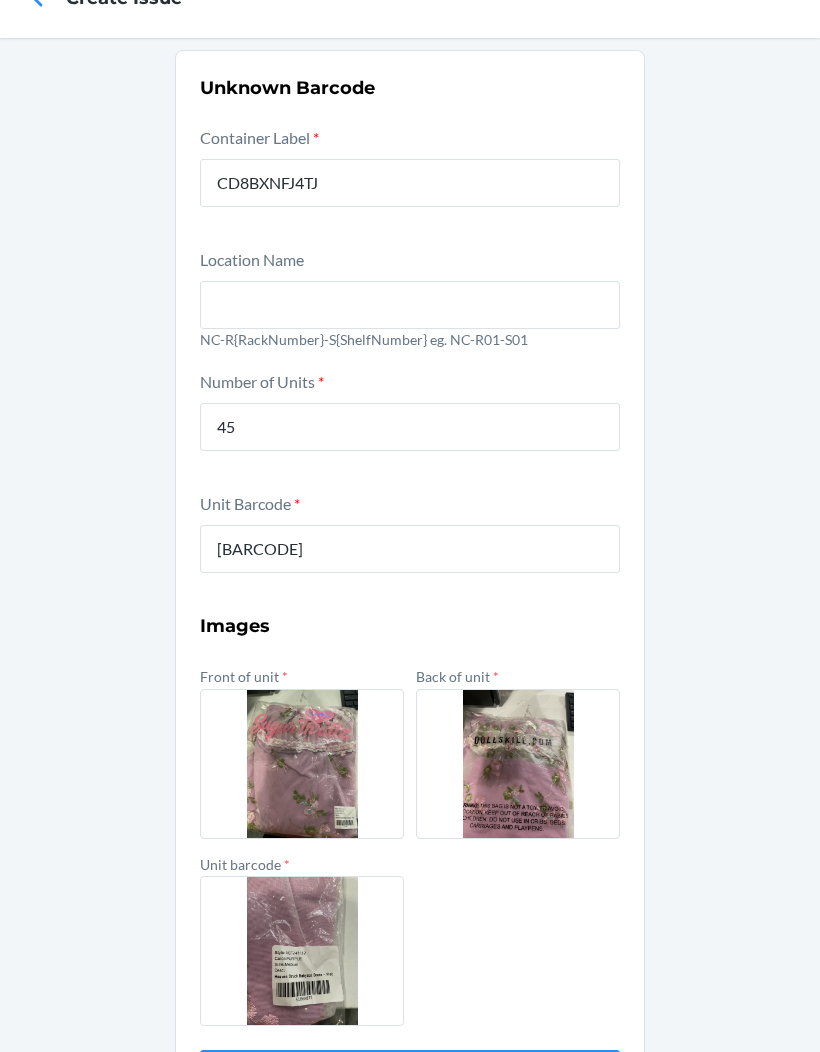 click on "Submit" at bounding box center [410, 1074] 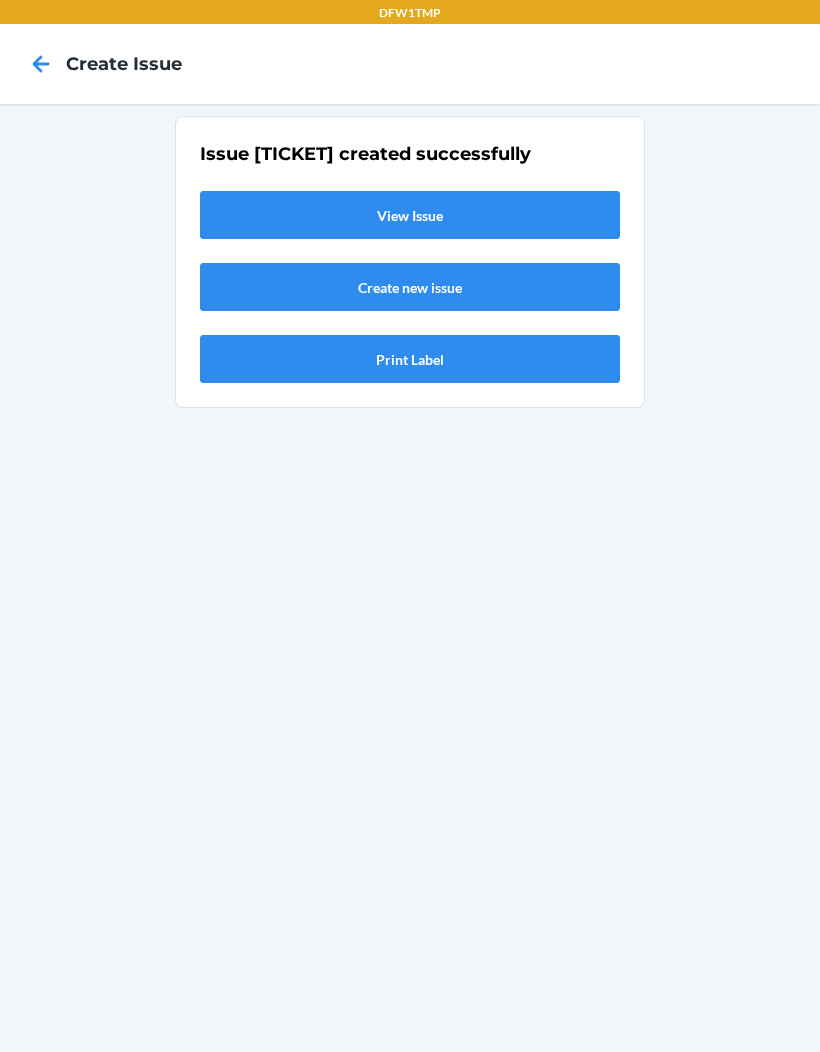 scroll, scrollTop: 0, scrollLeft: 0, axis: both 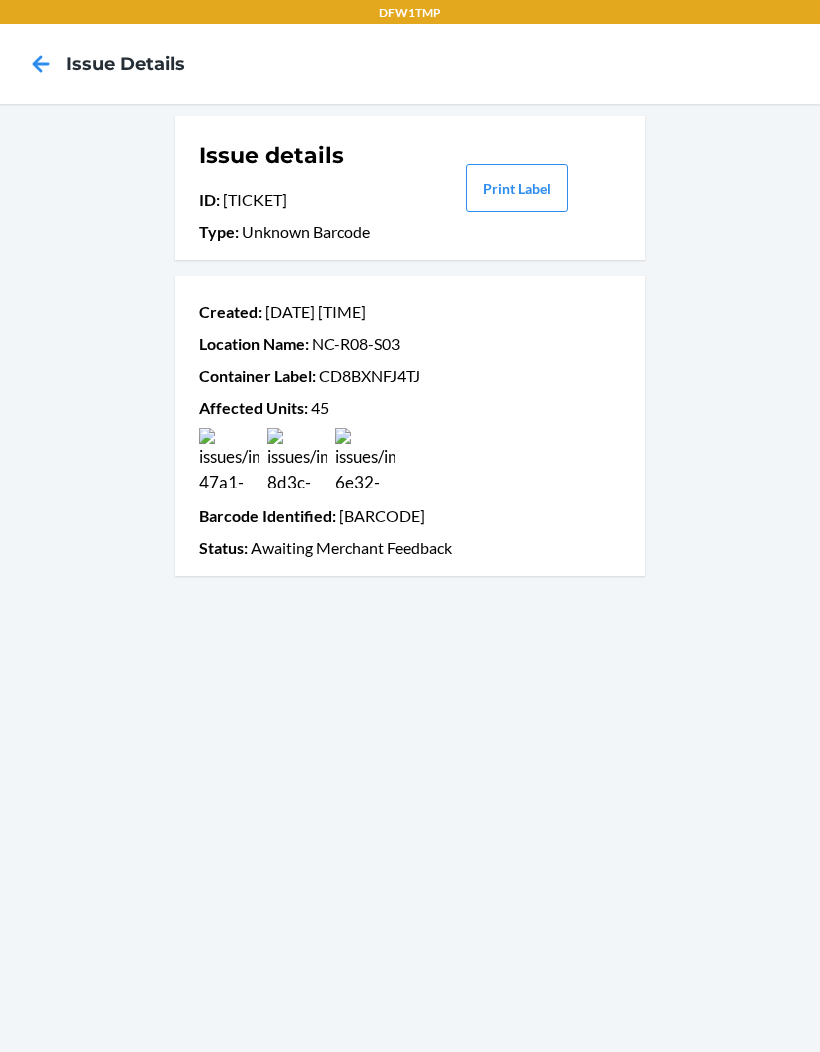 click 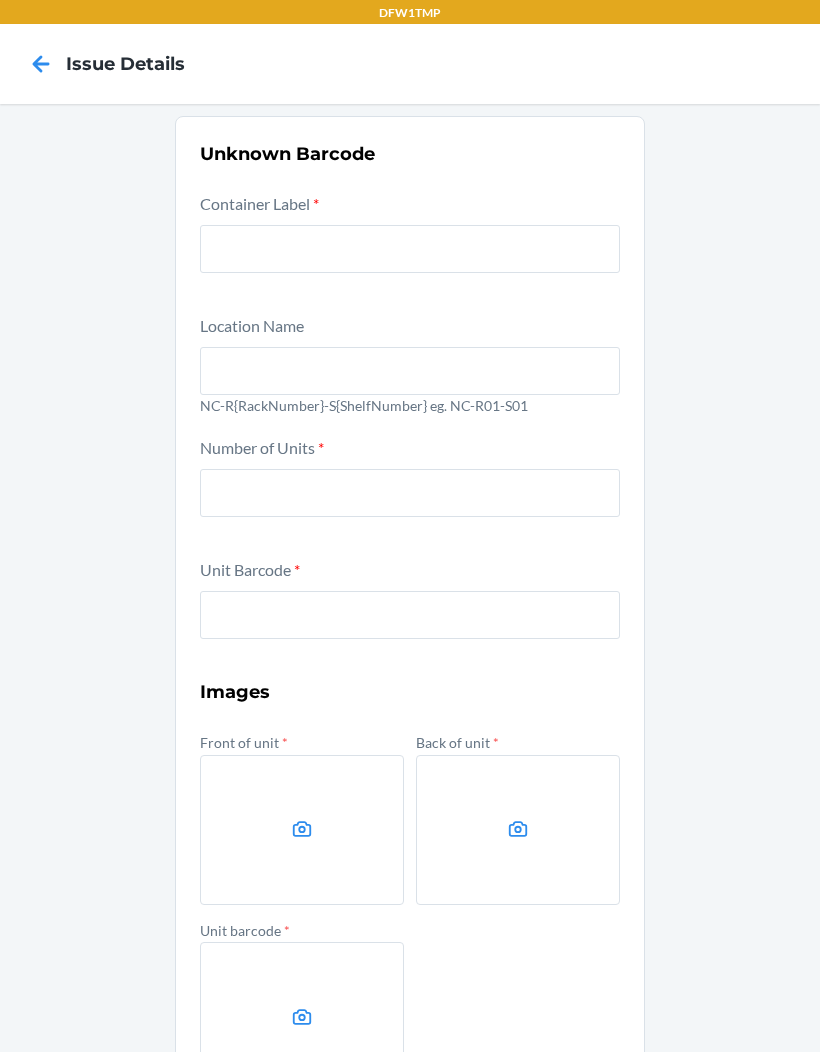 scroll, scrollTop: 82, scrollLeft: 0, axis: vertical 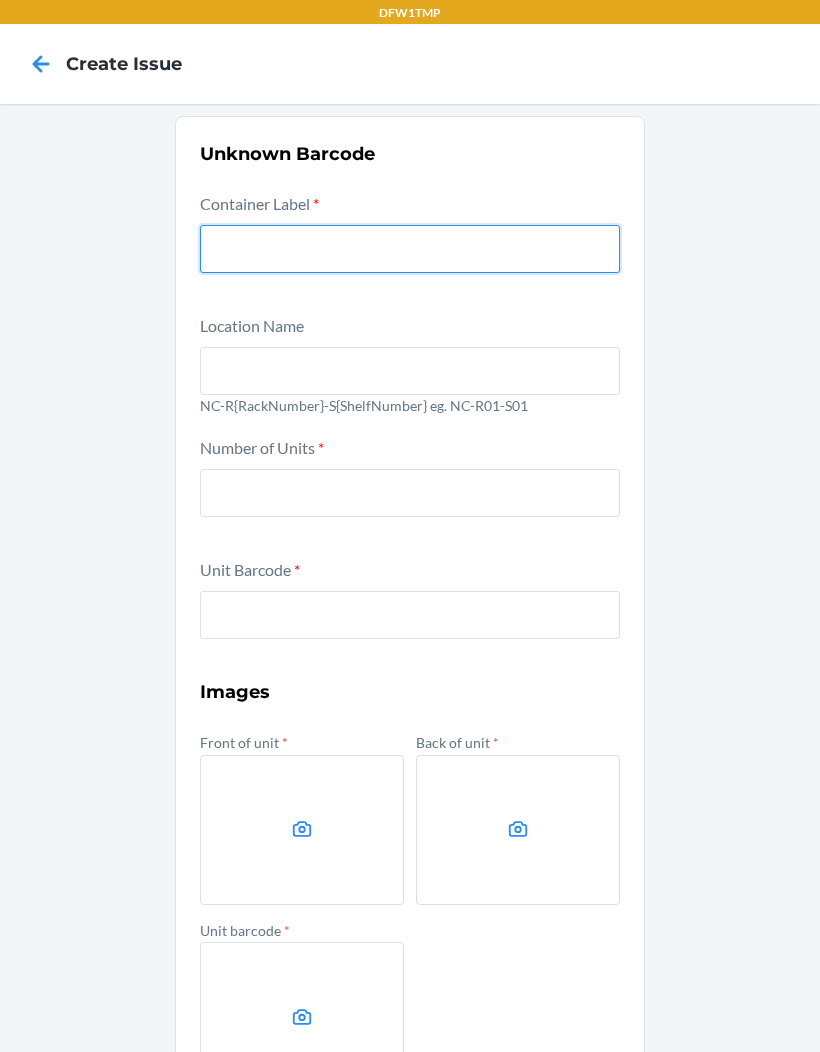 click at bounding box center (410, 249) 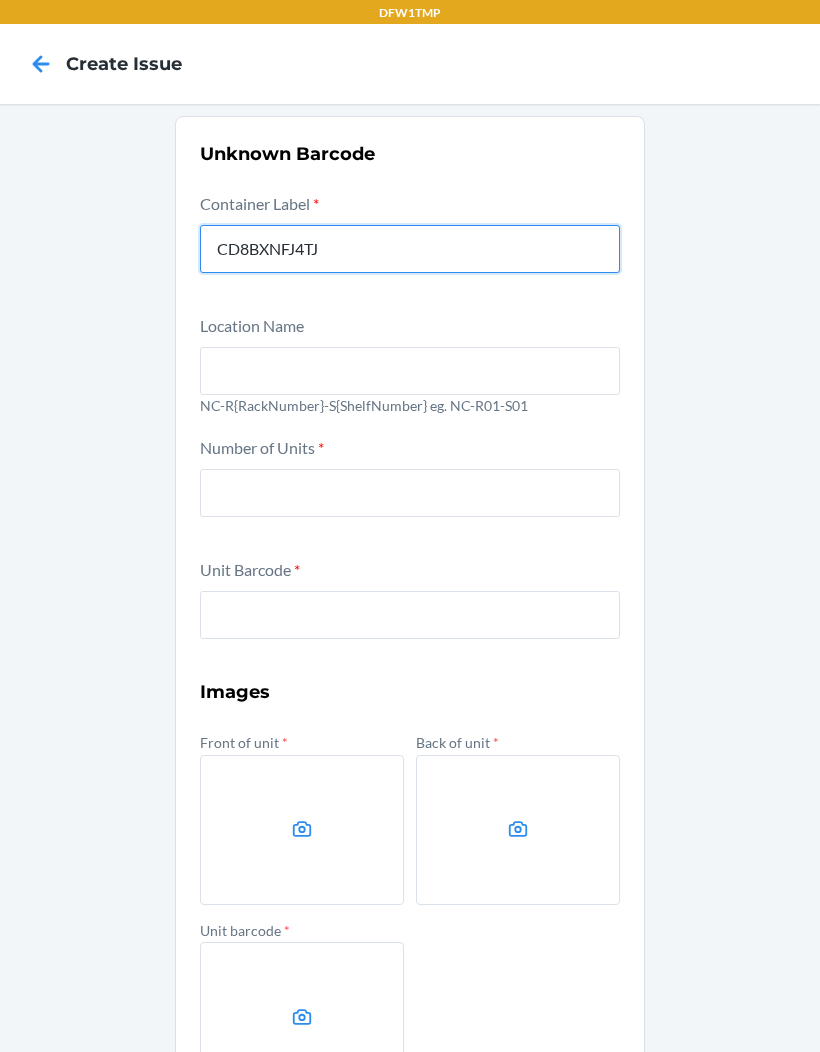 type on "CD8BXNFJ4TJ" 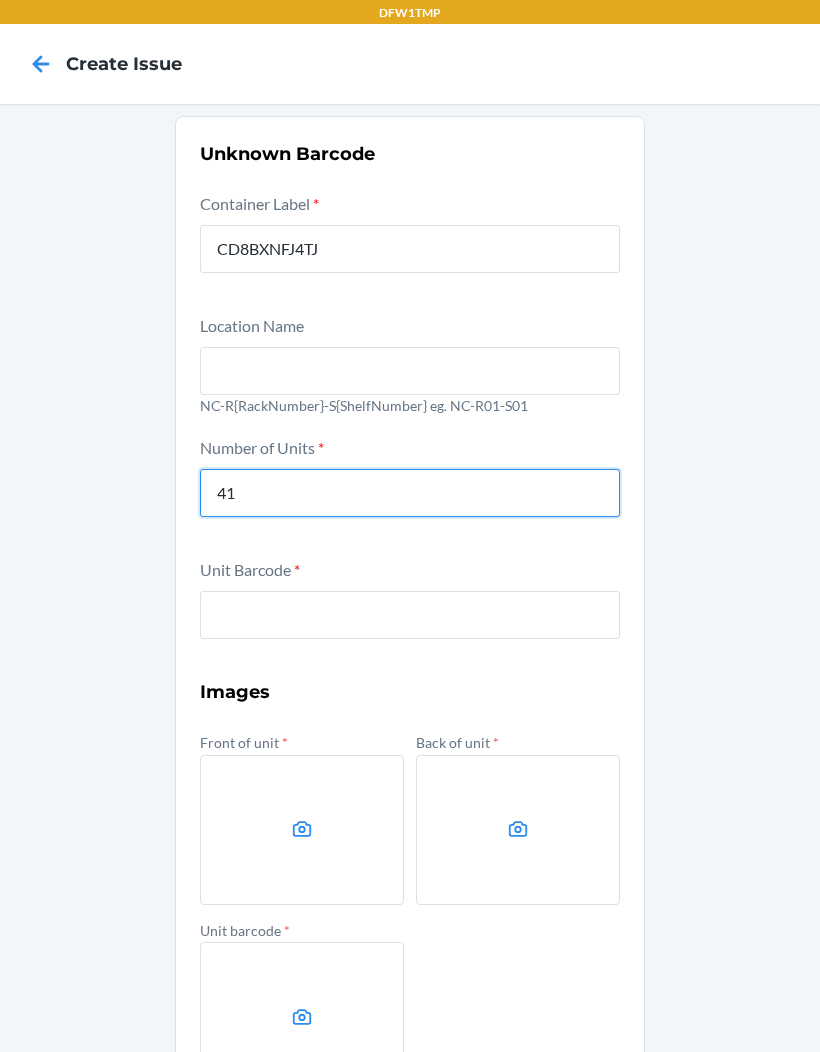 type on "41" 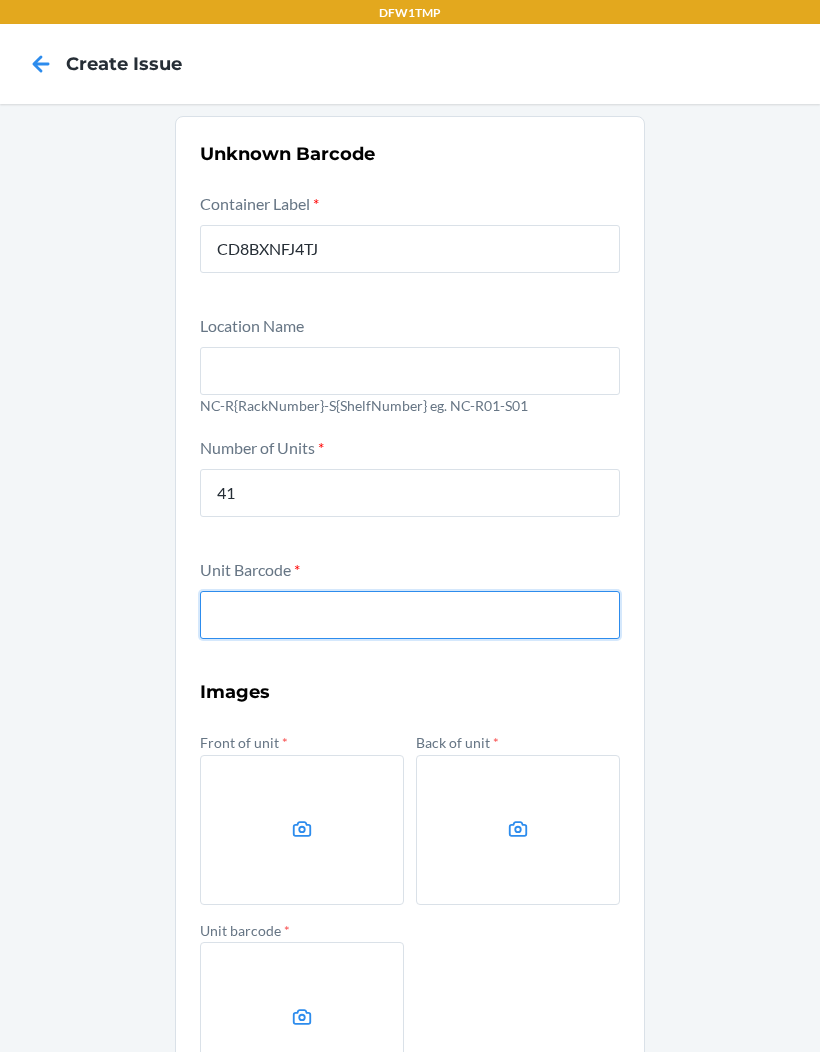 click at bounding box center (410, 615) 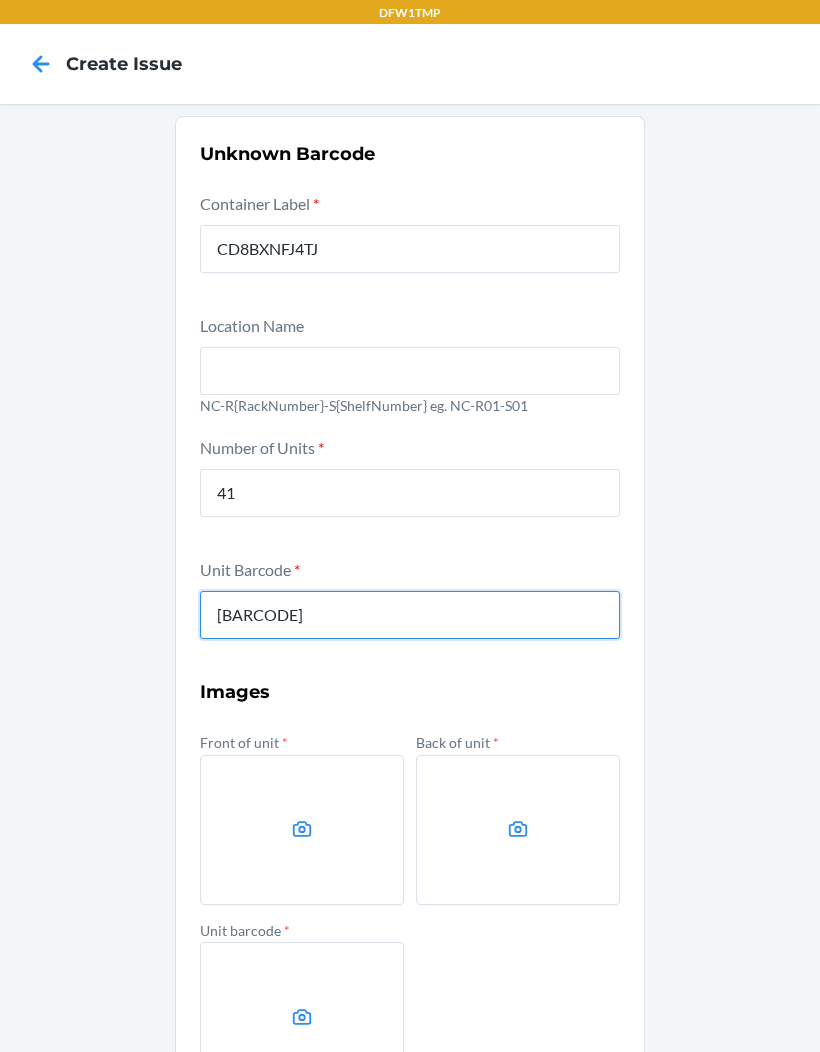 type on "[BARCODE]" 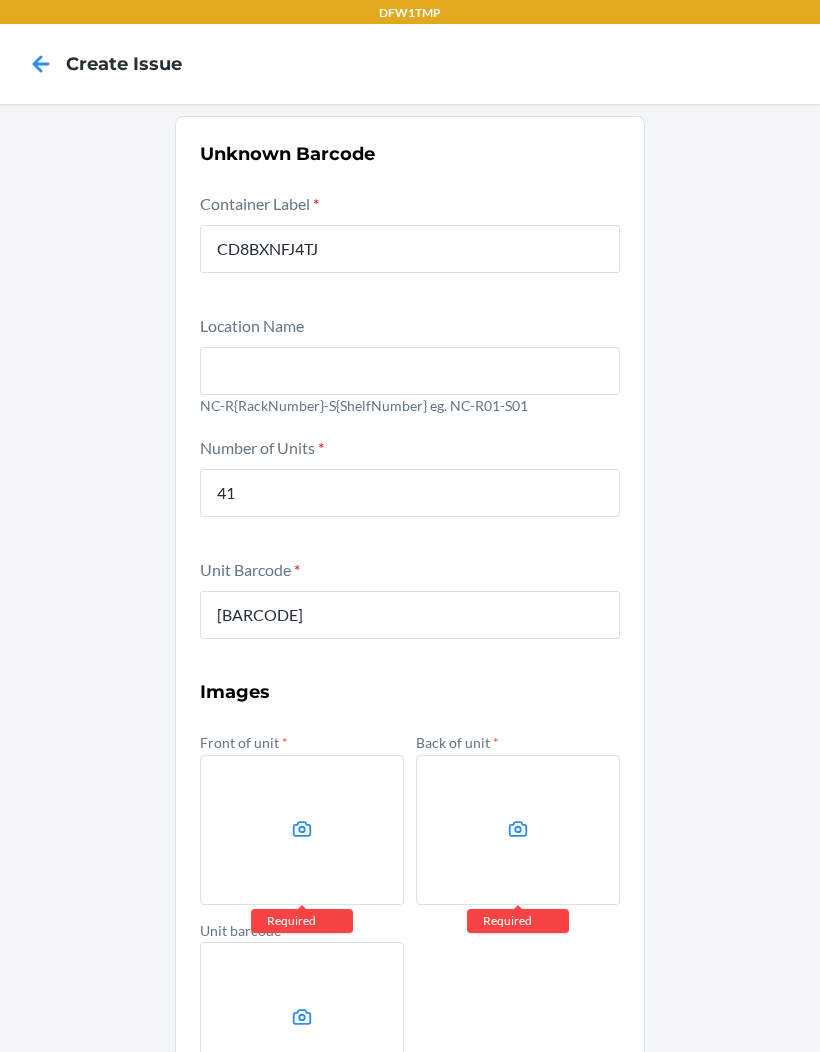 click at bounding box center [302, 830] 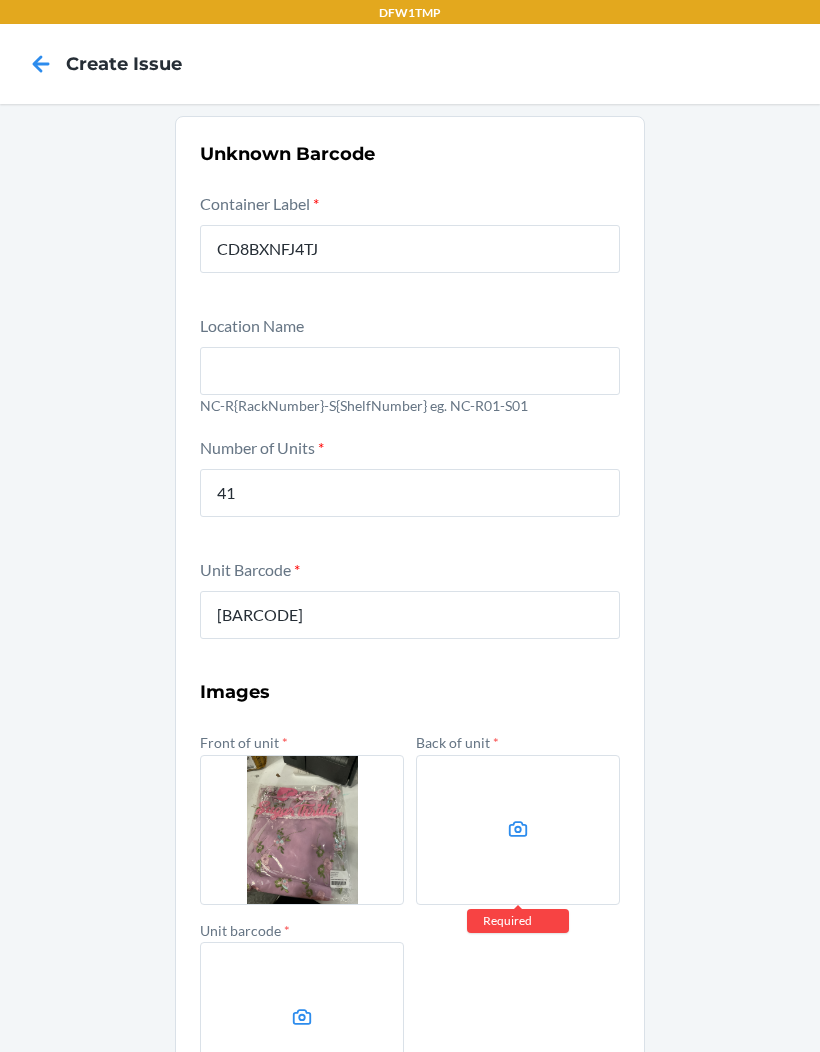 click at bounding box center (518, 830) 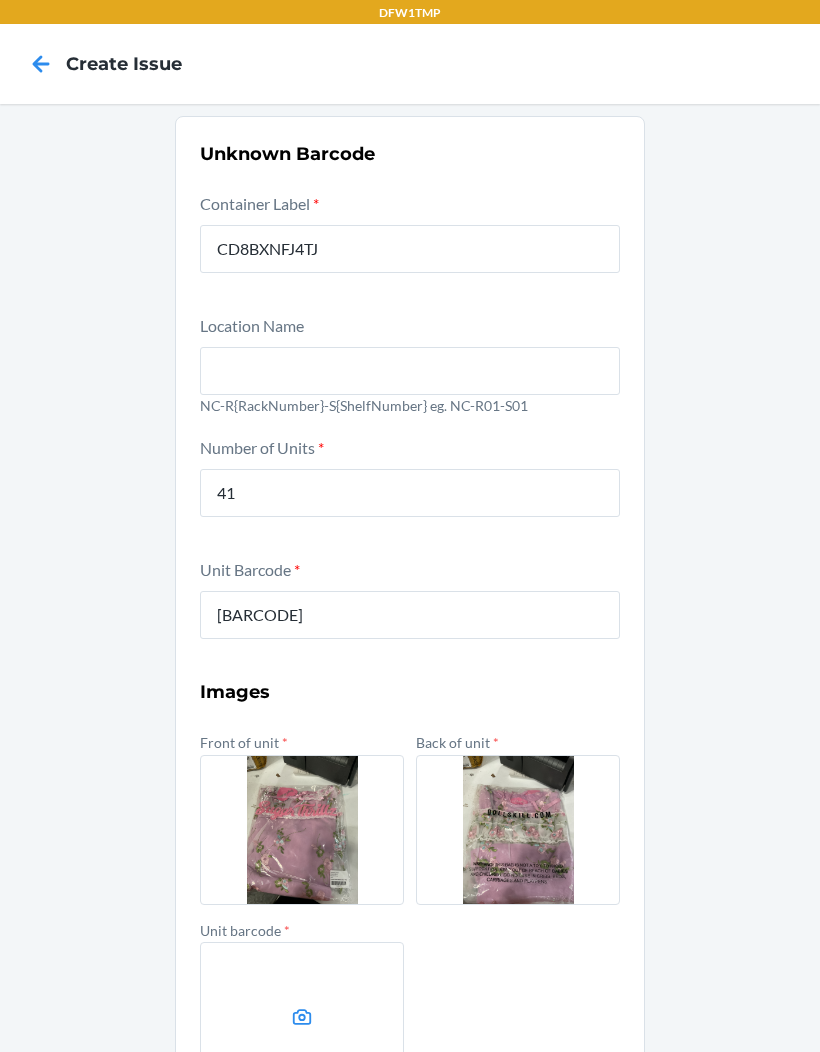 click at bounding box center [302, 1017] 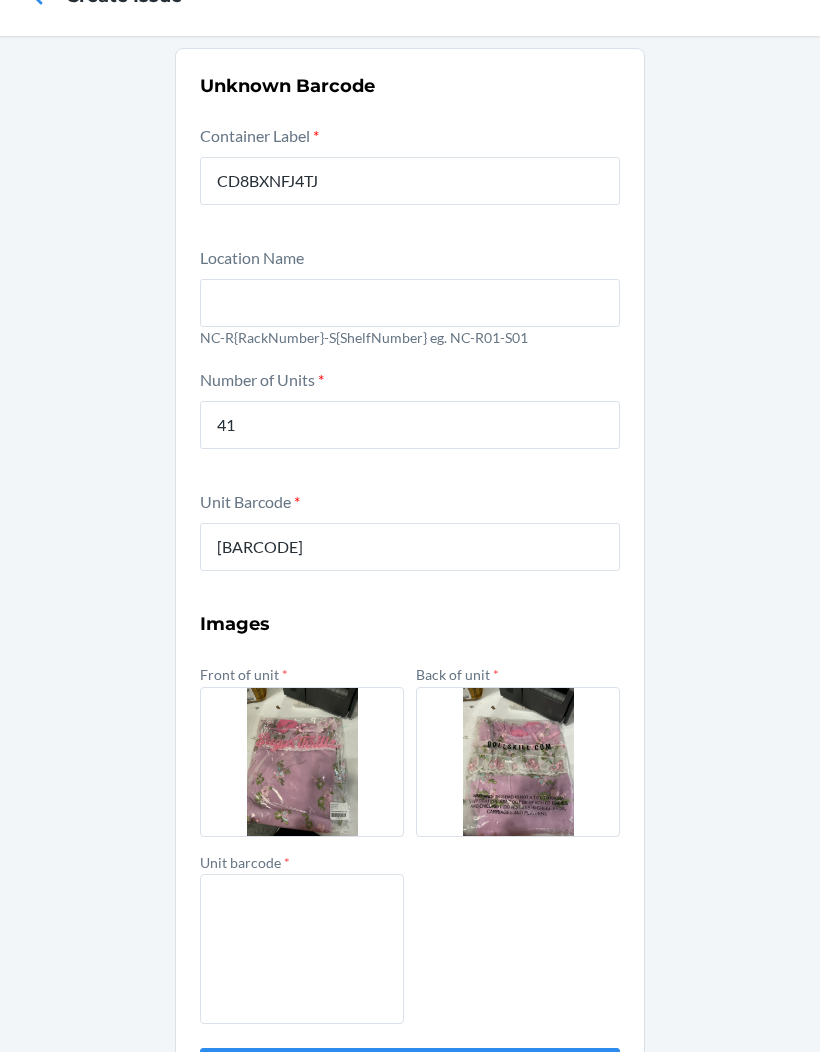 scroll, scrollTop: 66, scrollLeft: 0, axis: vertical 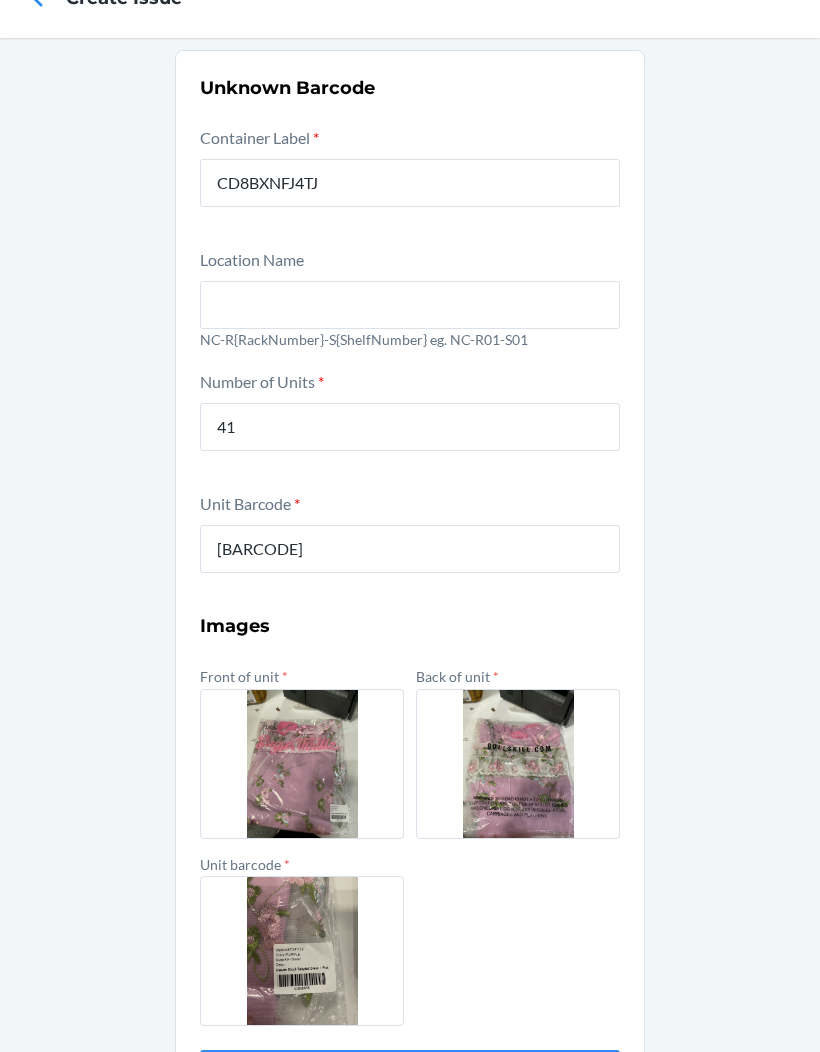 click on "Submit" at bounding box center [410, 1074] 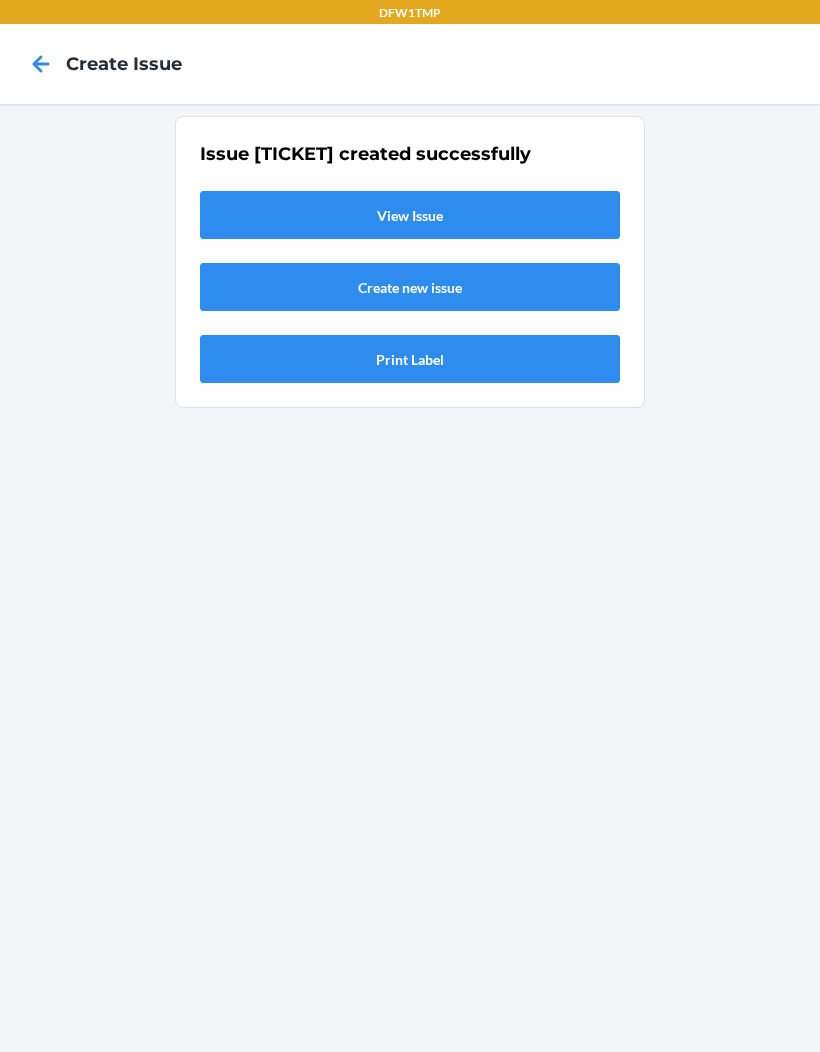 scroll, scrollTop: 0, scrollLeft: 0, axis: both 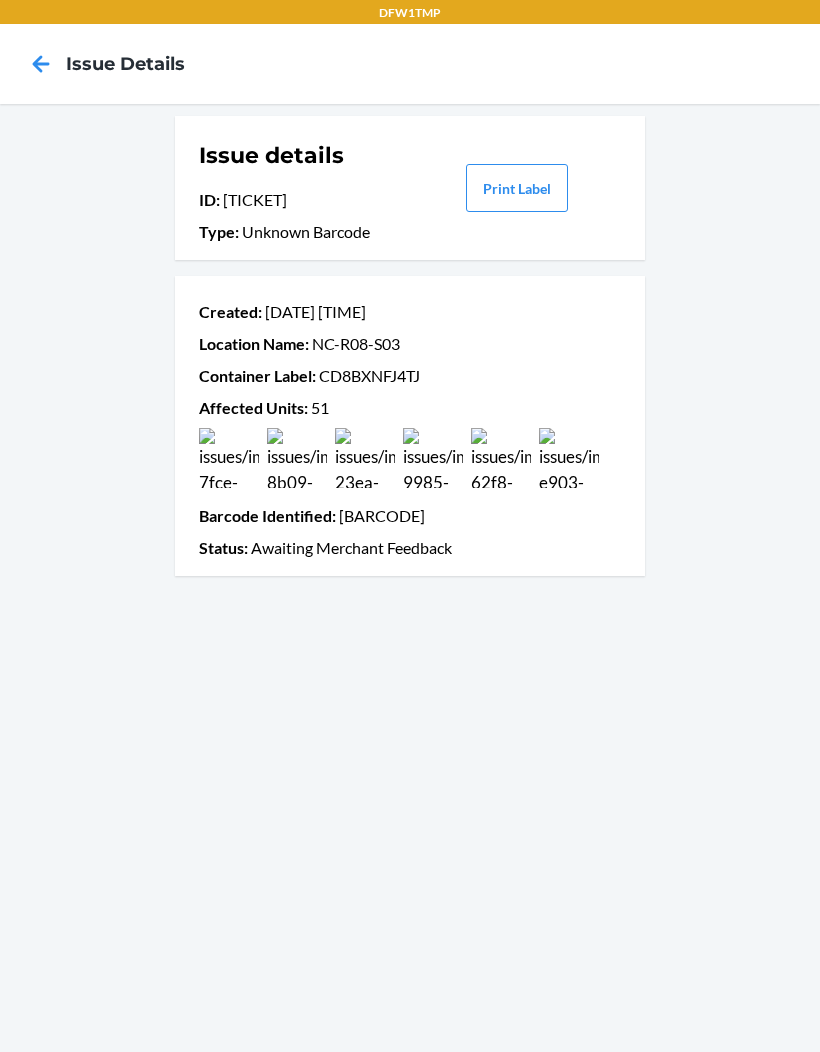 click 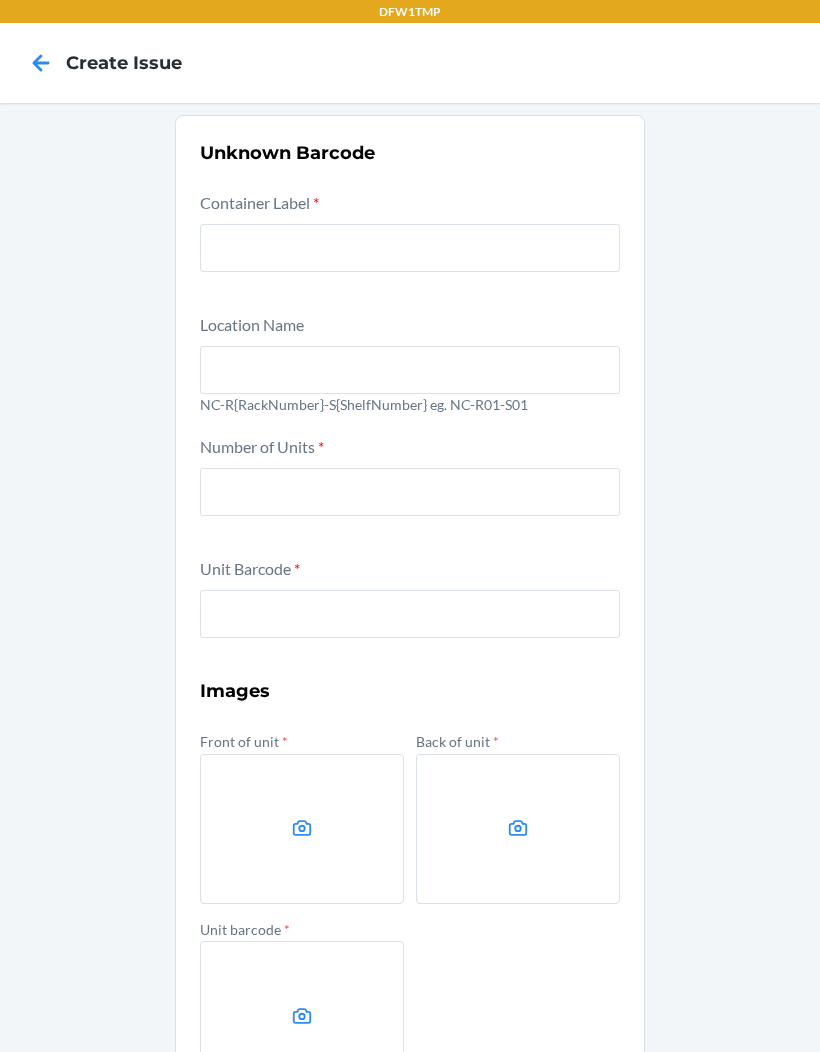 scroll, scrollTop: 0, scrollLeft: 0, axis: both 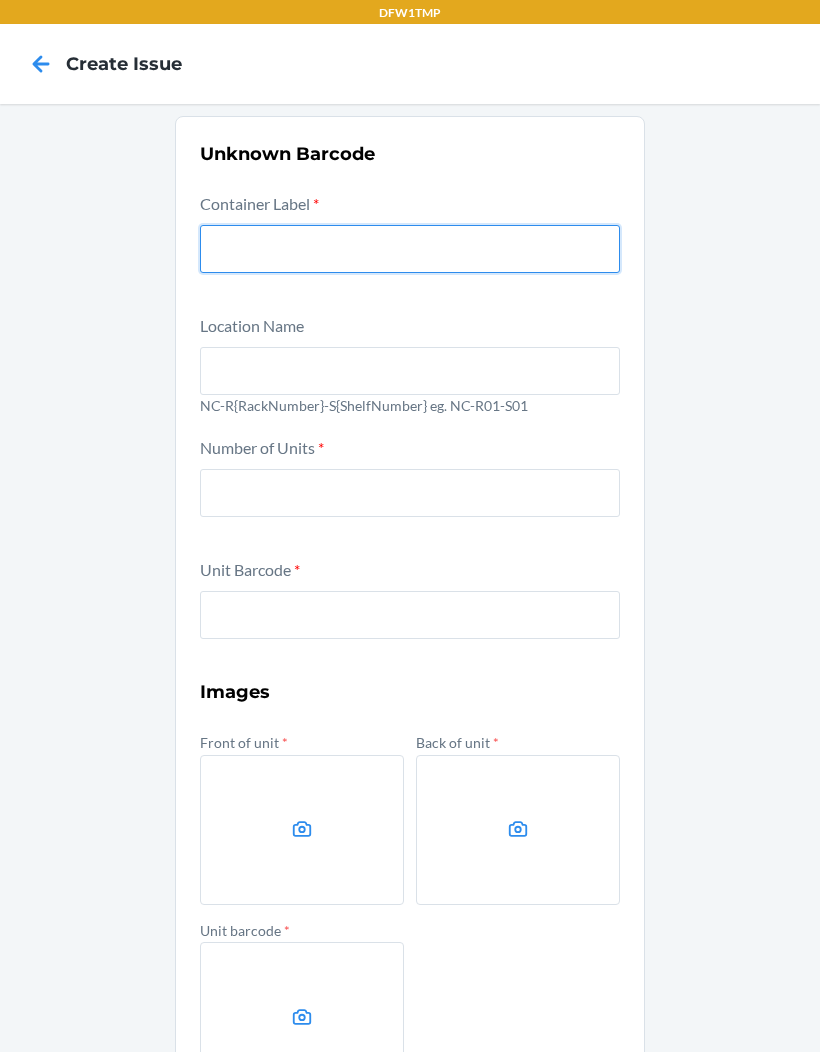 click at bounding box center [410, 249] 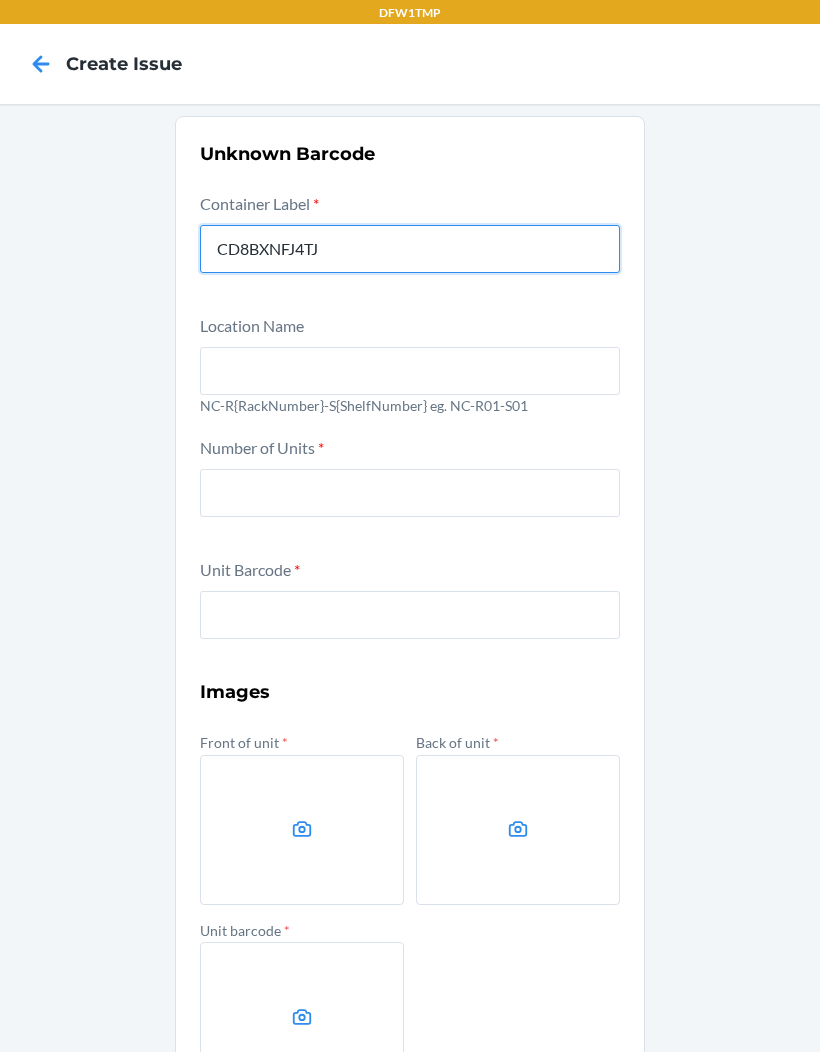 type on "CD8BXNFJ4TJ" 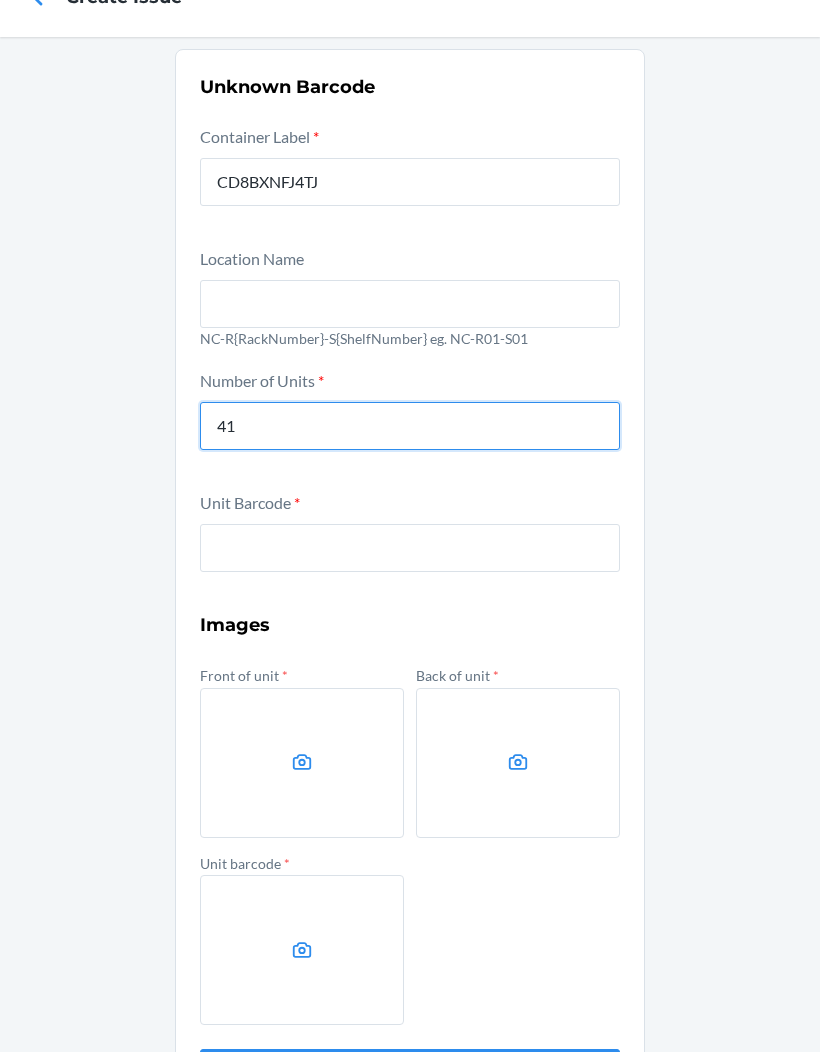 scroll, scrollTop: 66, scrollLeft: 0, axis: vertical 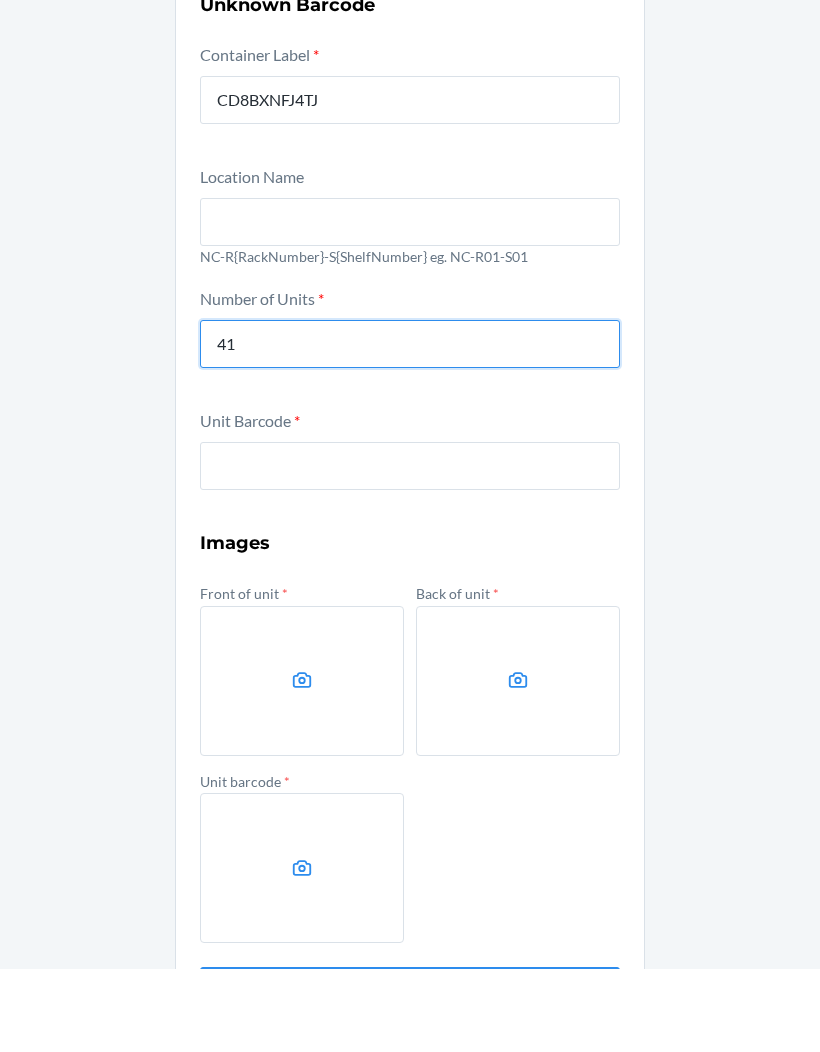 type on "41" 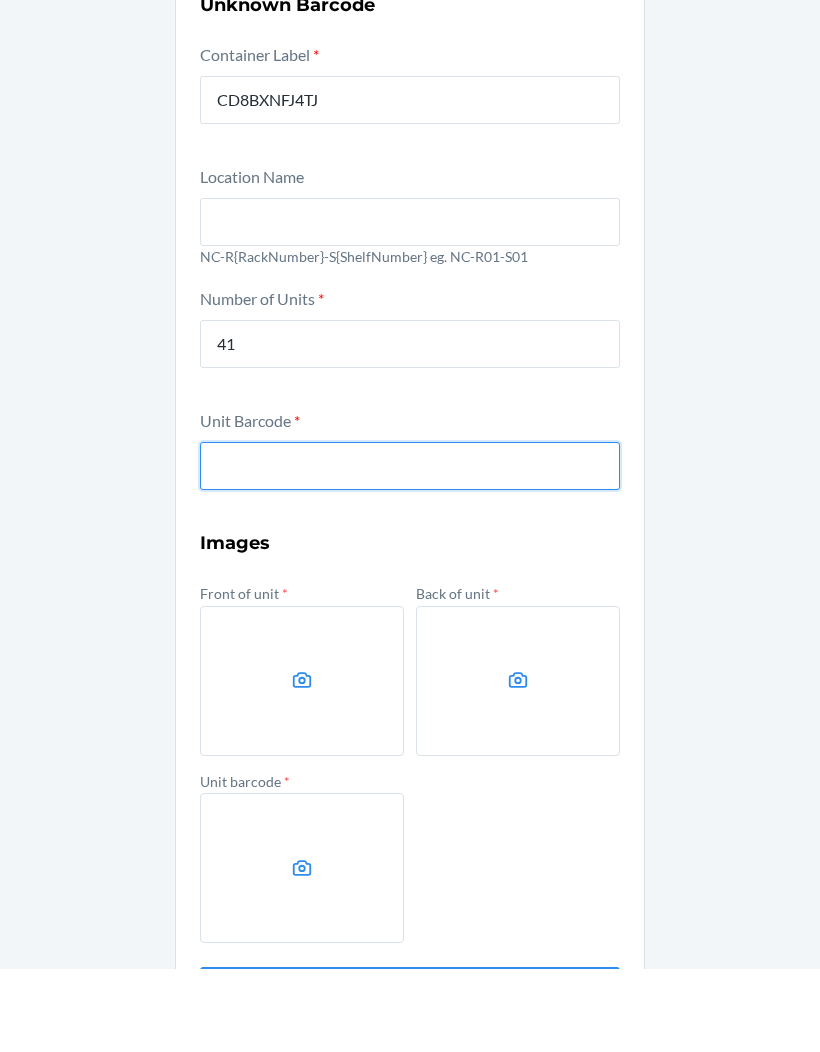 click at bounding box center (410, 549) 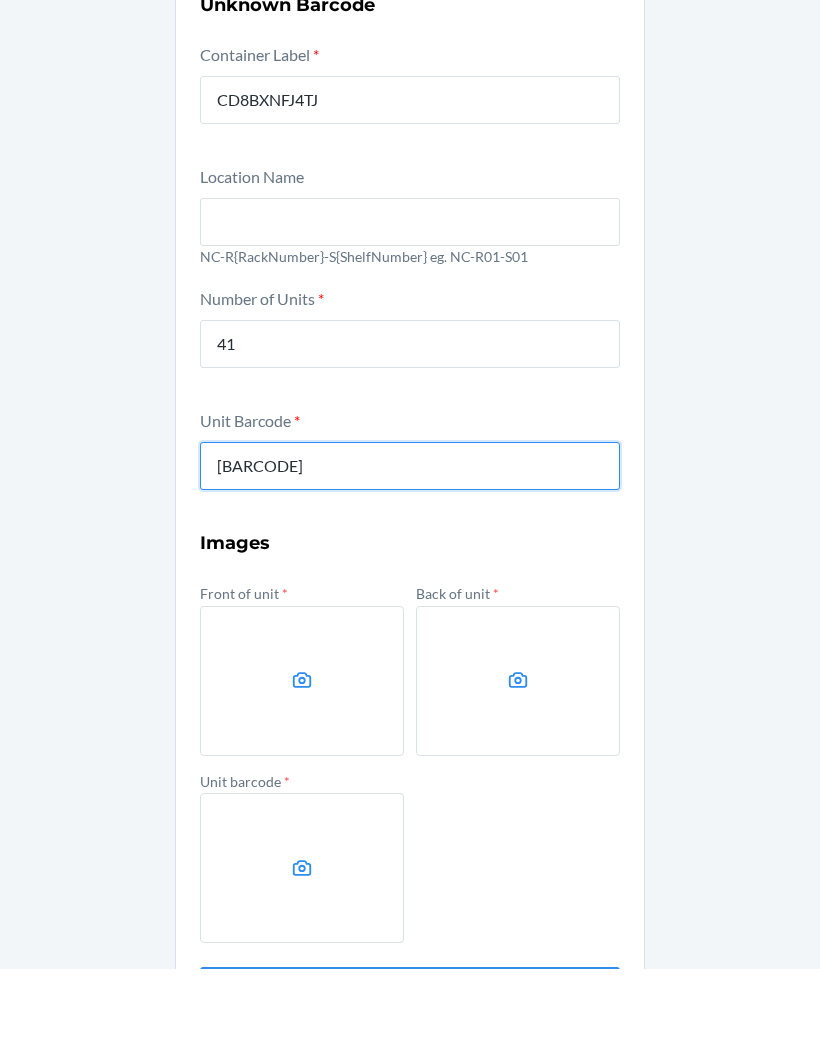 type on "[BARCODE]" 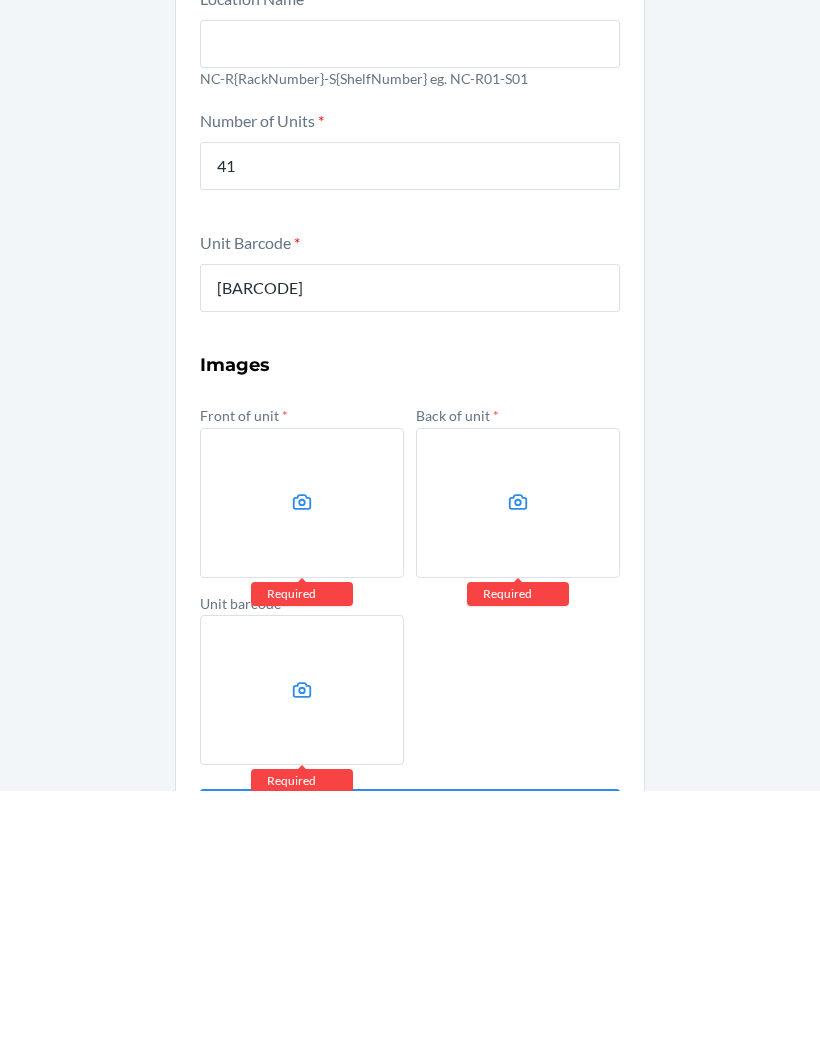 click at bounding box center (302, 764) 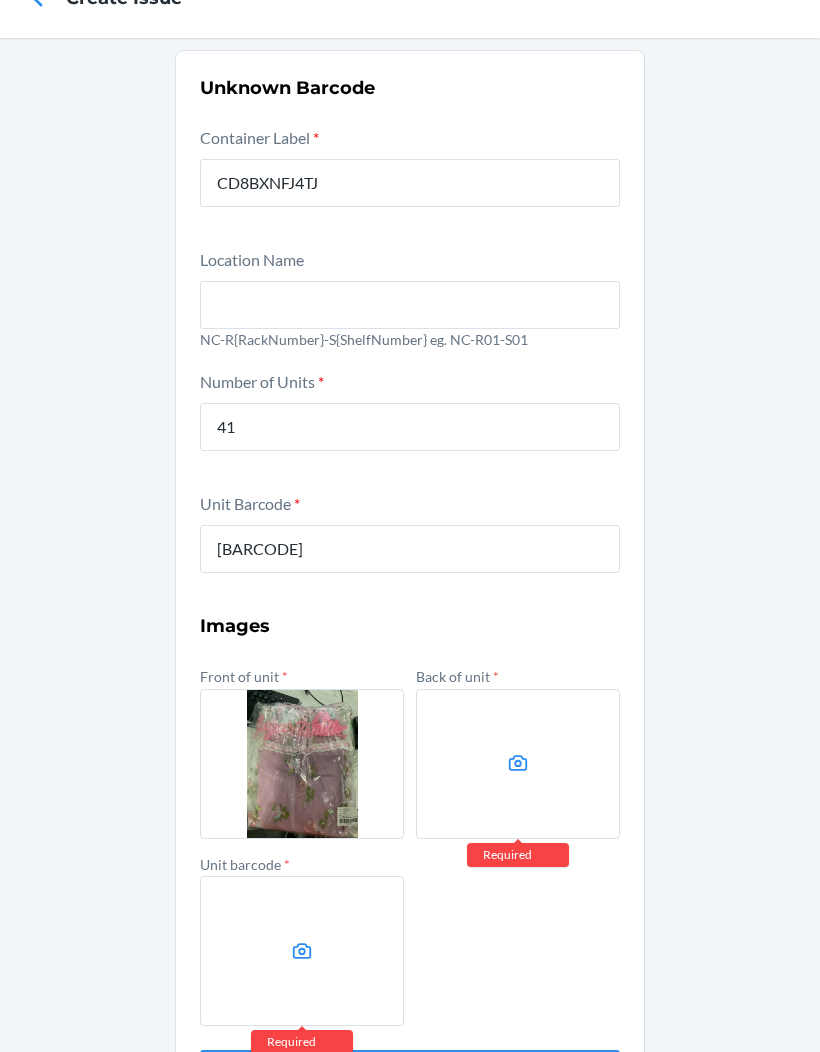 click at bounding box center [518, 764] 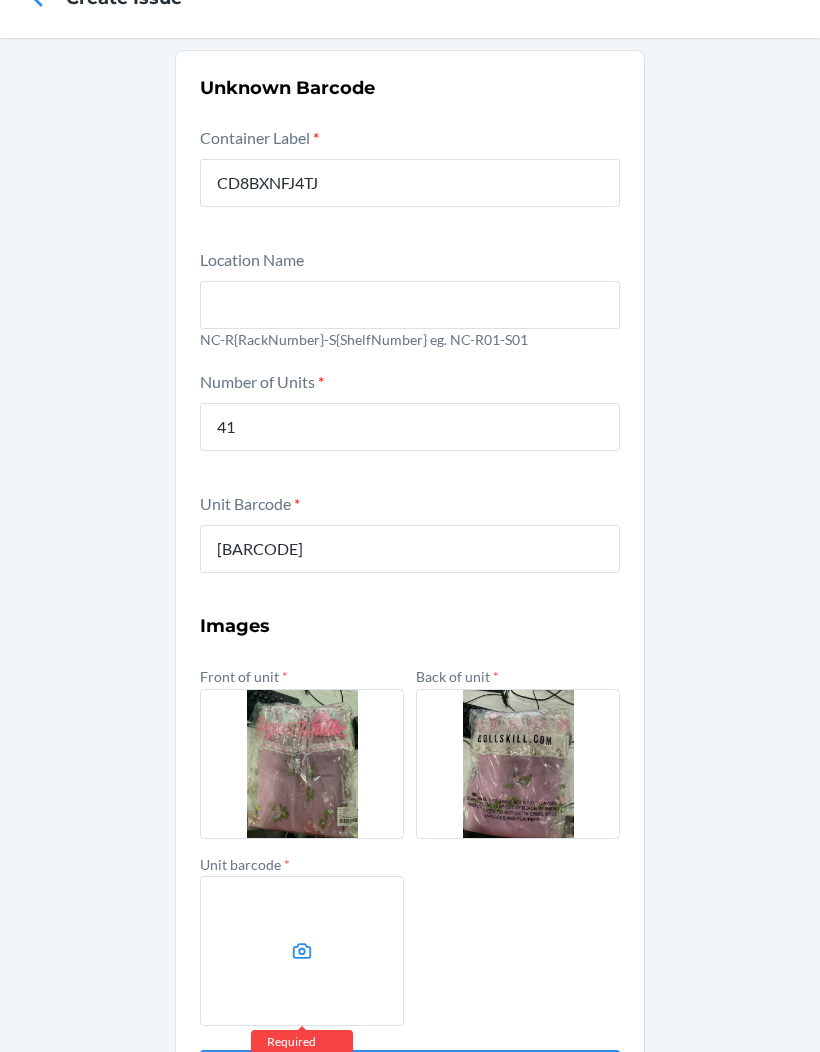 click at bounding box center (302, 951) 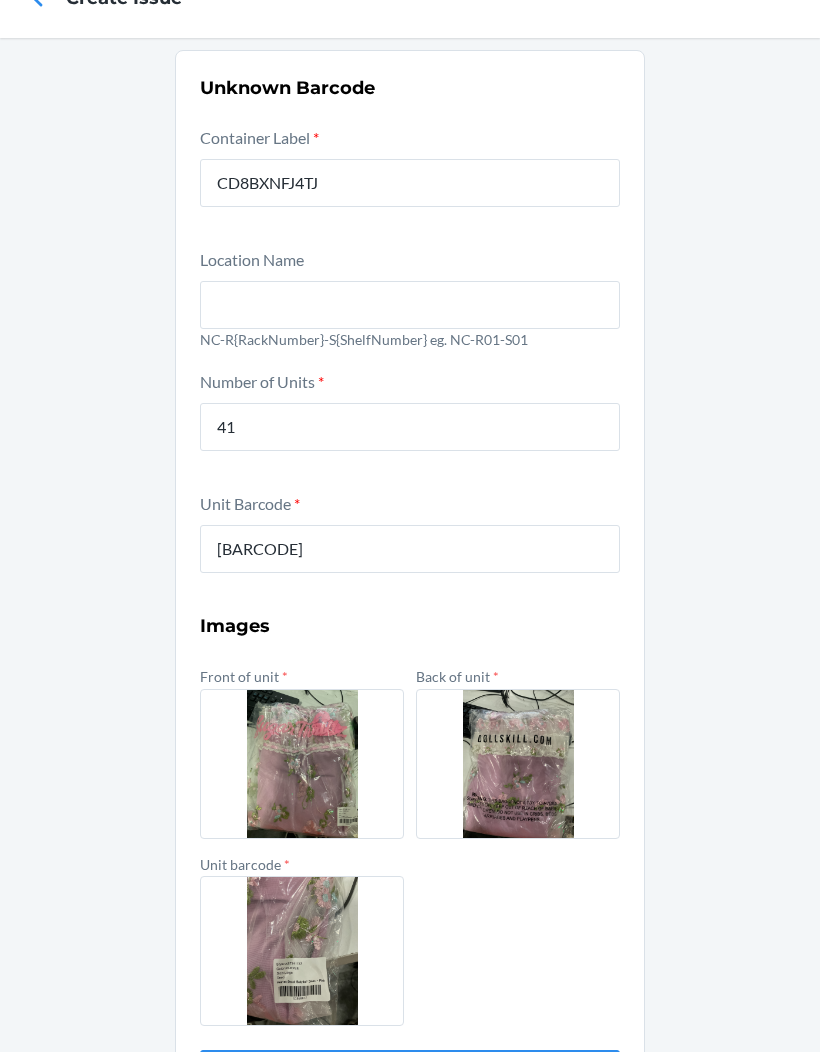 click on "Submit" at bounding box center (410, 1074) 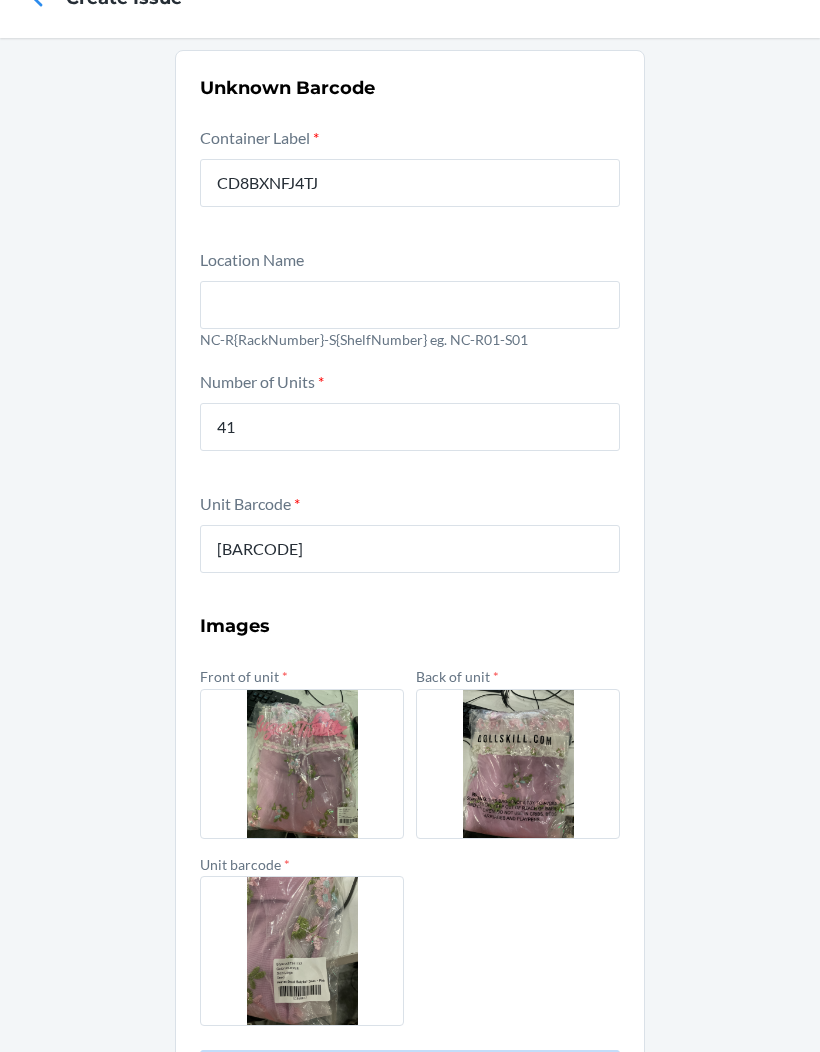 scroll, scrollTop: 0, scrollLeft: 0, axis: both 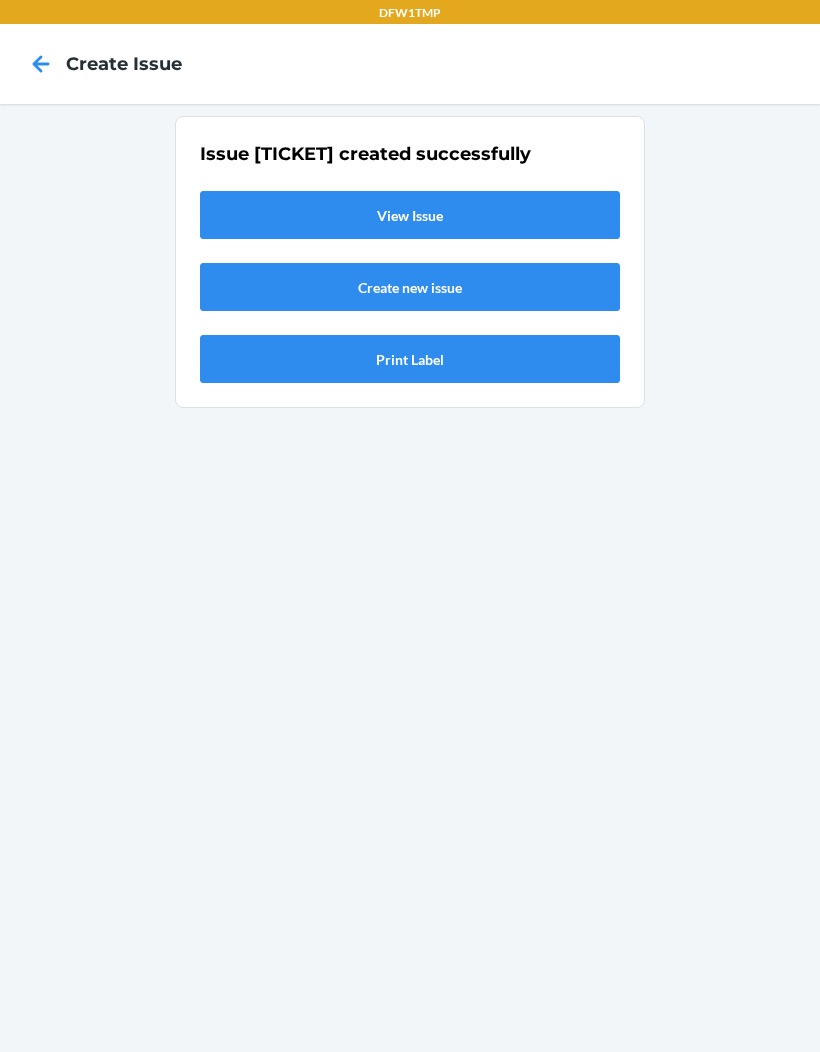click on "View Issue" at bounding box center [410, 215] 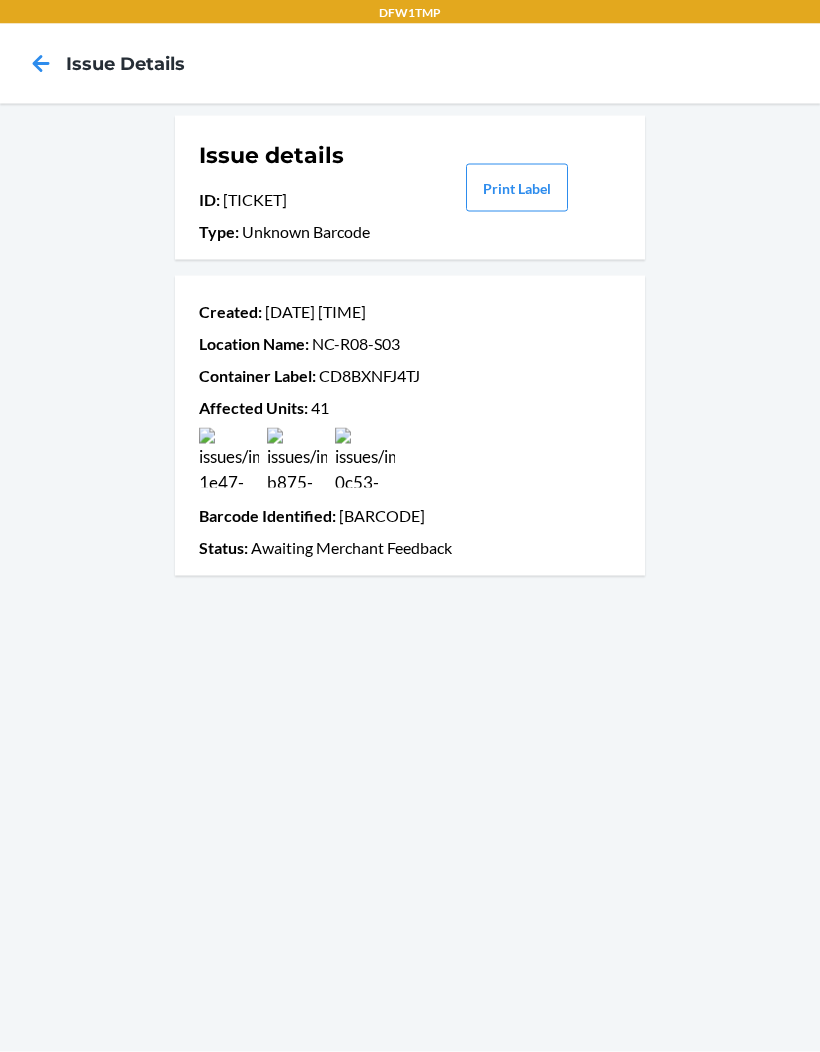 scroll, scrollTop: 0, scrollLeft: 0, axis: both 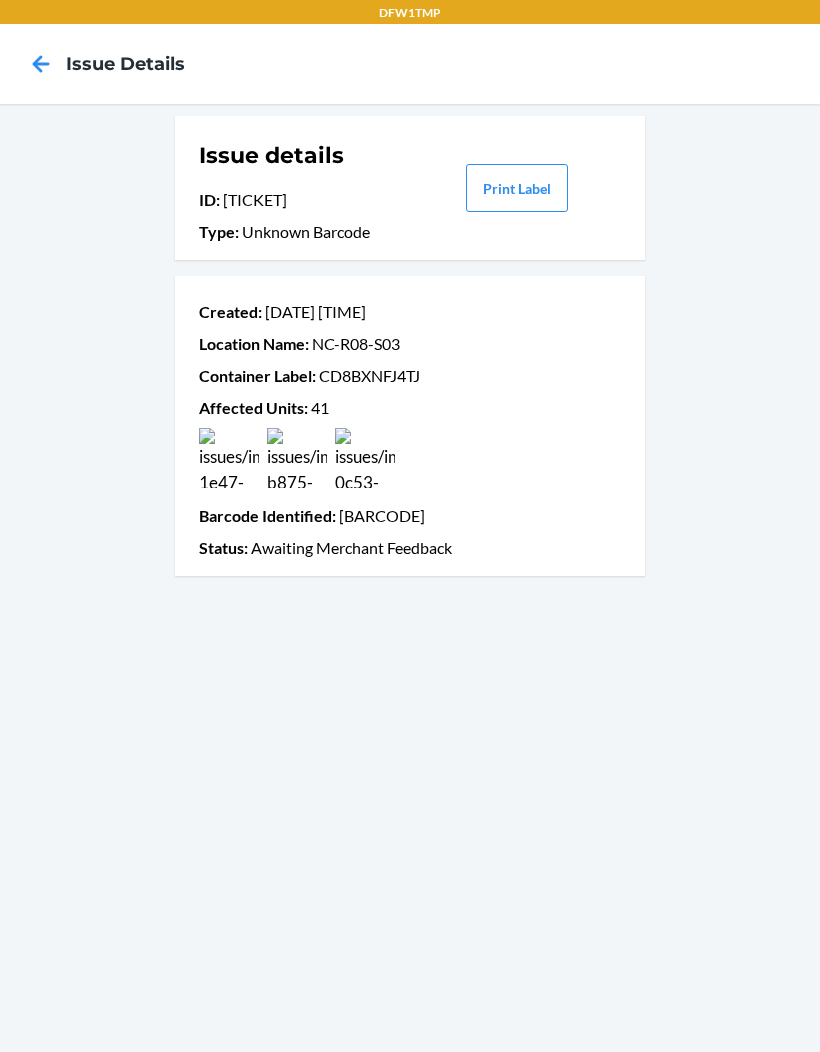 click 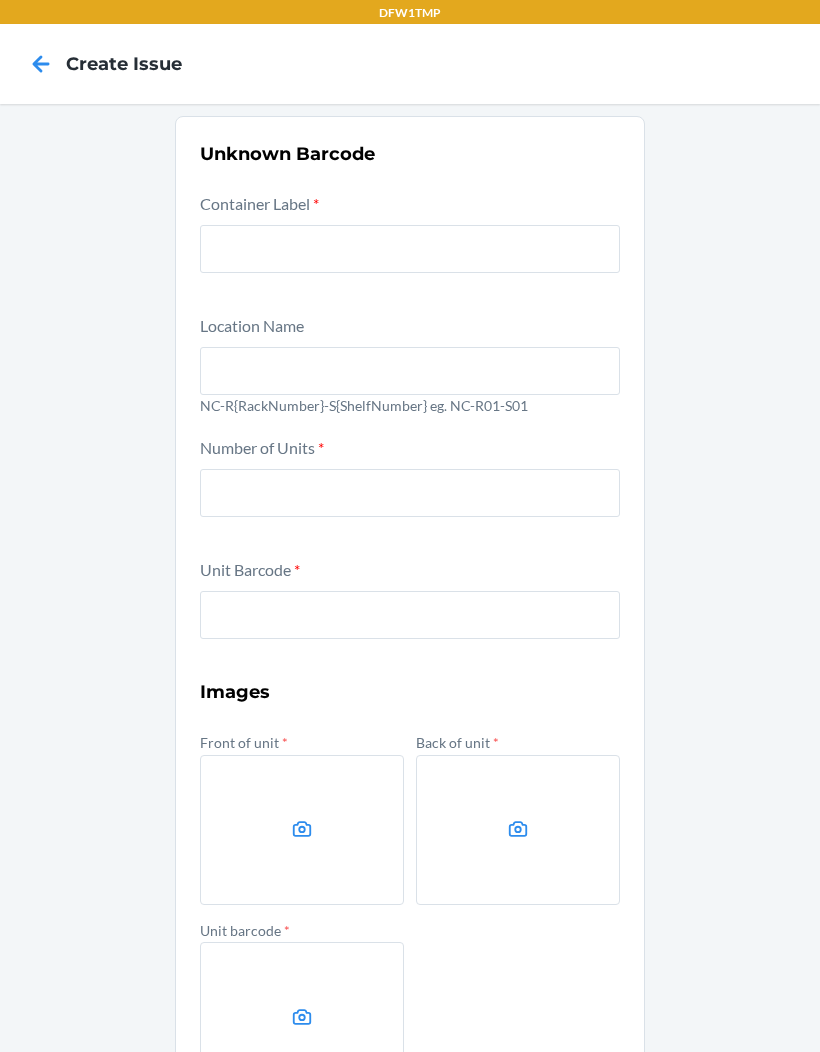 scroll, scrollTop: 82, scrollLeft: 0, axis: vertical 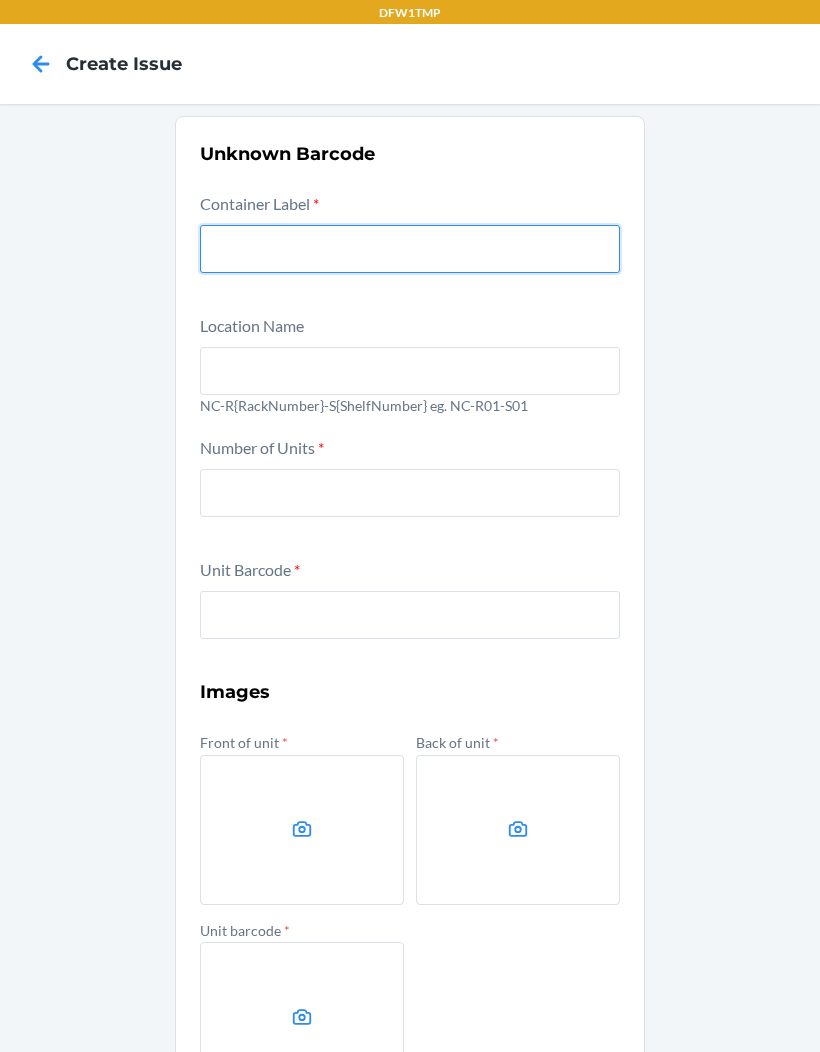 click at bounding box center (410, 249) 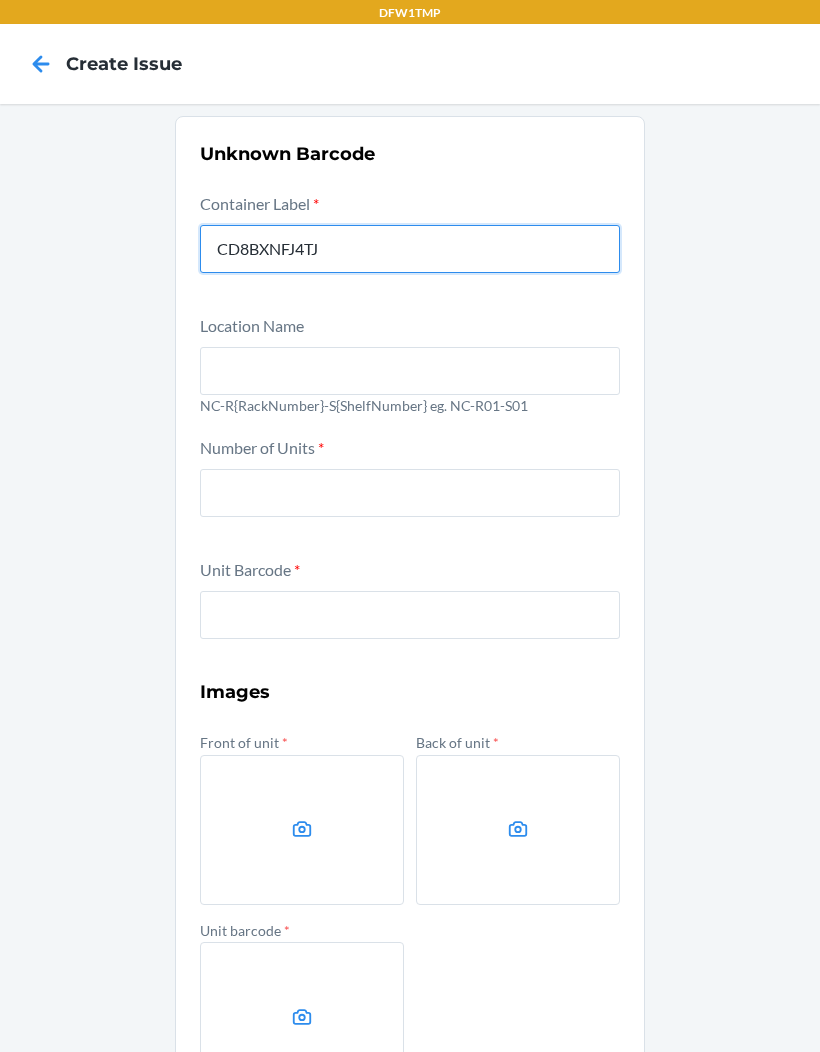 click on "CD8BXNFJ4TJ" at bounding box center [410, 249] 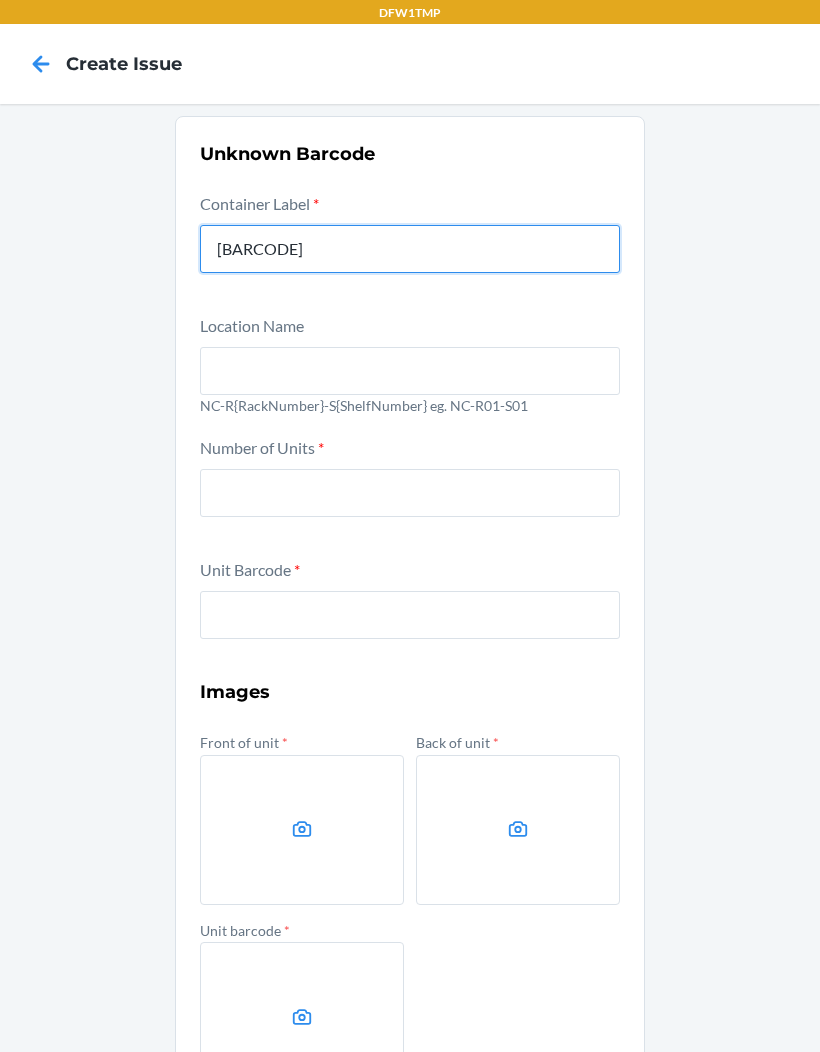 type on "CD8BXNFJ4TJ" 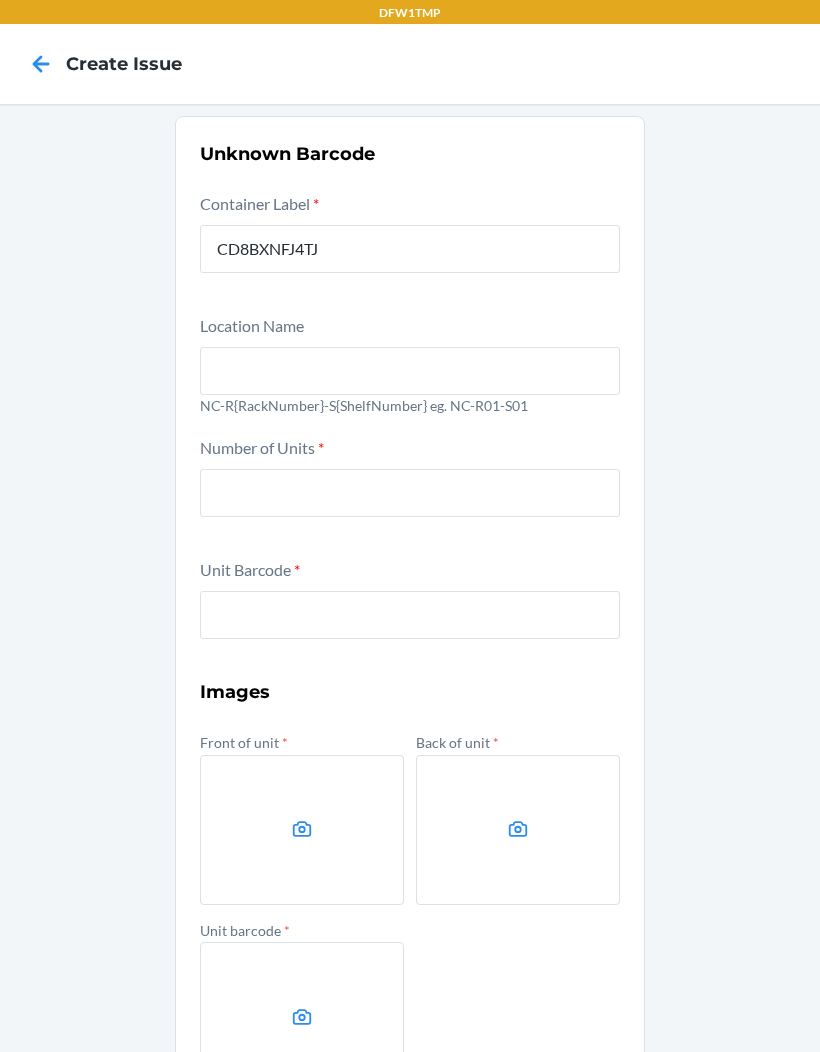 click at bounding box center (410, 371) 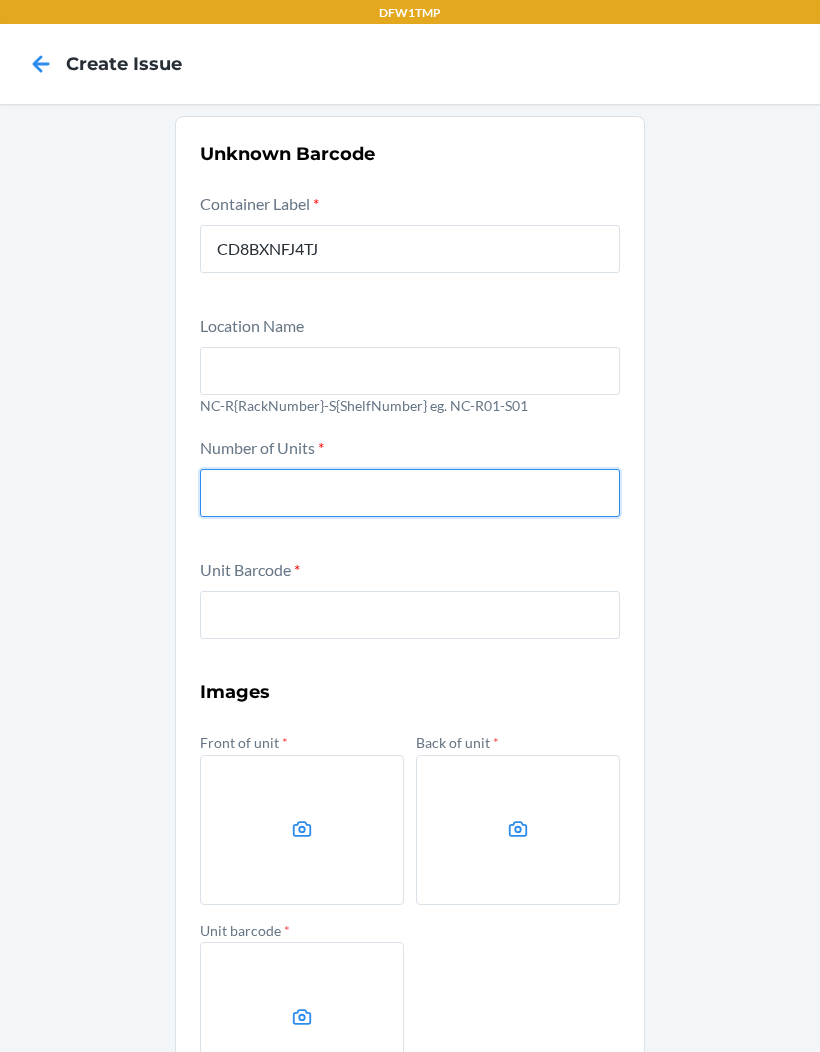 click at bounding box center [410, 493] 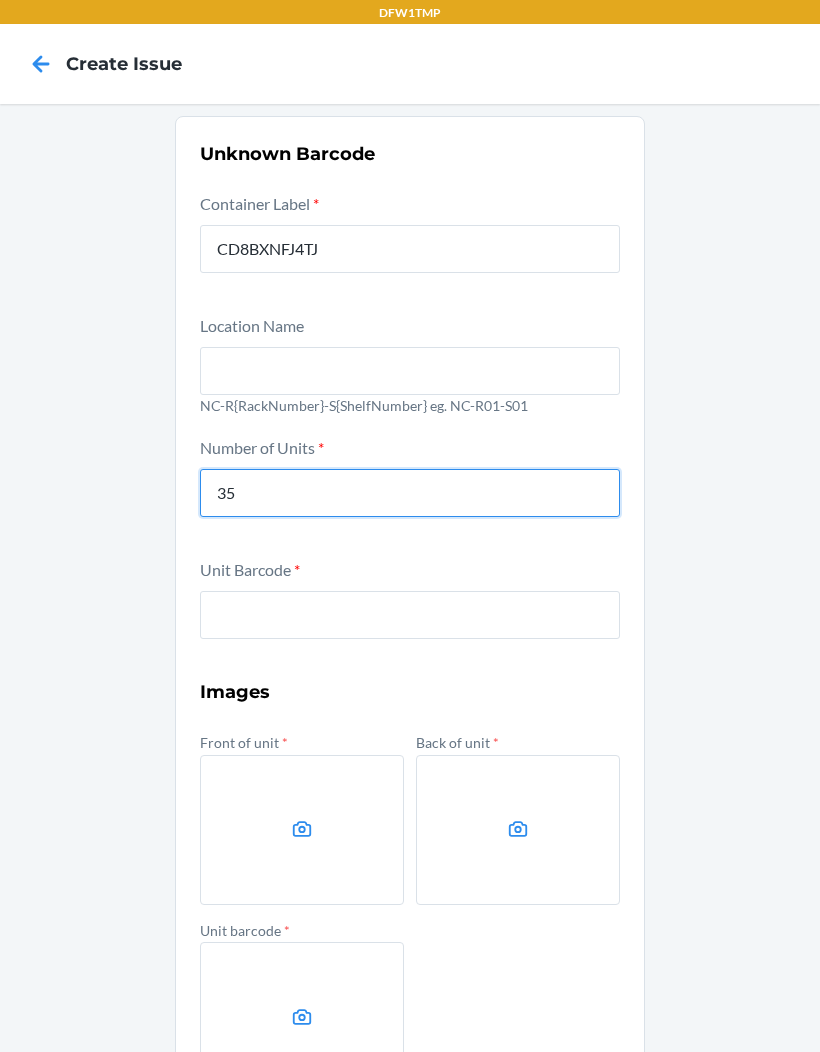 type on "35" 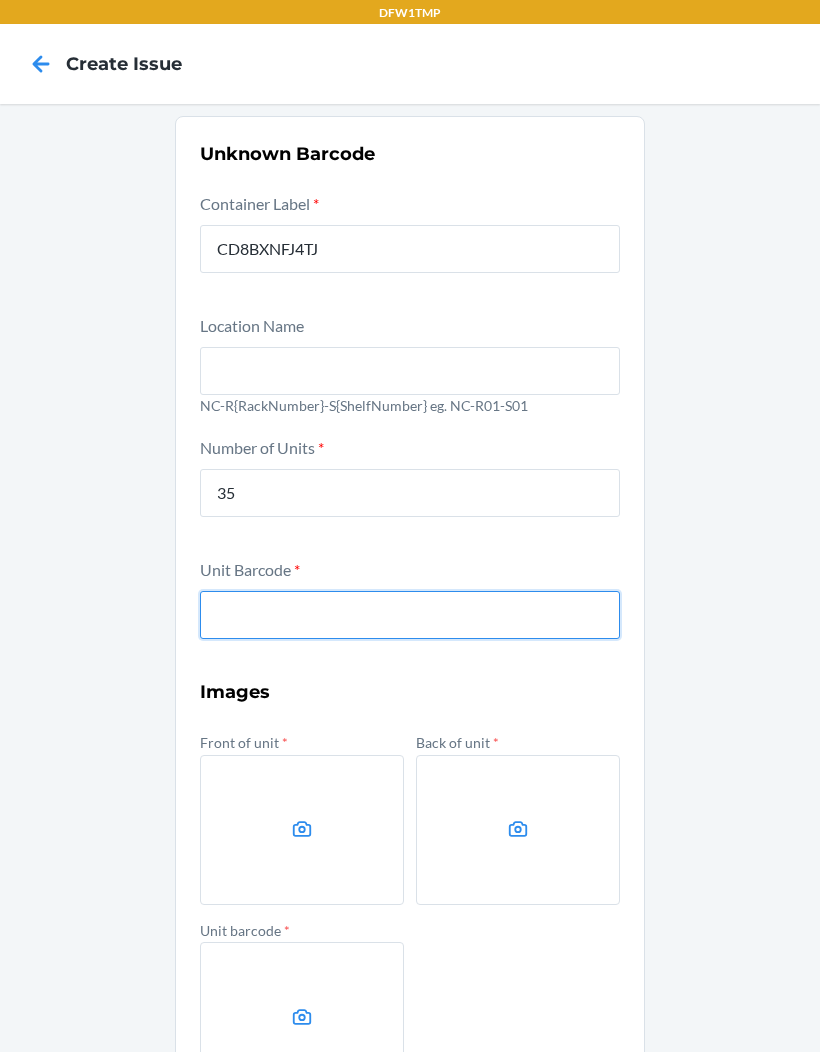 click at bounding box center [410, 615] 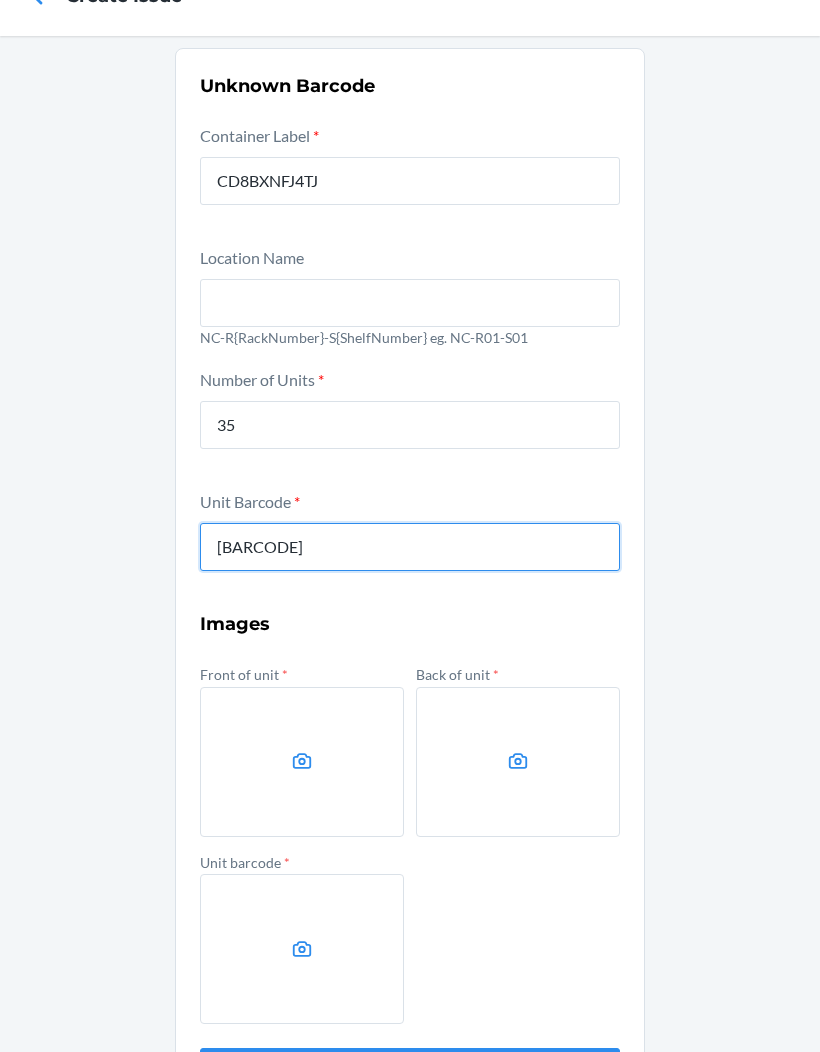 scroll, scrollTop: 66, scrollLeft: 0, axis: vertical 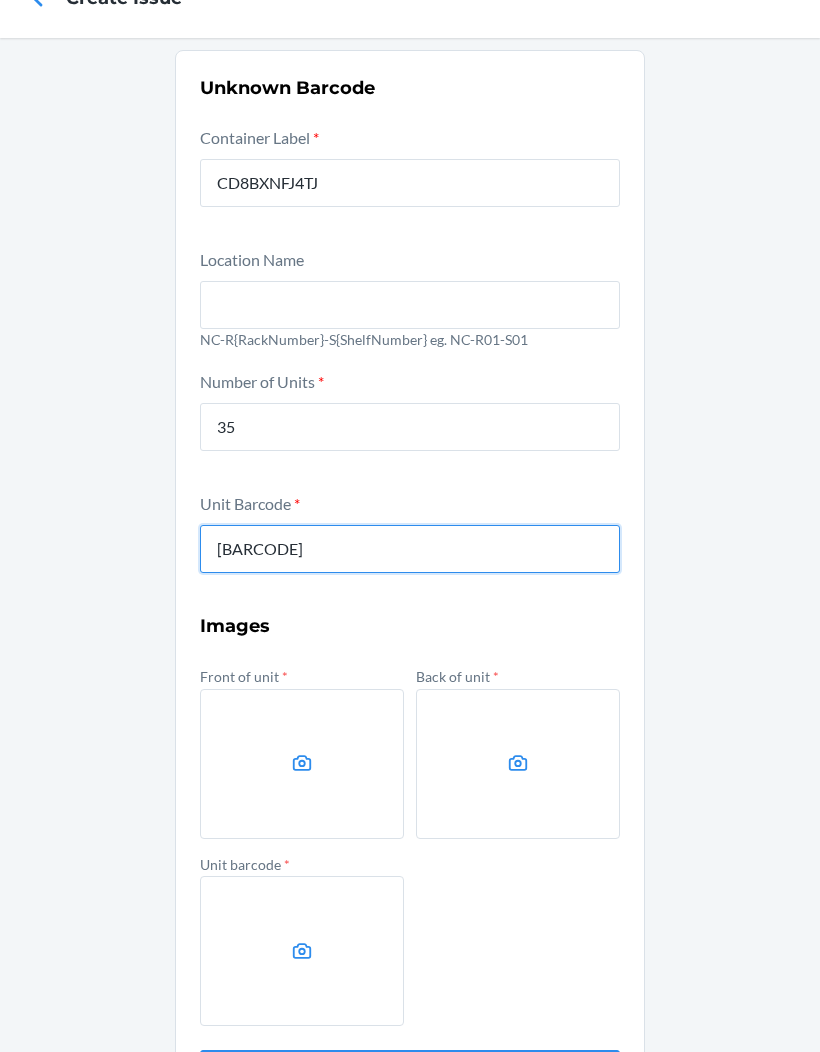 type on "[BARCODE]" 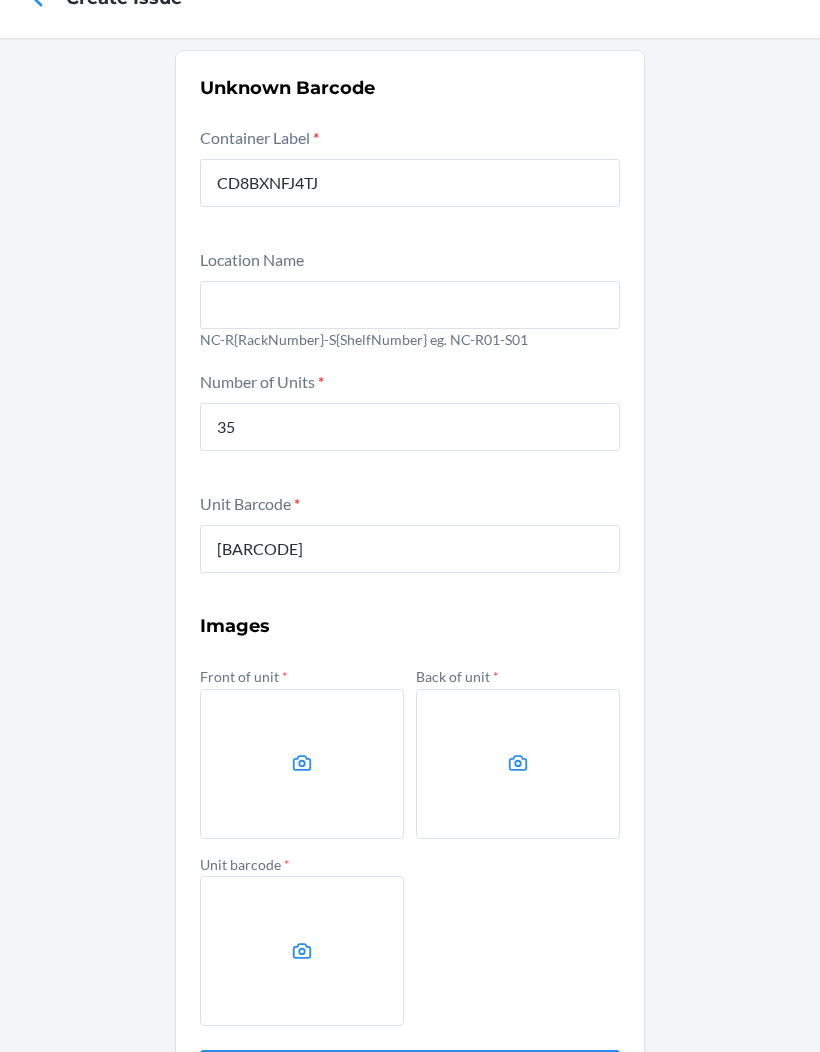 click at bounding box center (302, 764) 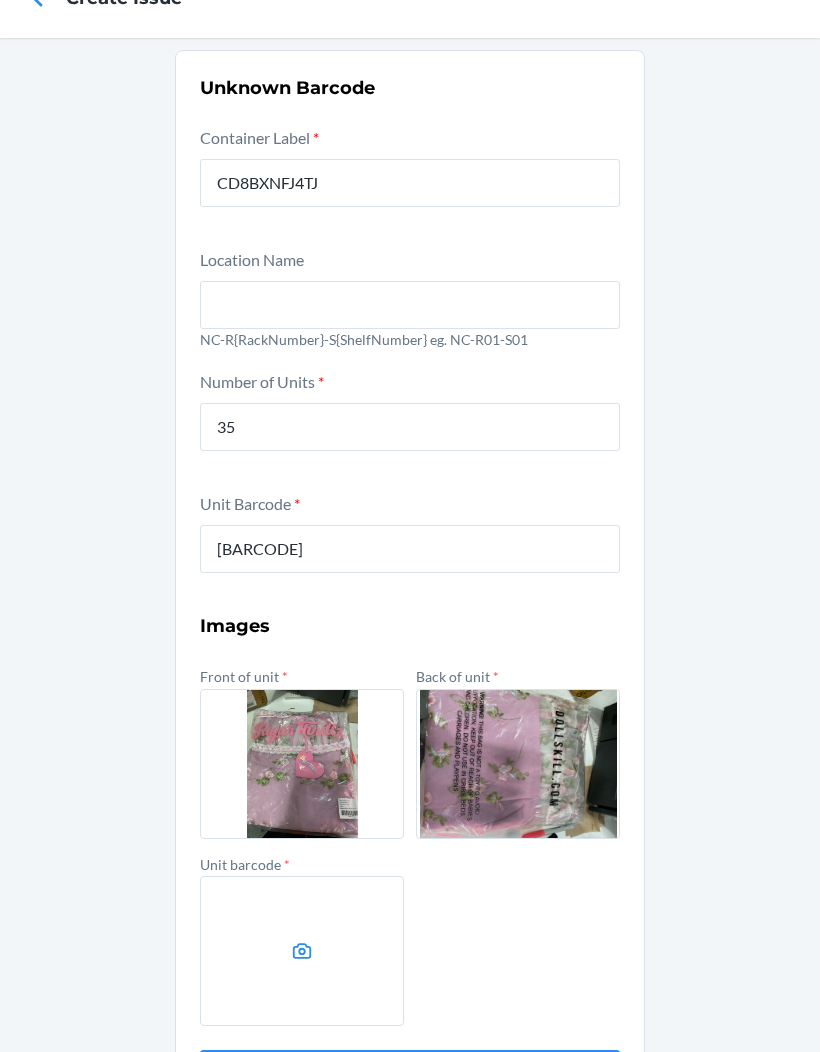 click at bounding box center (302, 951) 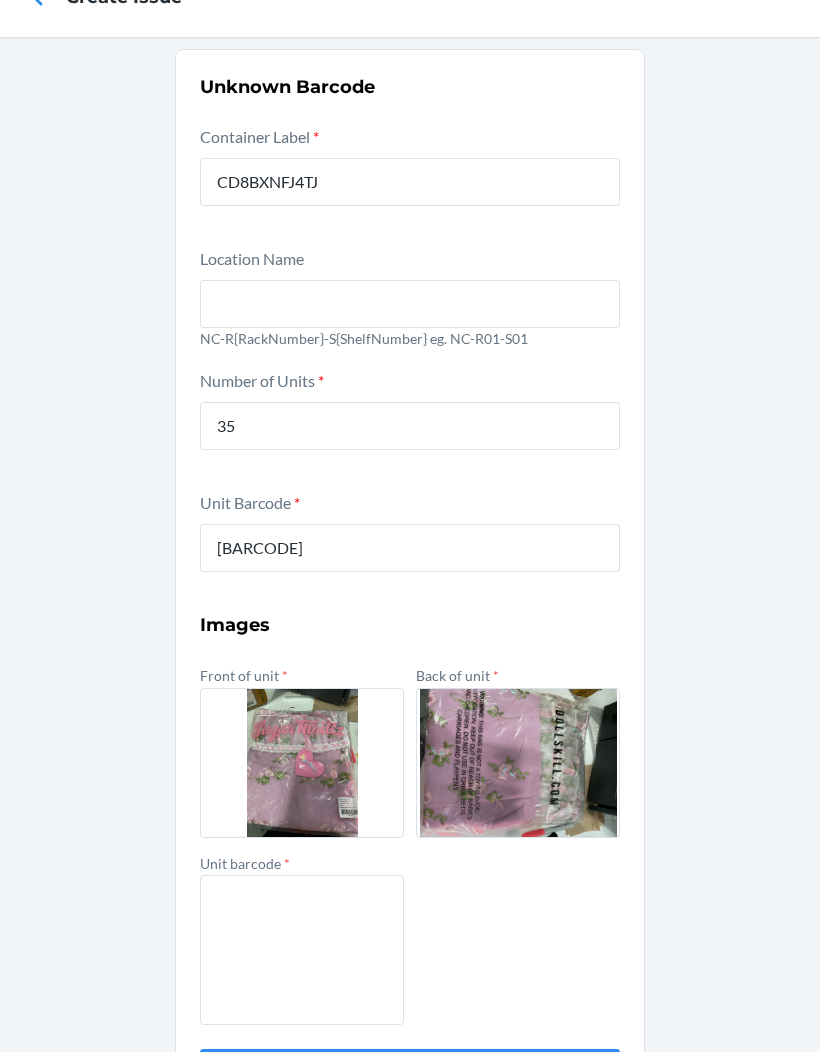 scroll, scrollTop: 66, scrollLeft: 0, axis: vertical 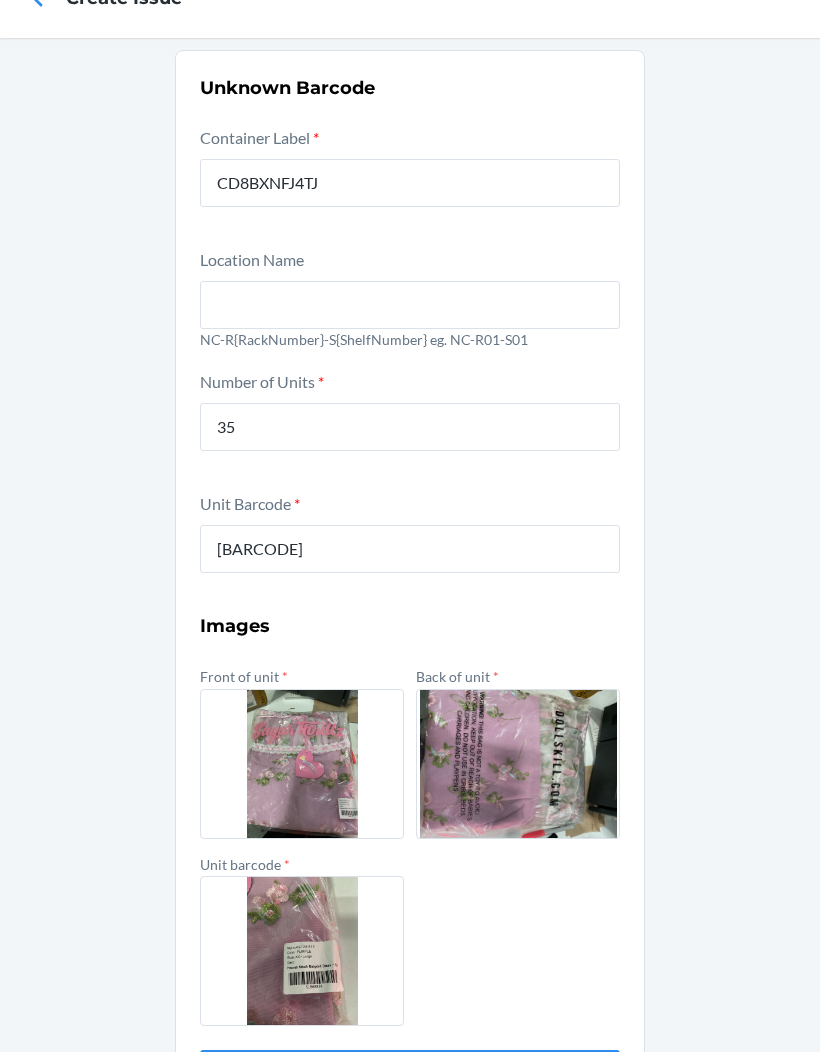 click on "Submit" at bounding box center (410, 1074) 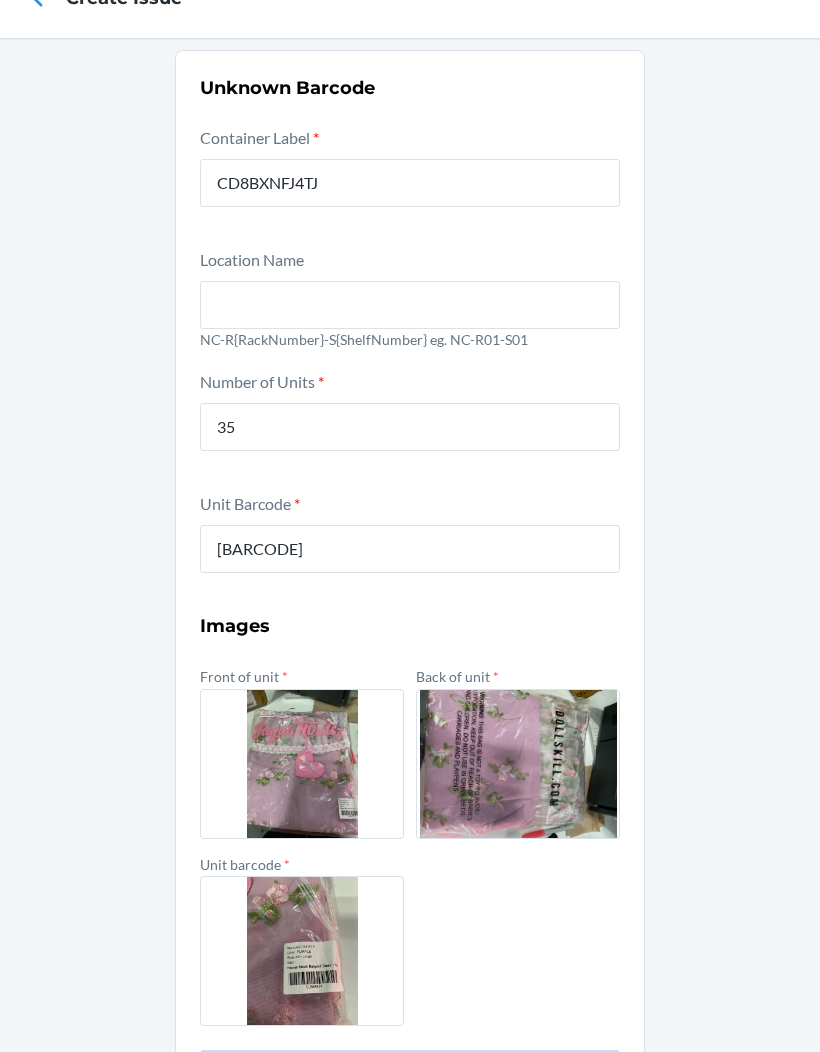 scroll, scrollTop: 0, scrollLeft: 0, axis: both 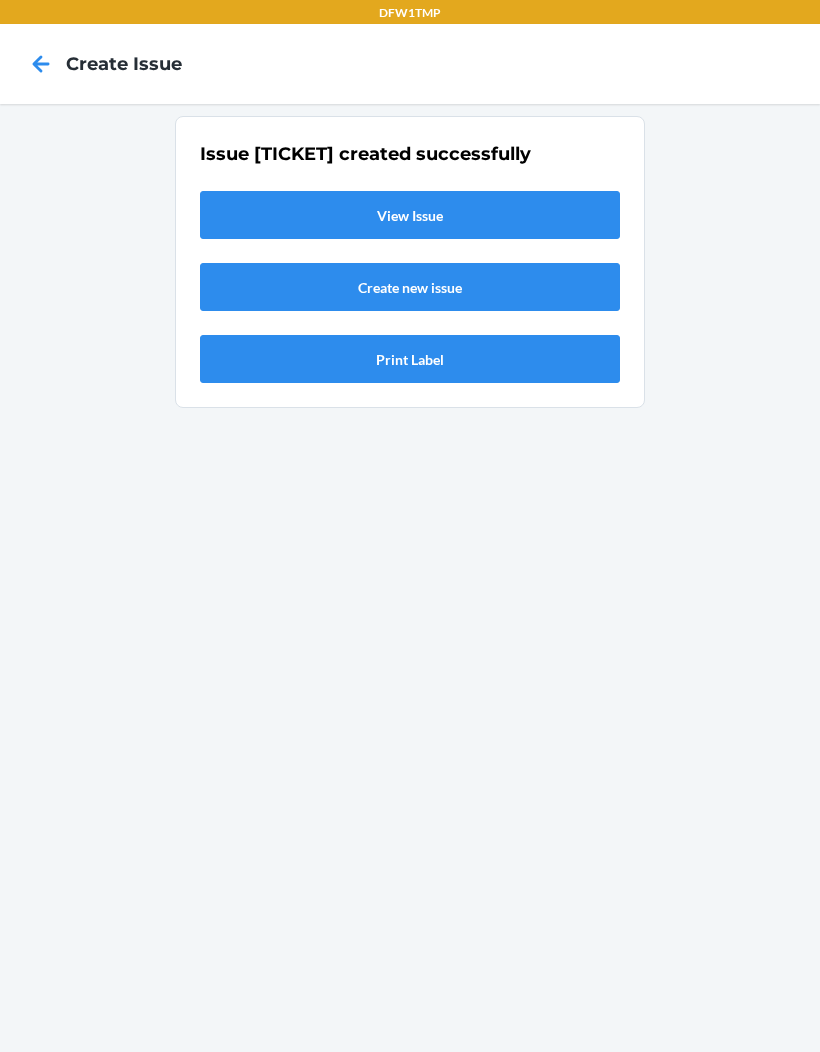 click on "View Issue" at bounding box center [410, 215] 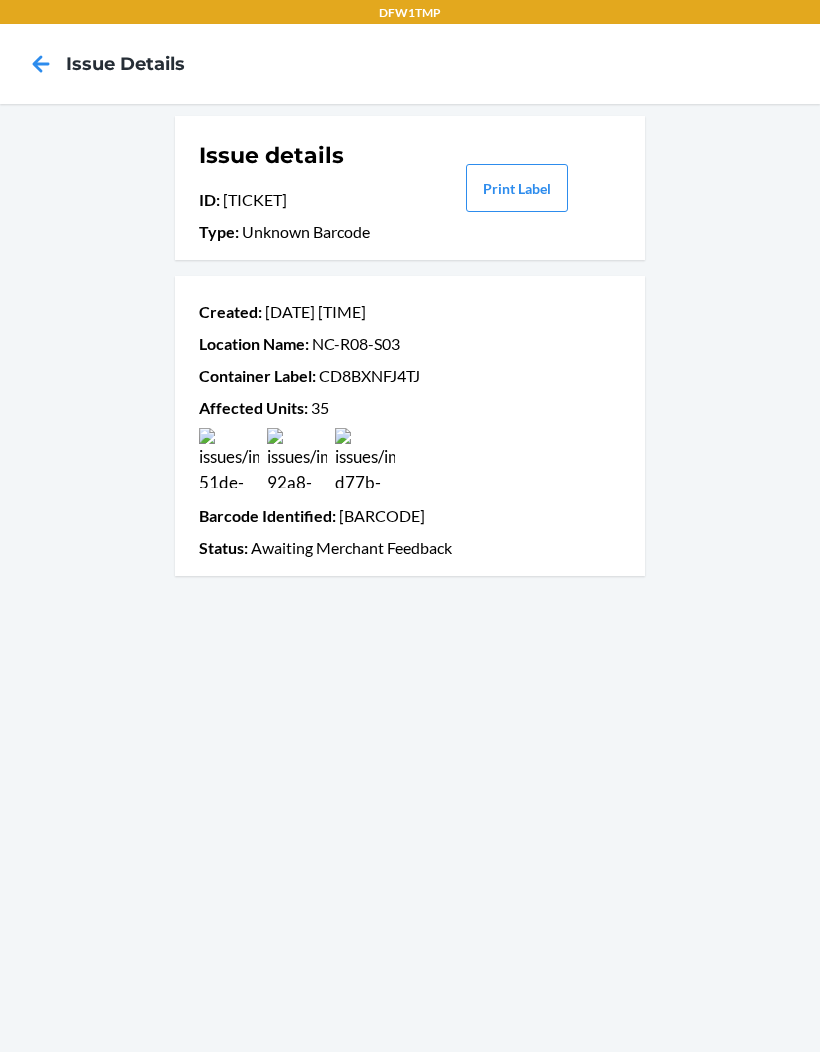 scroll, scrollTop: 0, scrollLeft: 0, axis: both 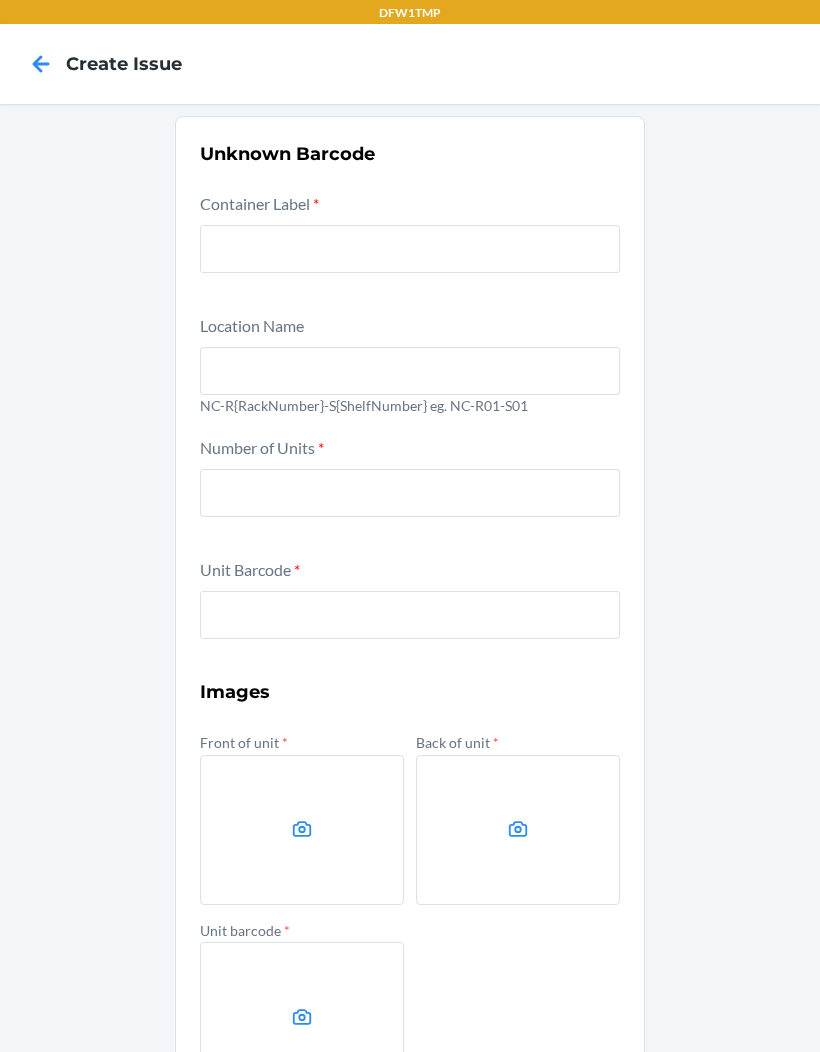 click on "Unknown Barcode Container Label   * Location Name   NC-R[RACKNUMBER]-S[SHELFNUMBER] eg. NC-R01-S01 Number of Units   * Unit Barcode   * Images Front of unit   * Back of unit   * Unit barcode   * Submit" at bounding box center (410, 652) 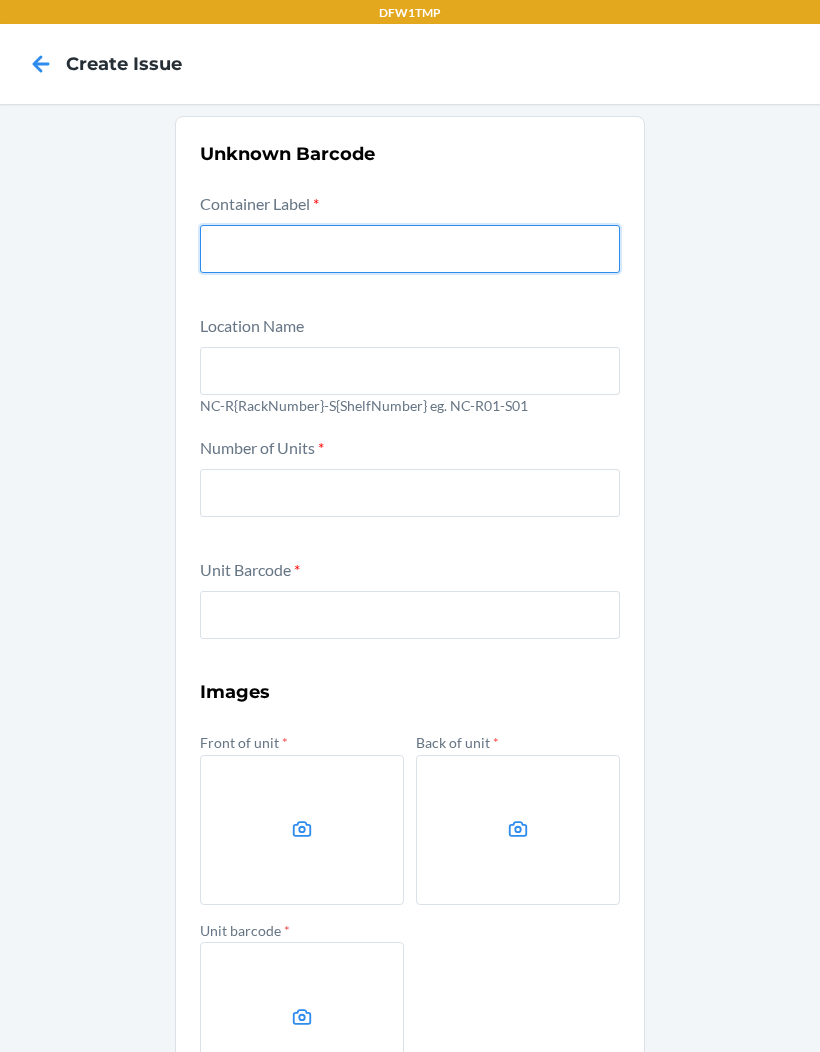 click at bounding box center (410, 249) 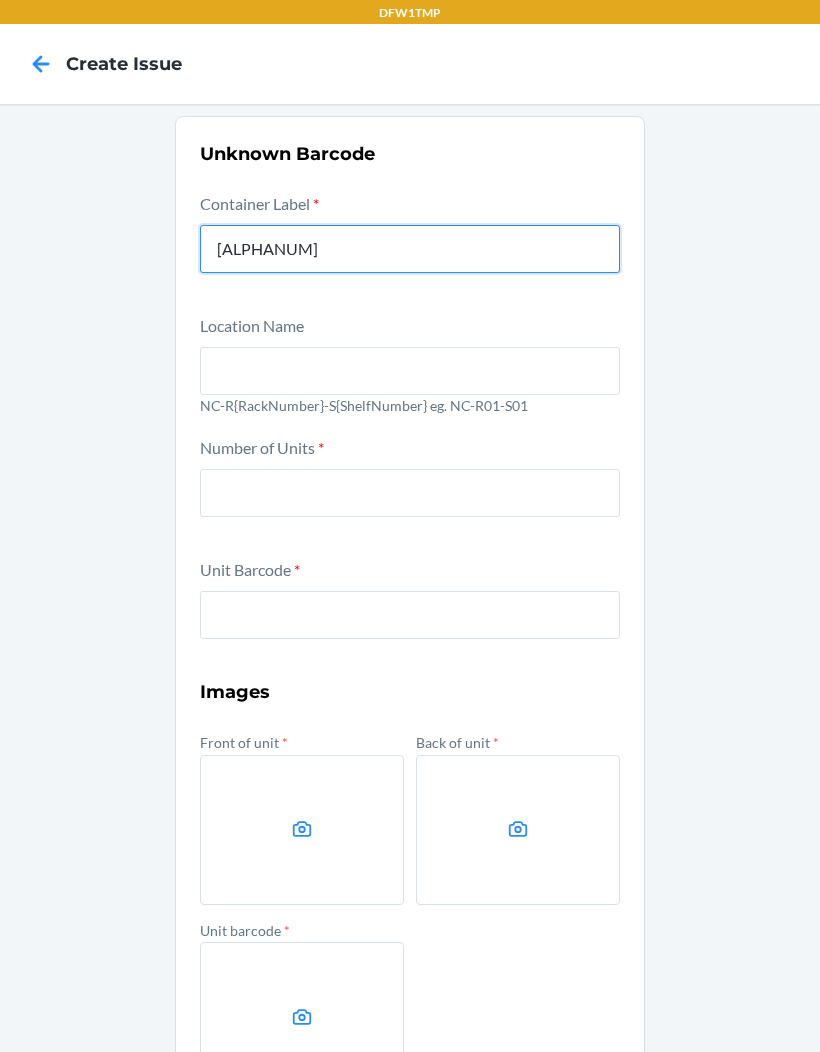 type on "CD8BXNFJ4TJ" 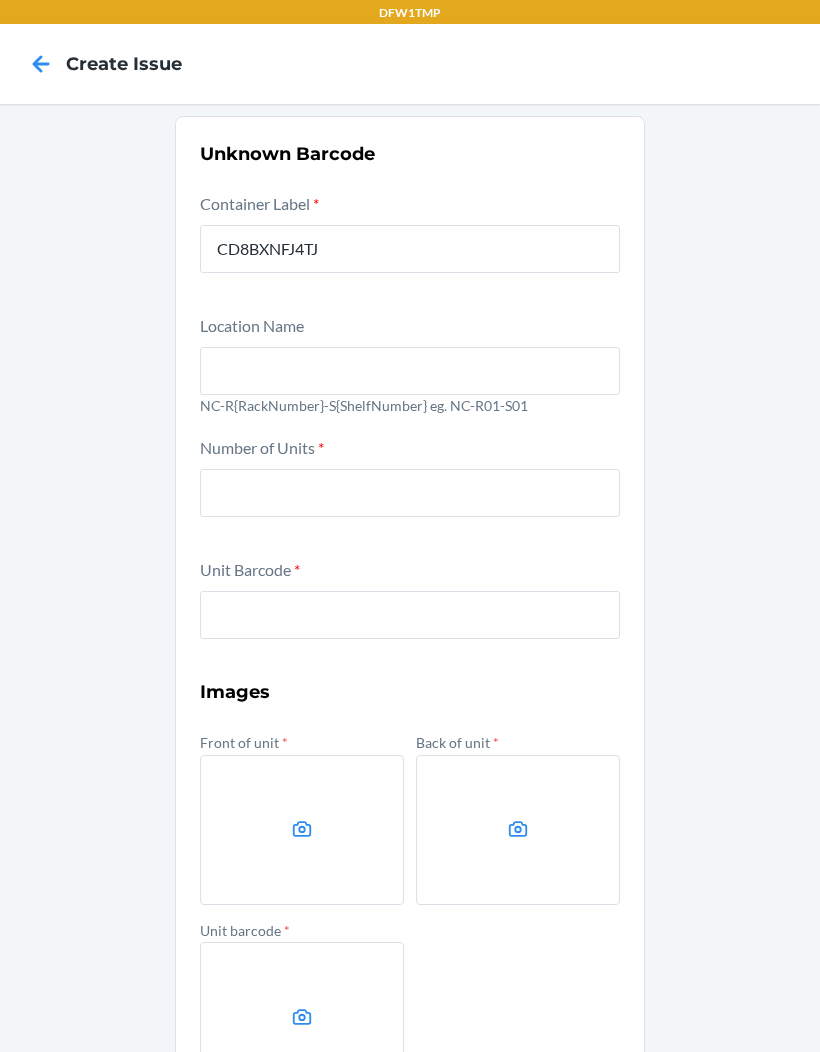 click on "Location Name   NC-R{RackNumber}-S{ShelfNumber} eg. NC-R01-S01" at bounding box center (410, 368) 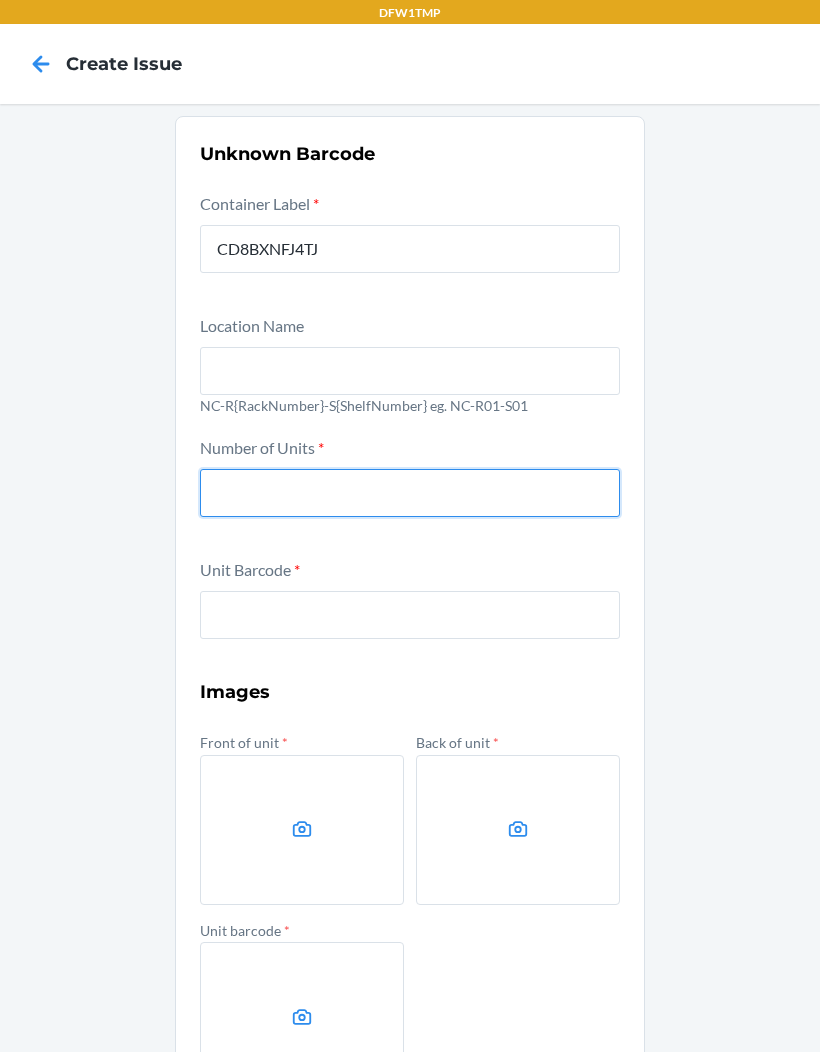 click at bounding box center [410, 493] 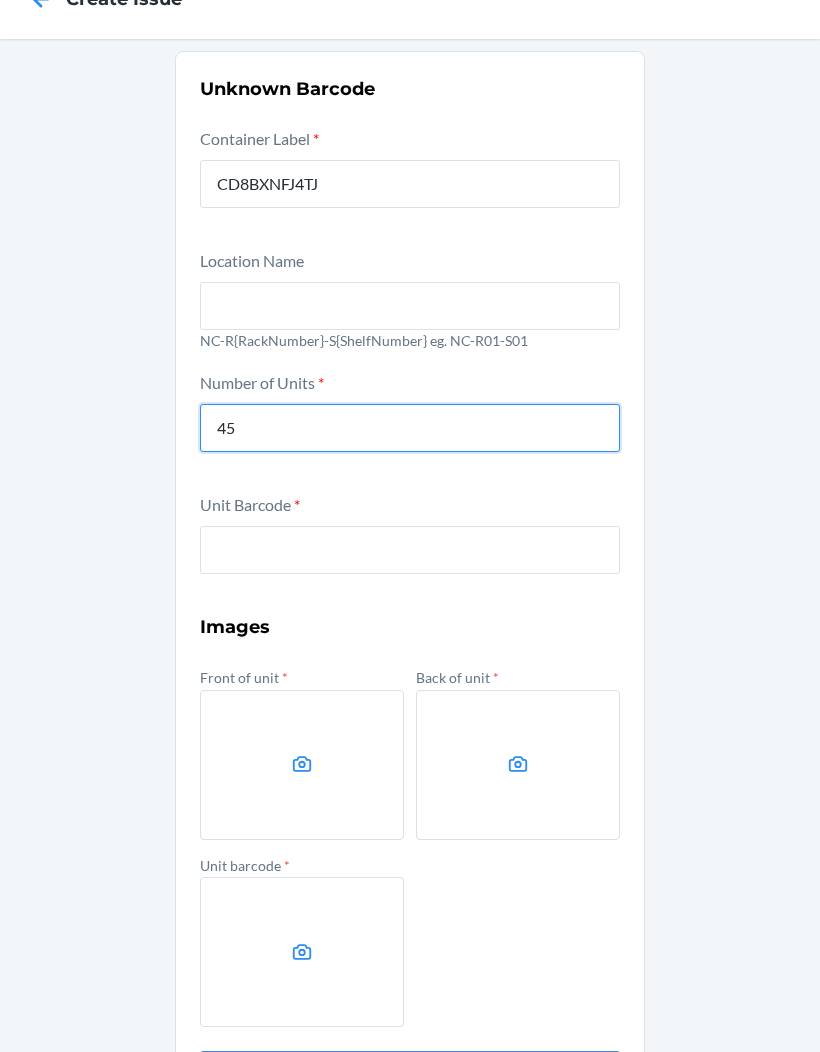 scroll, scrollTop: 66, scrollLeft: 0, axis: vertical 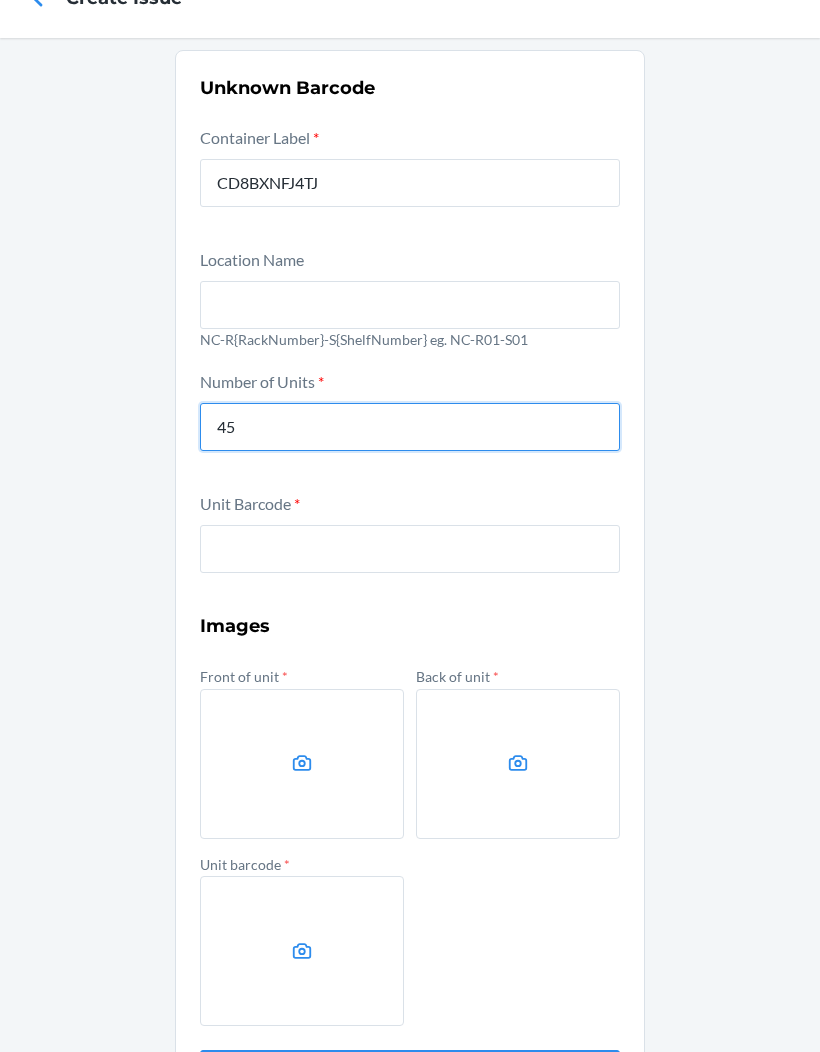 type on "45" 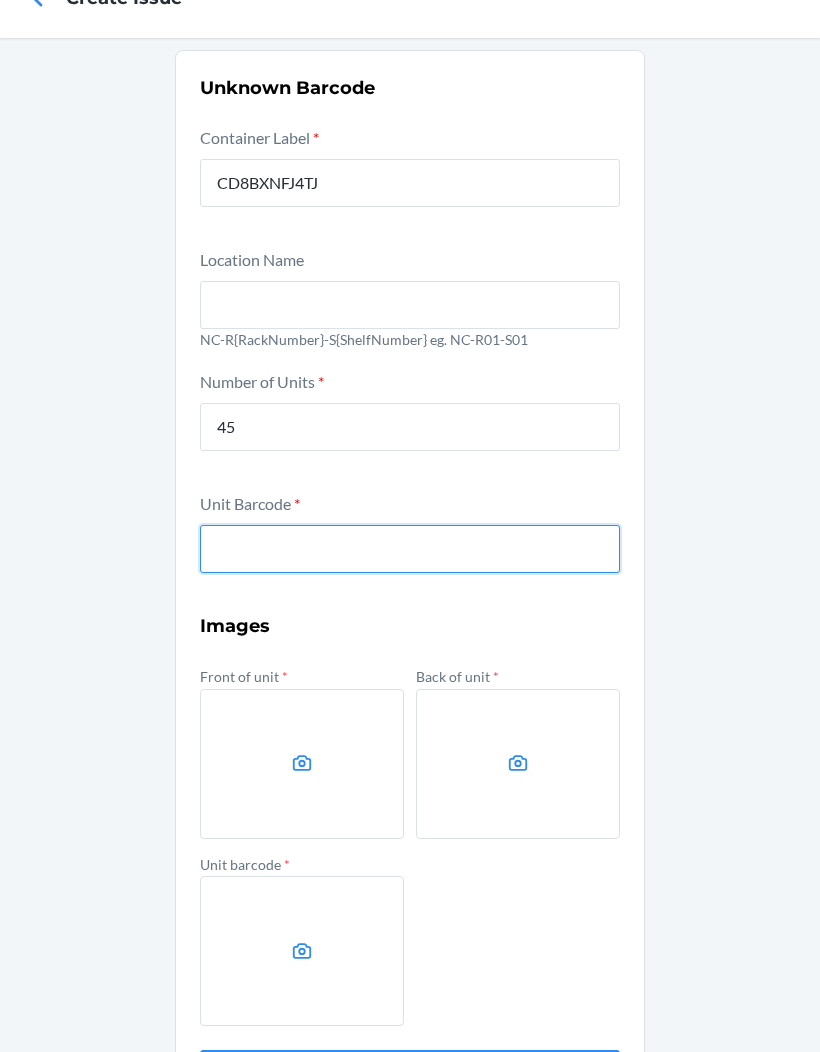click at bounding box center [410, 549] 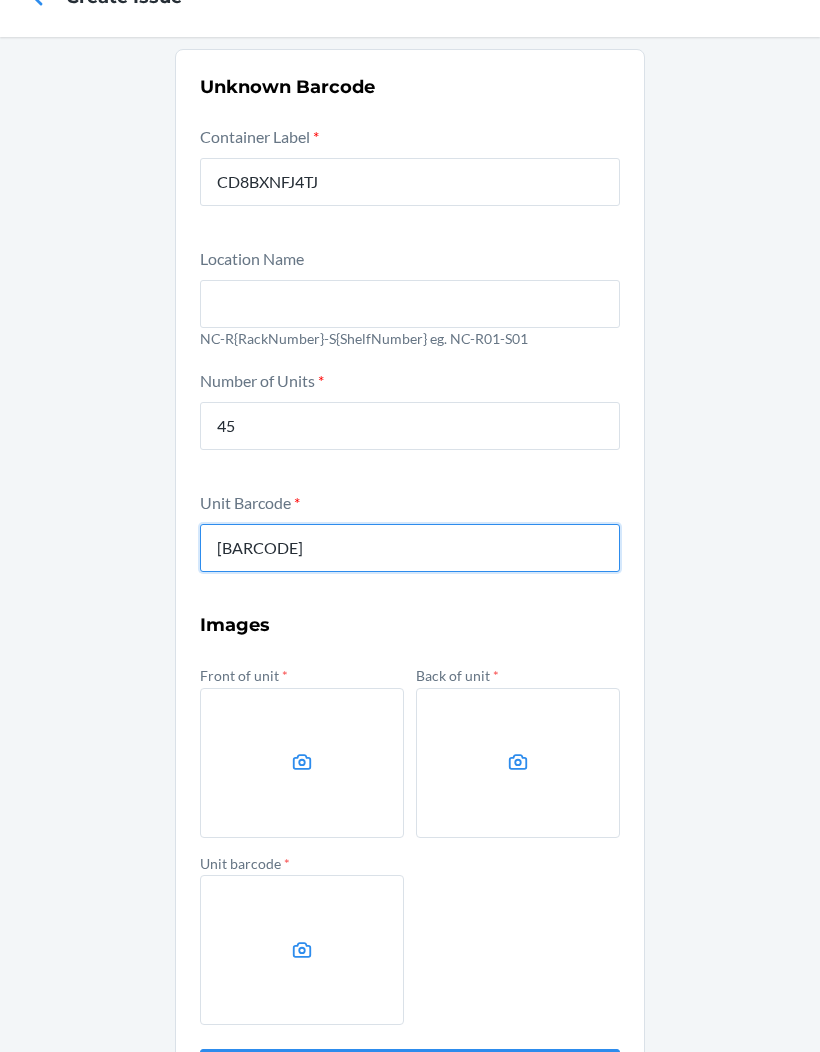 scroll, scrollTop: 66, scrollLeft: 0, axis: vertical 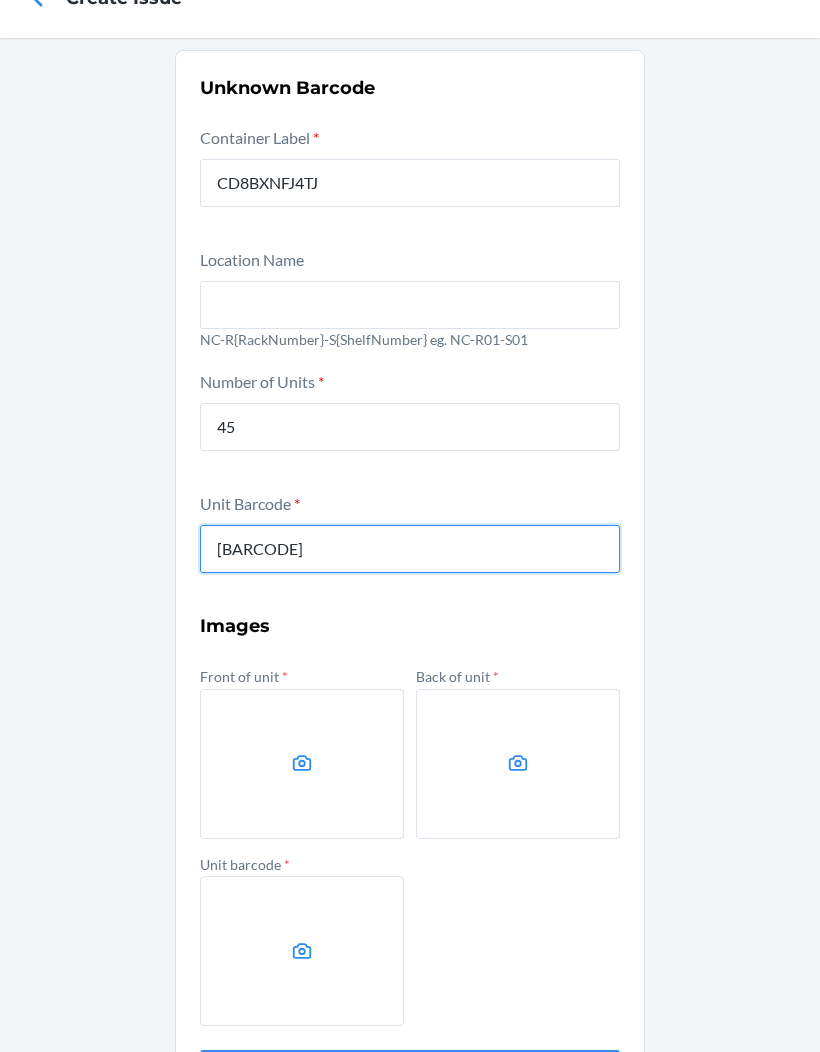 type on "[BARCODE]" 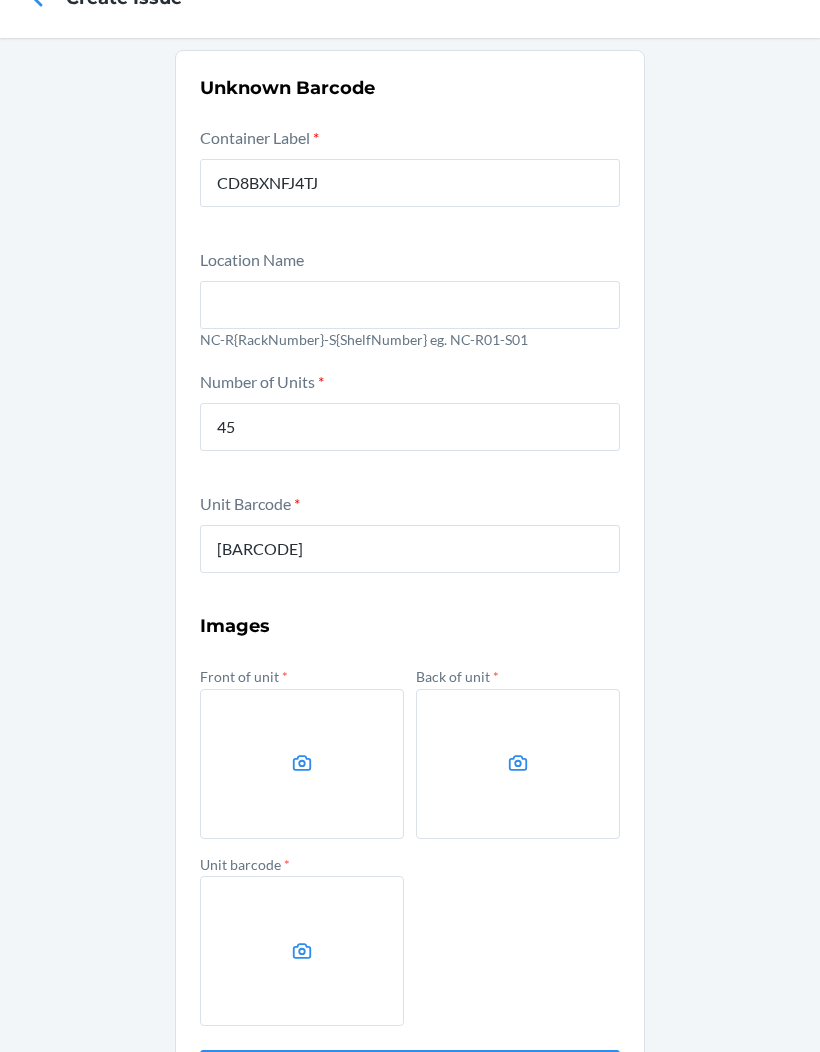 click at bounding box center [302, 764] 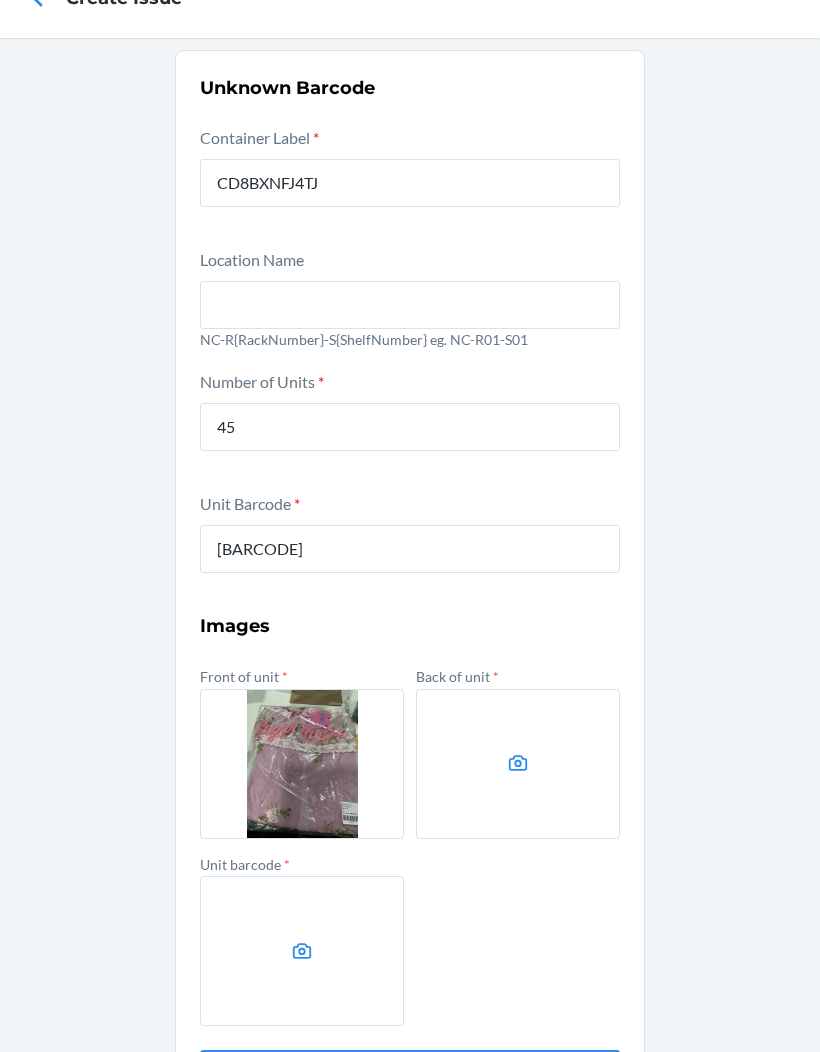 click at bounding box center (518, 764) 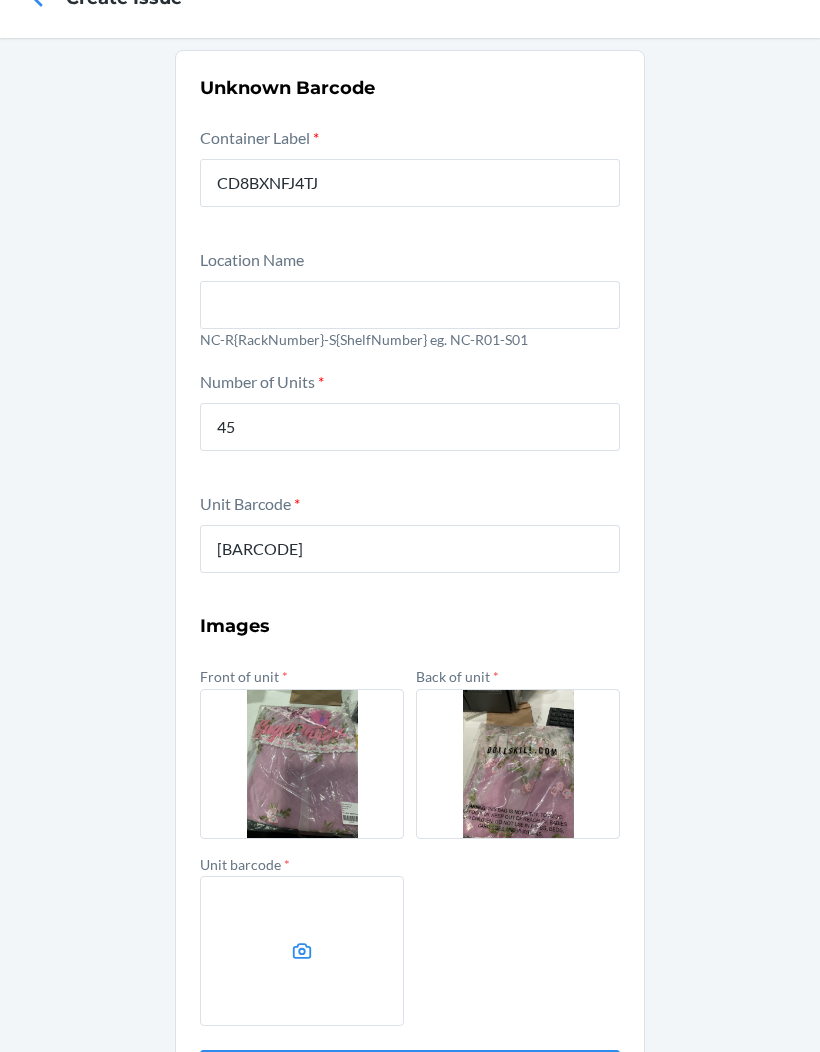 click at bounding box center [302, 951] 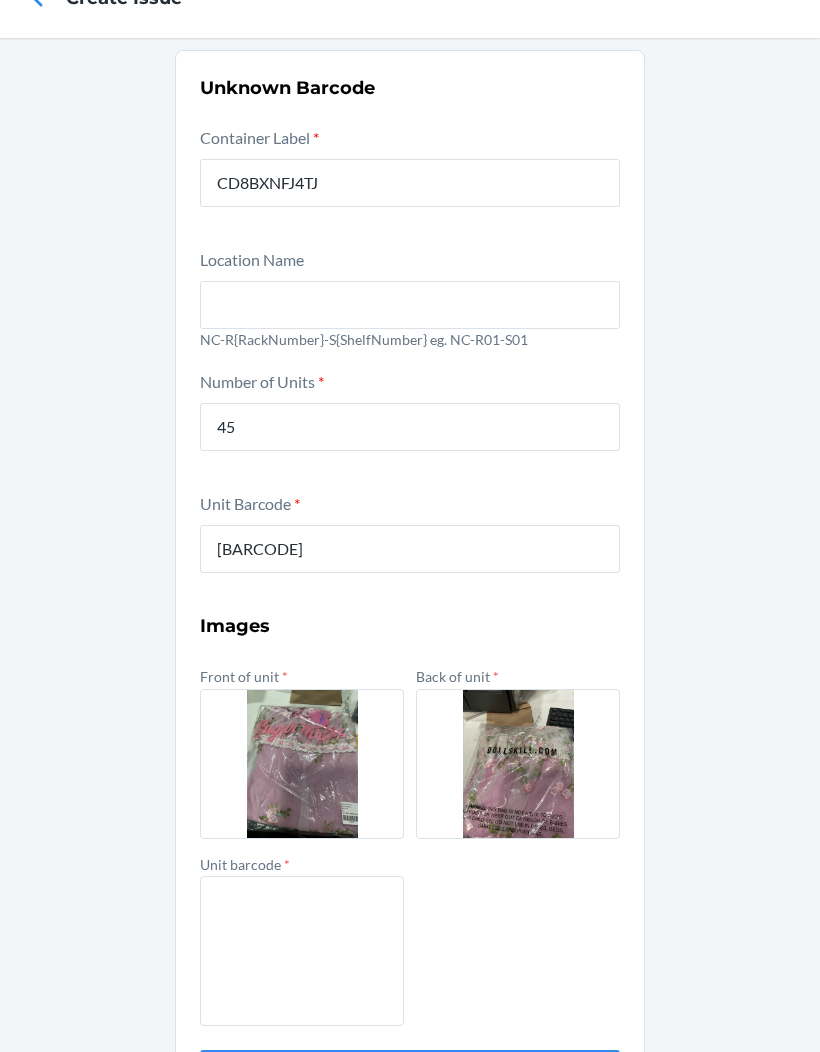 scroll, scrollTop: 66, scrollLeft: 0, axis: vertical 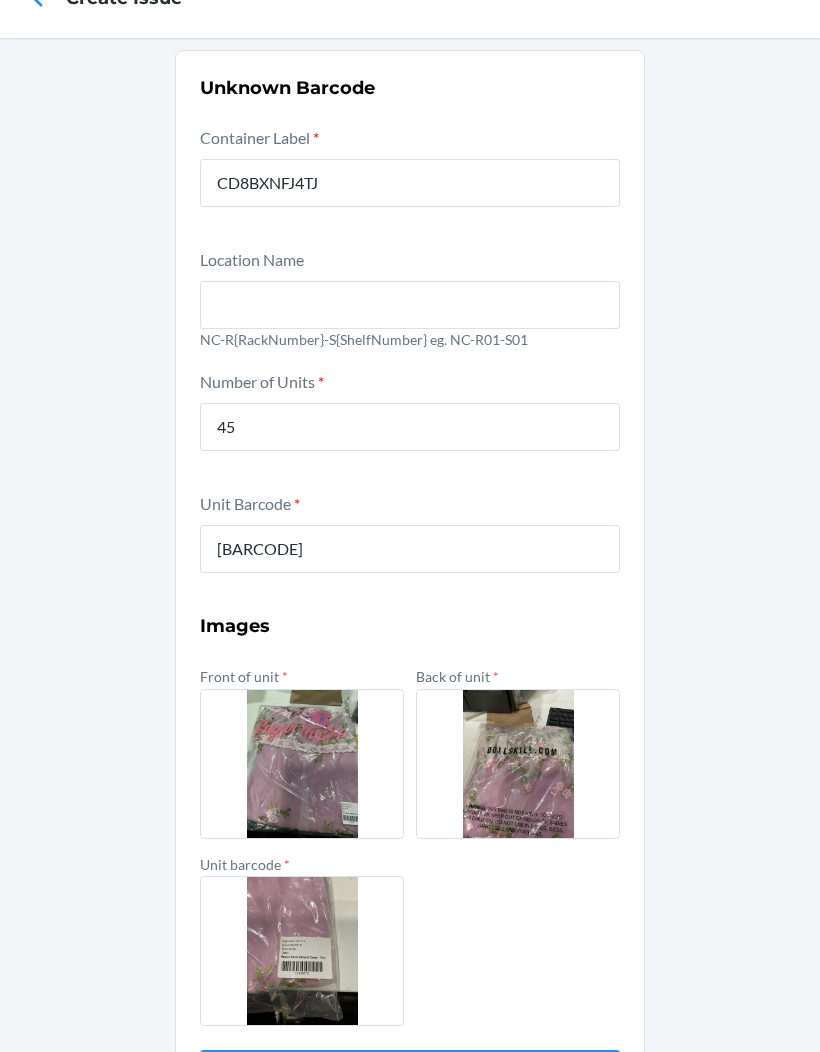 click on "Submit" at bounding box center [410, 1074] 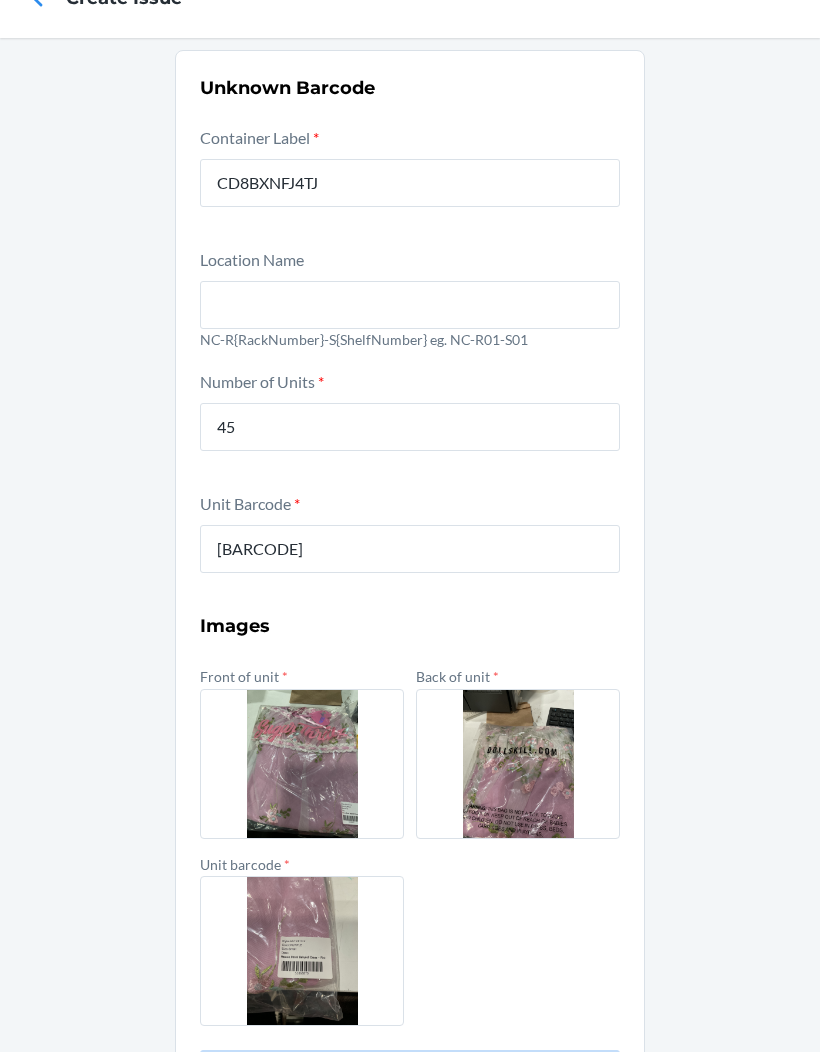 scroll, scrollTop: 0, scrollLeft: 0, axis: both 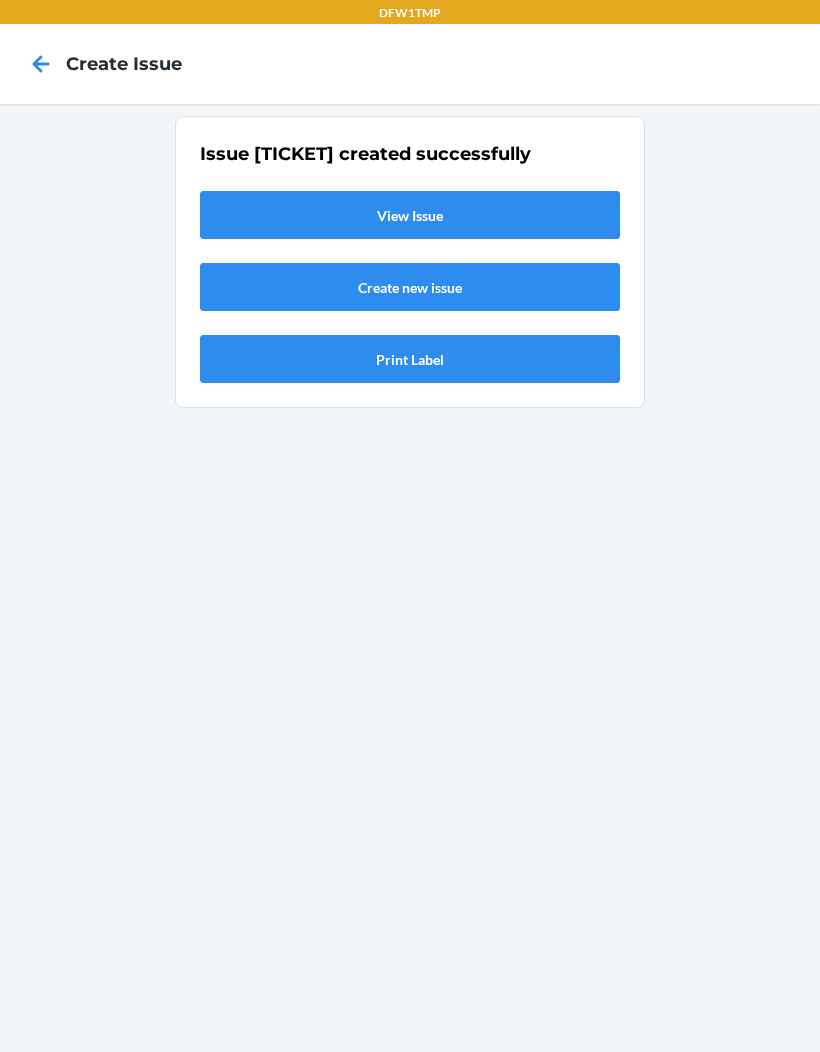 click on "View Issue" at bounding box center (410, 215) 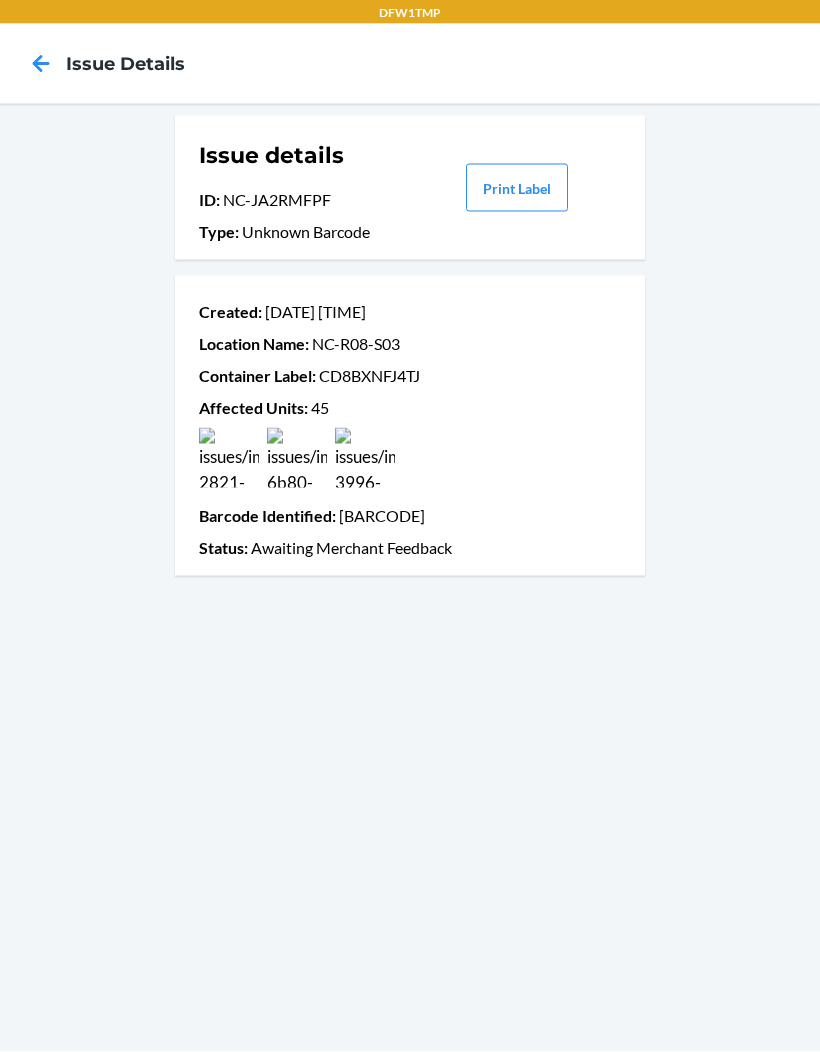 scroll, scrollTop: 0, scrollLeft: 0, axis: both 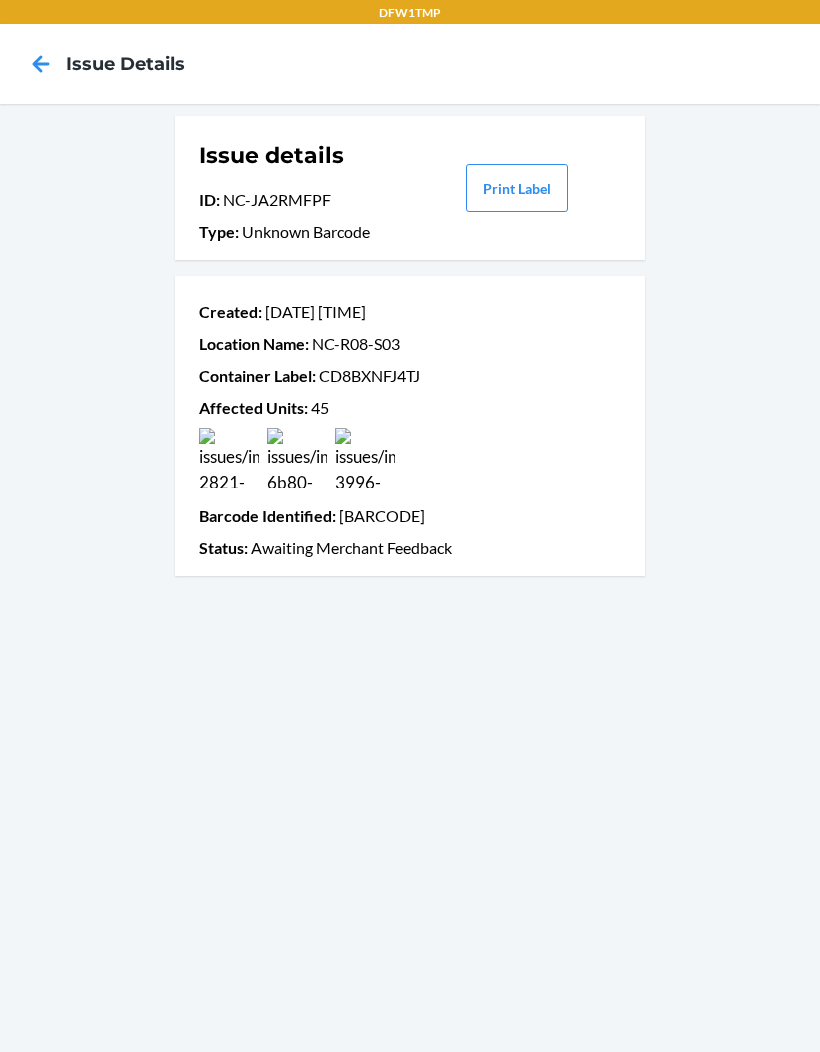 click 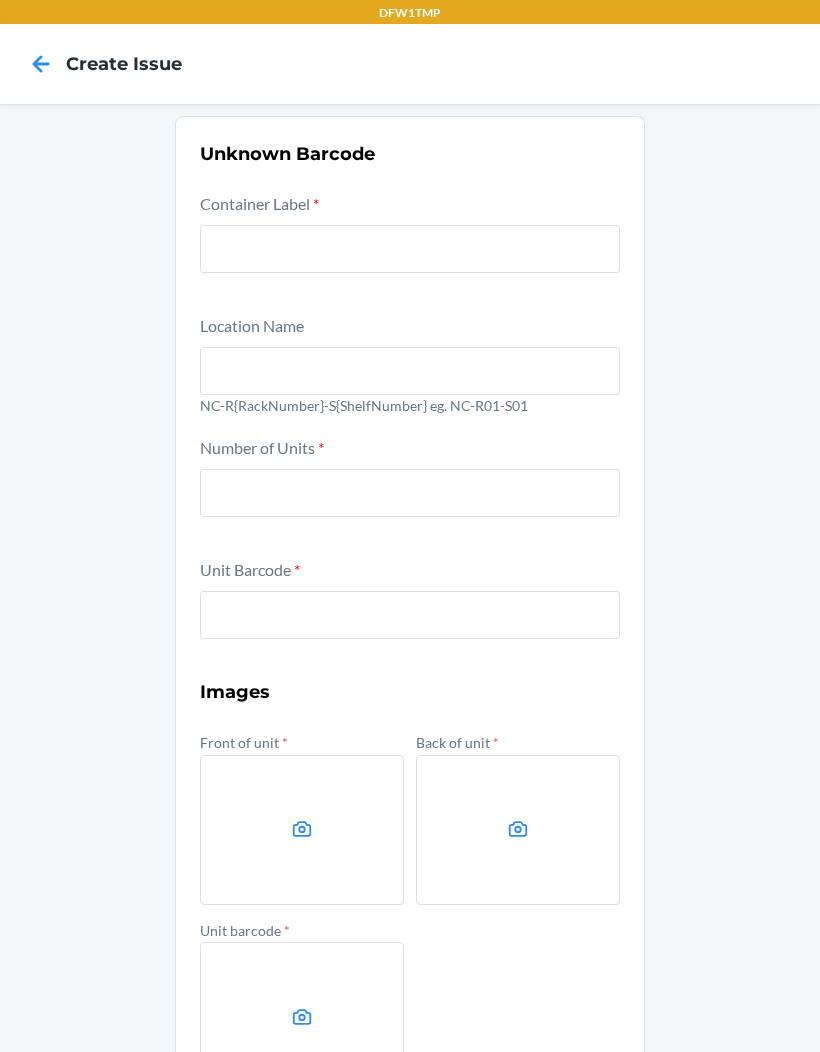 click at bounding box center [410, 249] 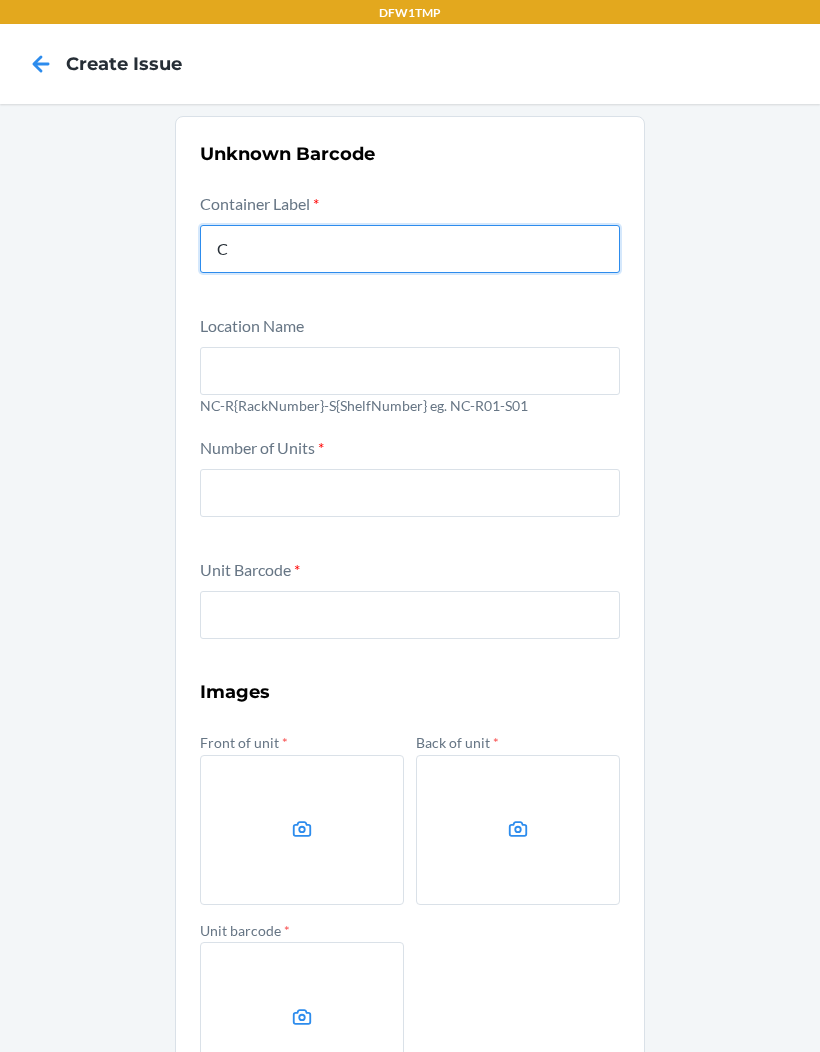 type on "CD8BXNFJ4TJ" 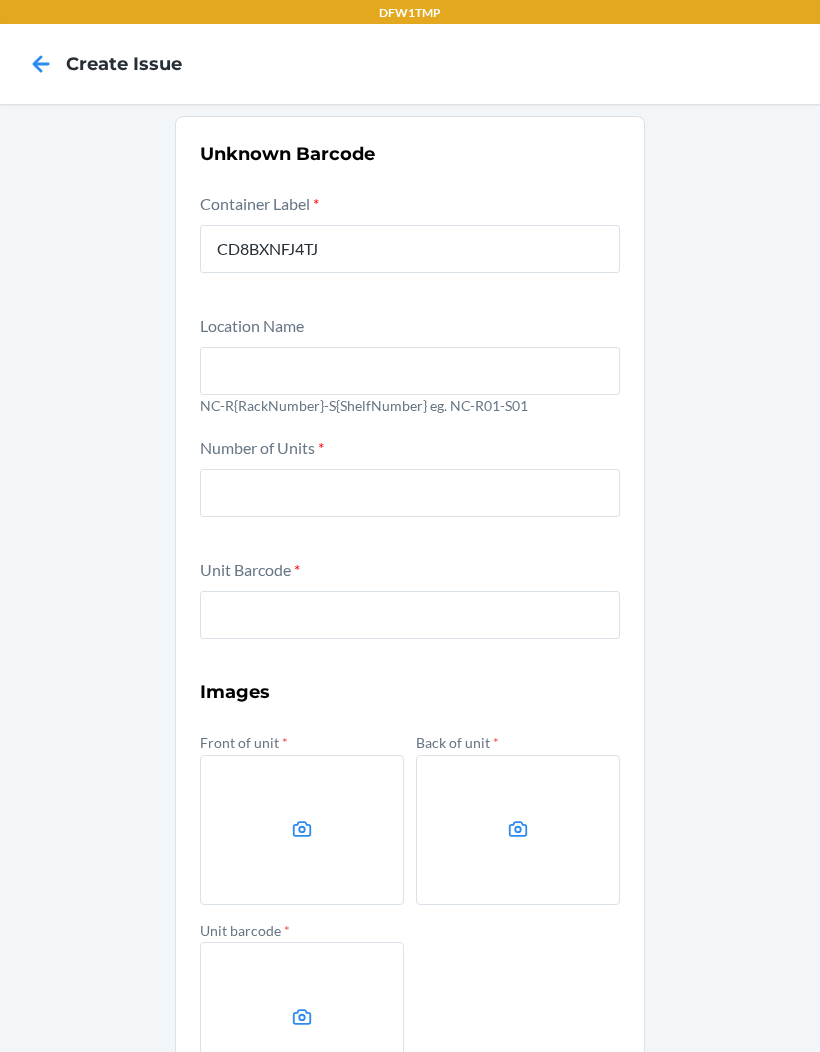 click at bounding box center (410, 615) 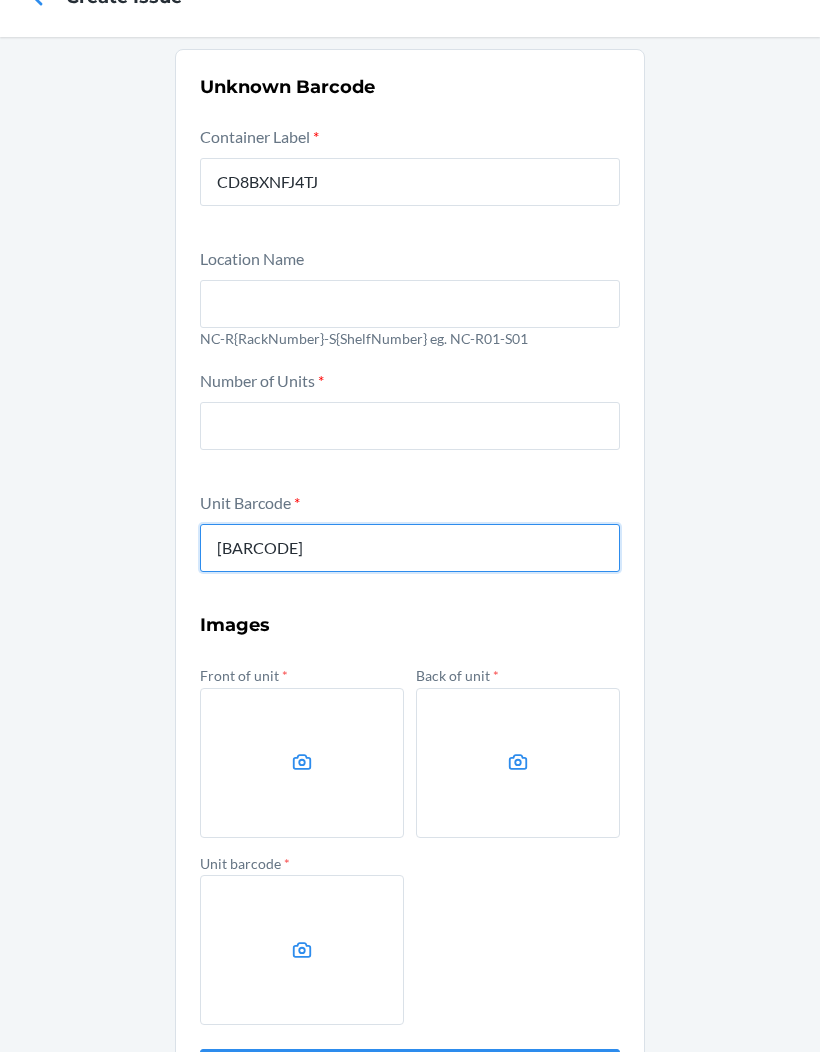 scroll, scrollTop: 66, scrollLeft: 0, axis: vertical 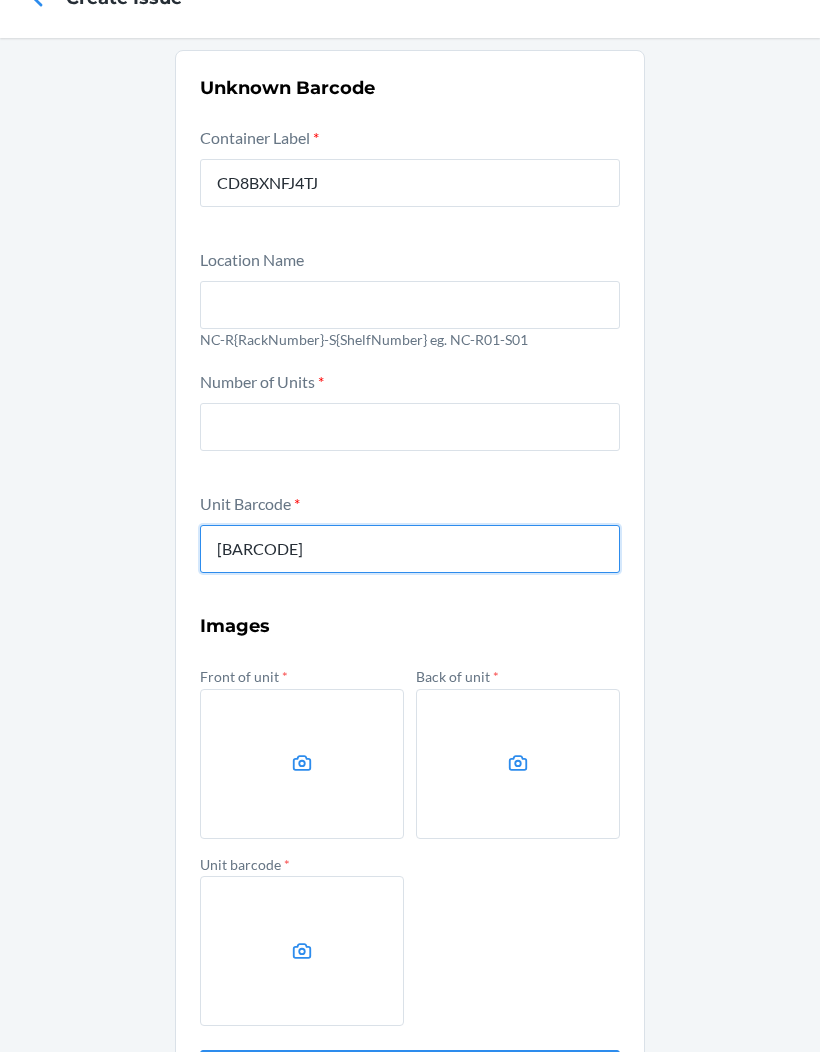 type on "[BARCODE]" 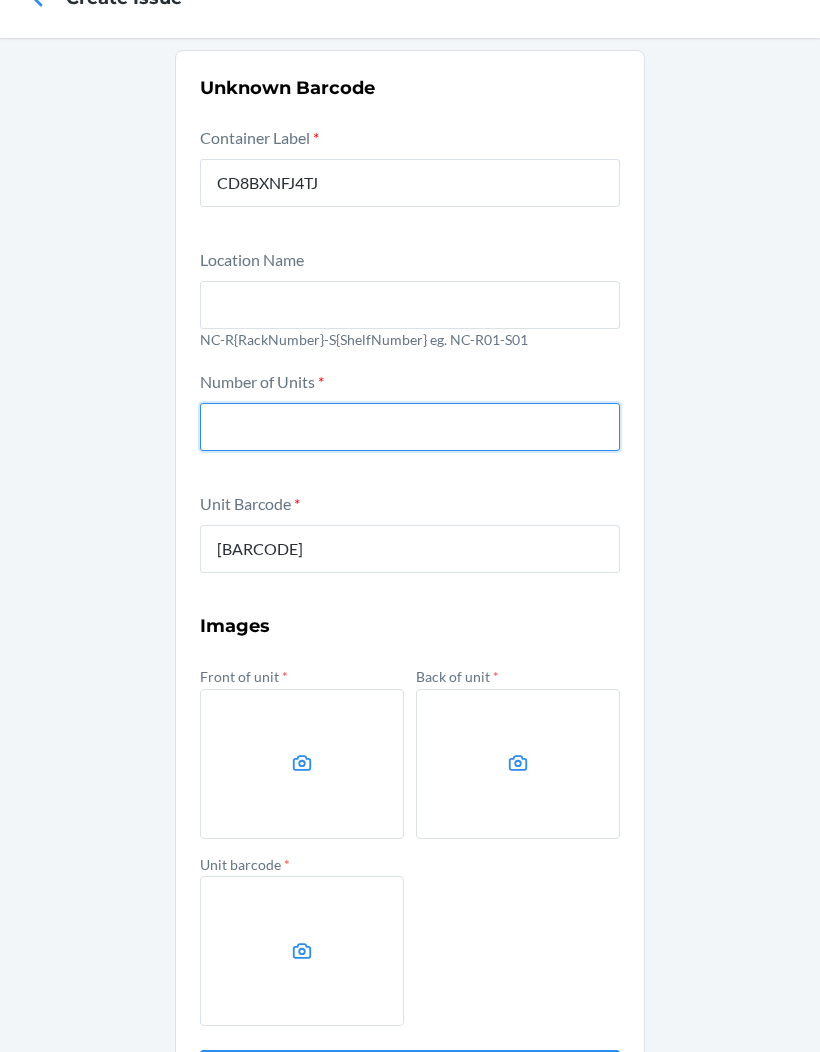 click at bounding box center (410, 427) 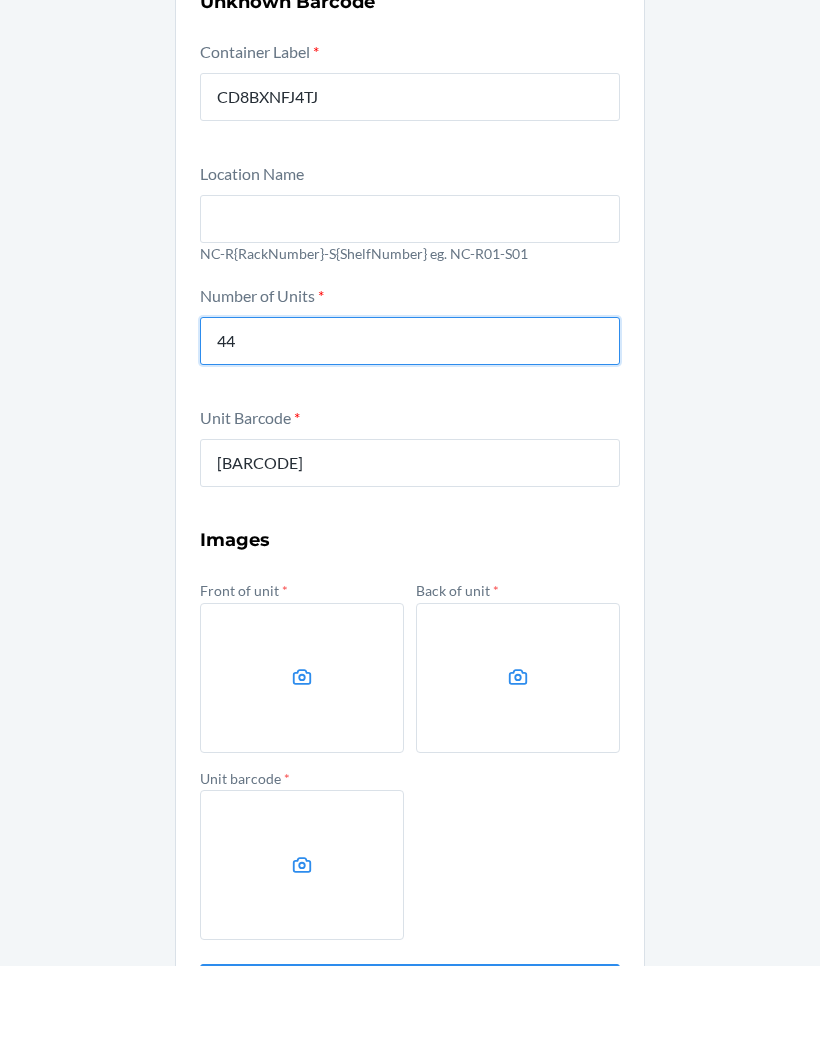 type on "44" 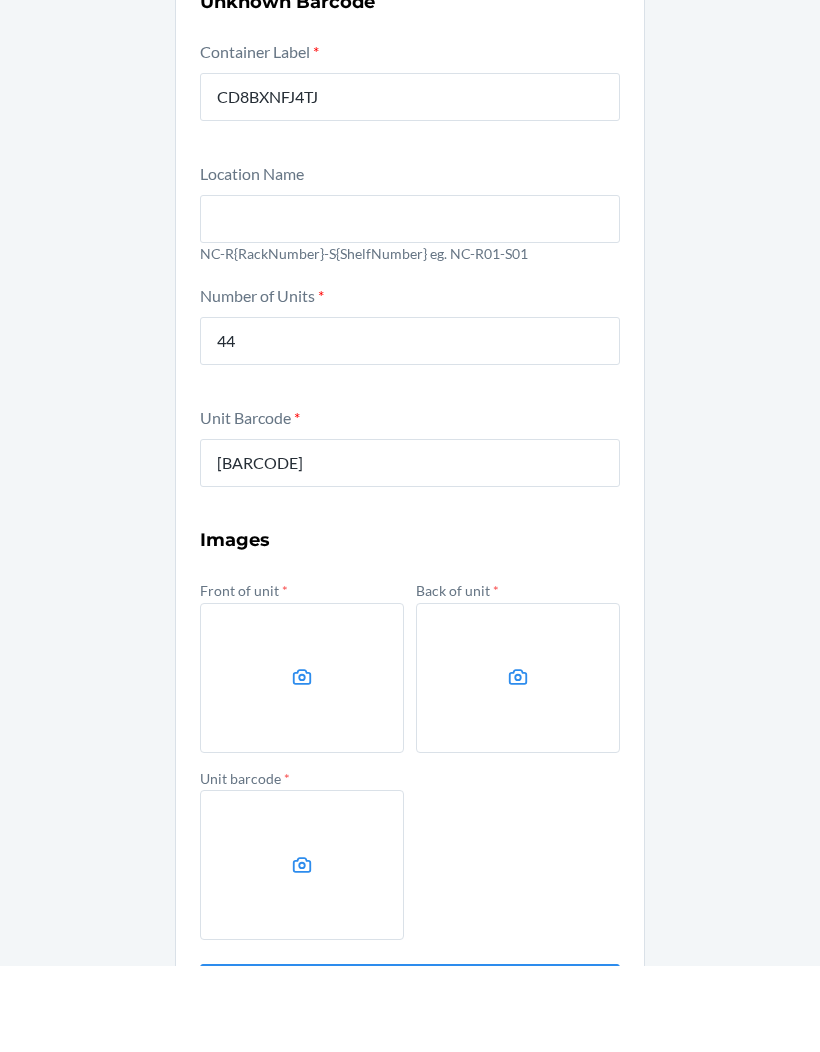 click at bounding box center (302, 764) 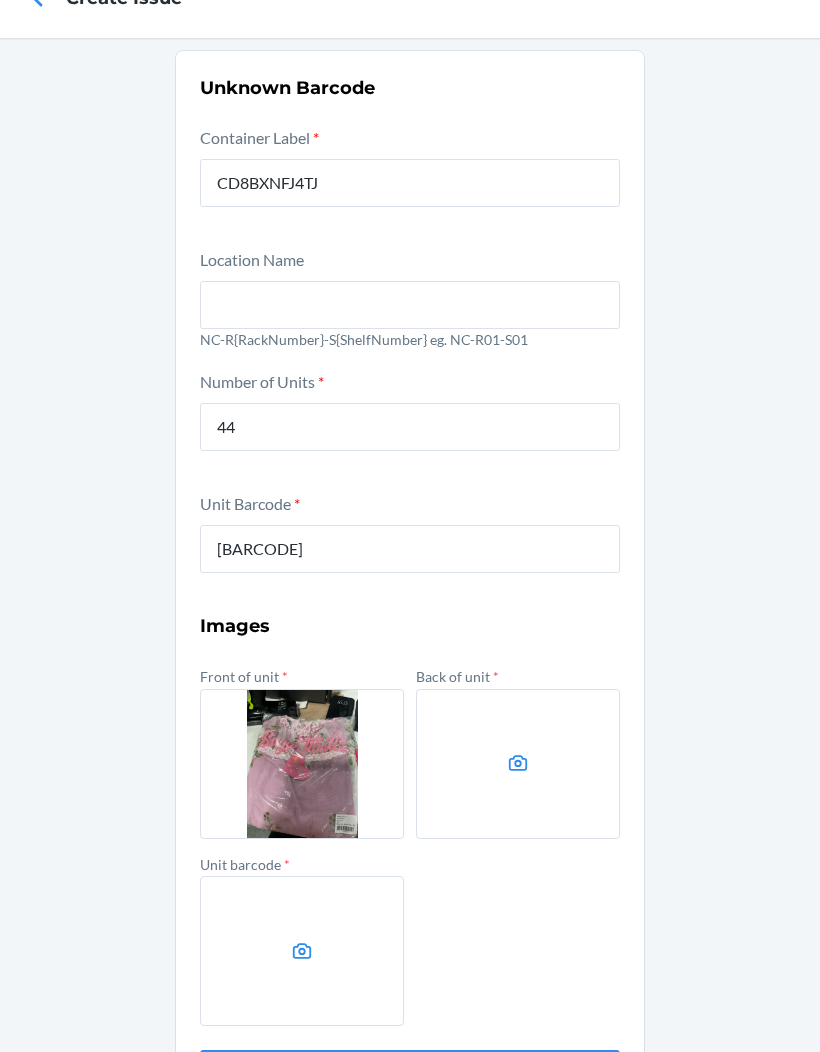 click at bounding box center [518, 764] 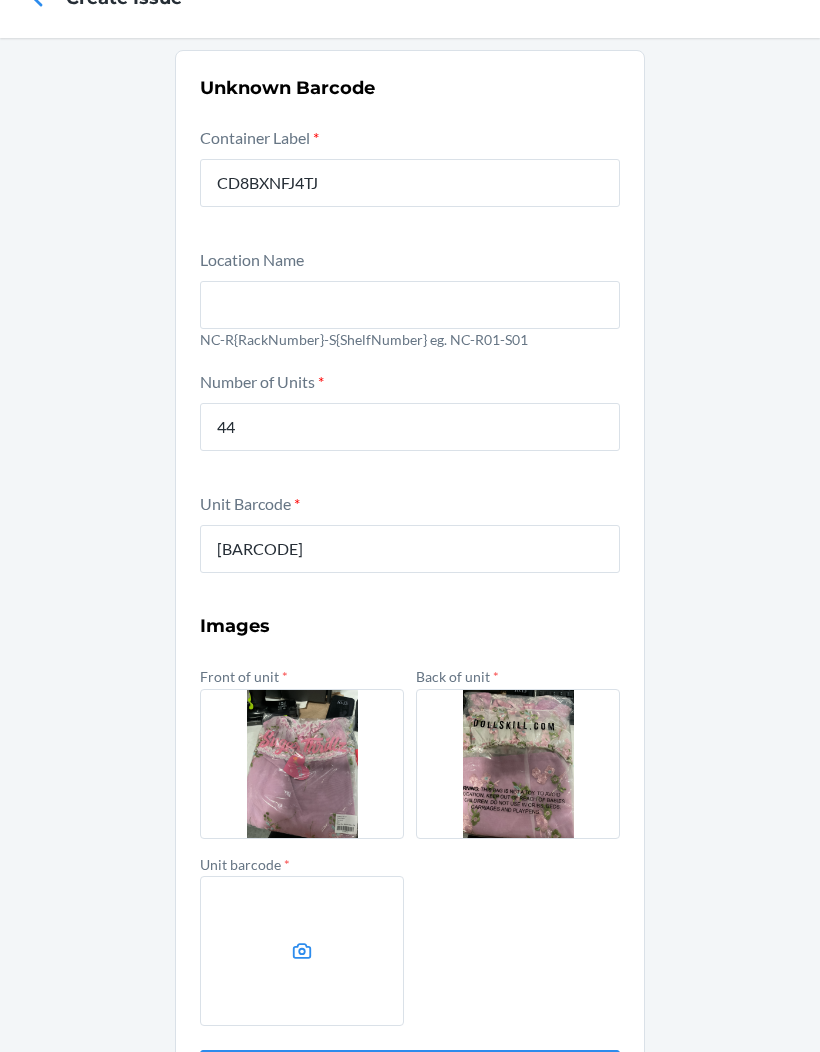 click 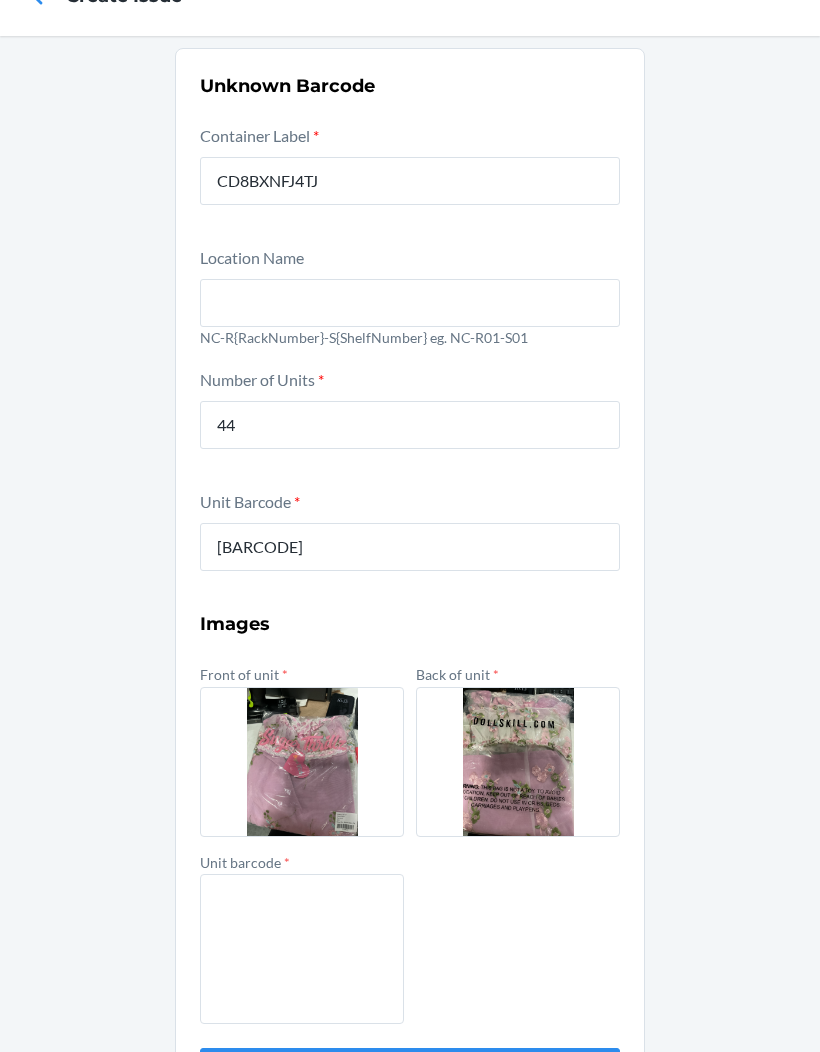 scroll, scrollTop: 66, scrollLeft: 0, axis: vertical 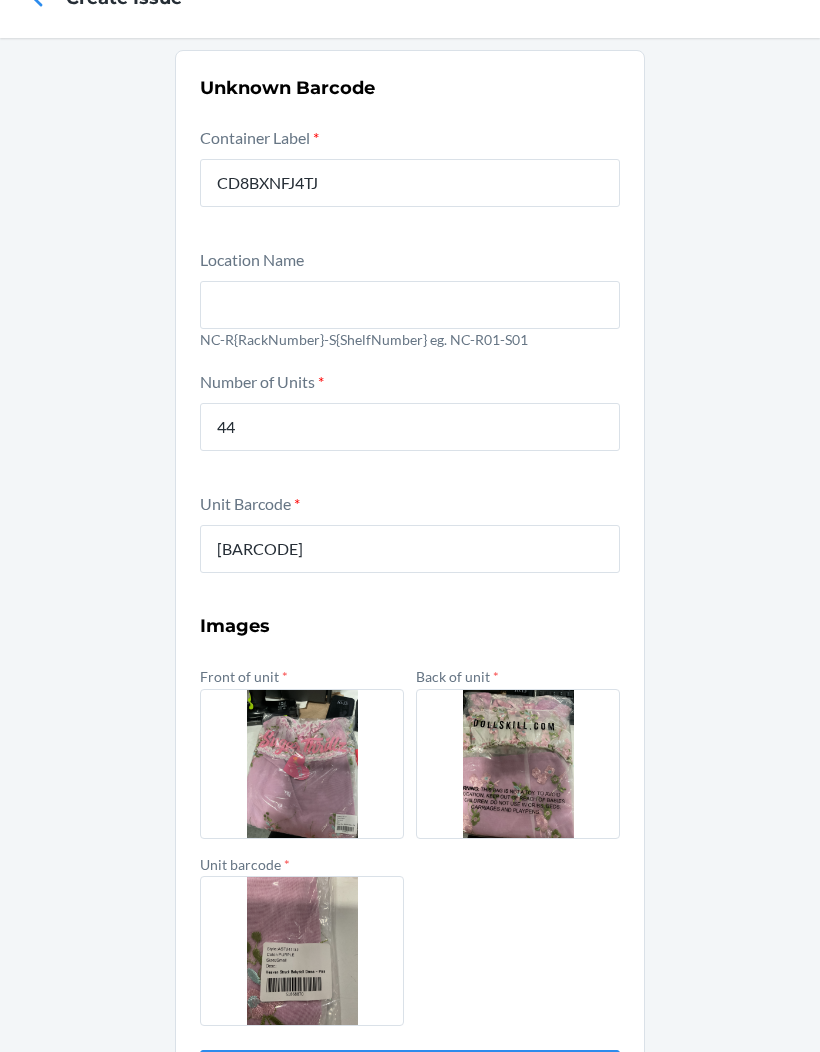 click on "Submit" at bounding box center (410, 1074) 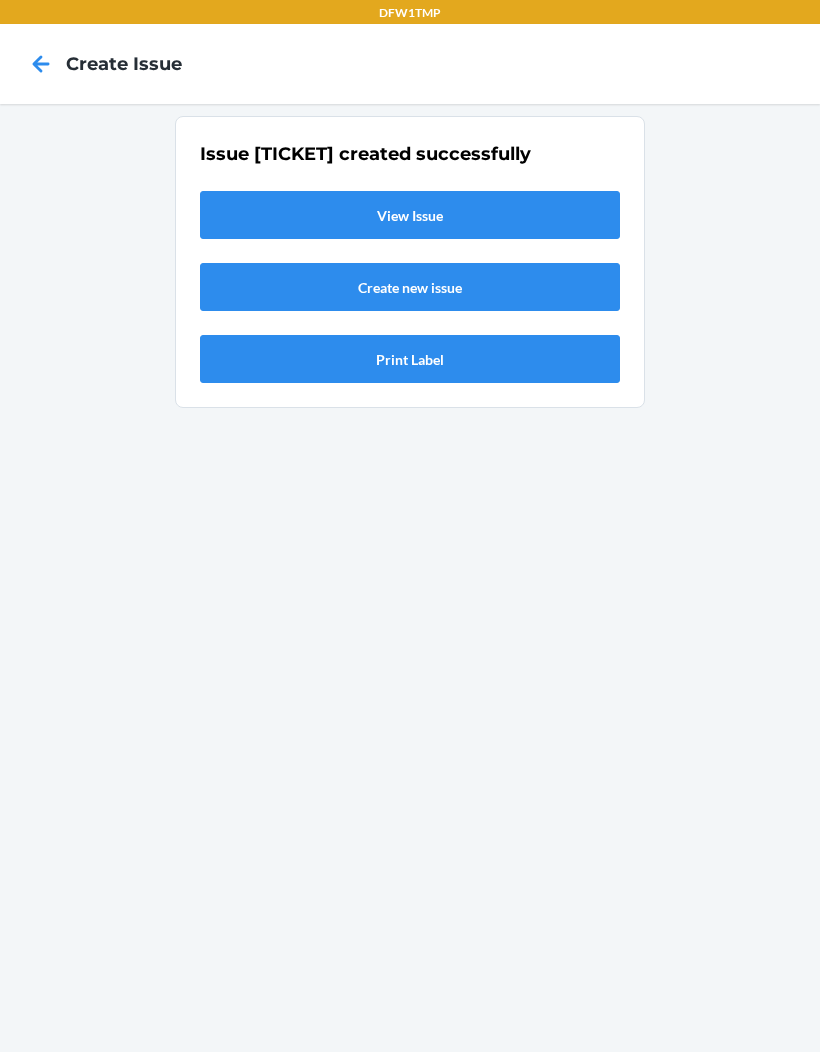 scroll, scrollTop: 0, scrollLeft: 0, axis: both 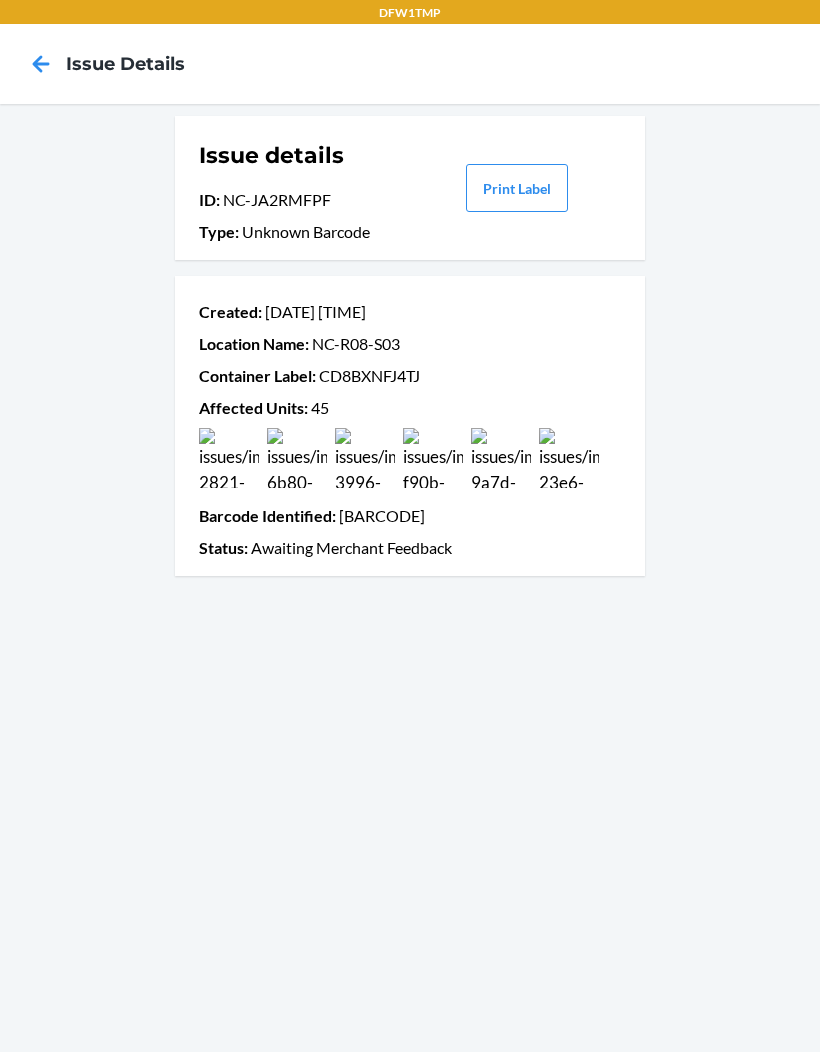 click 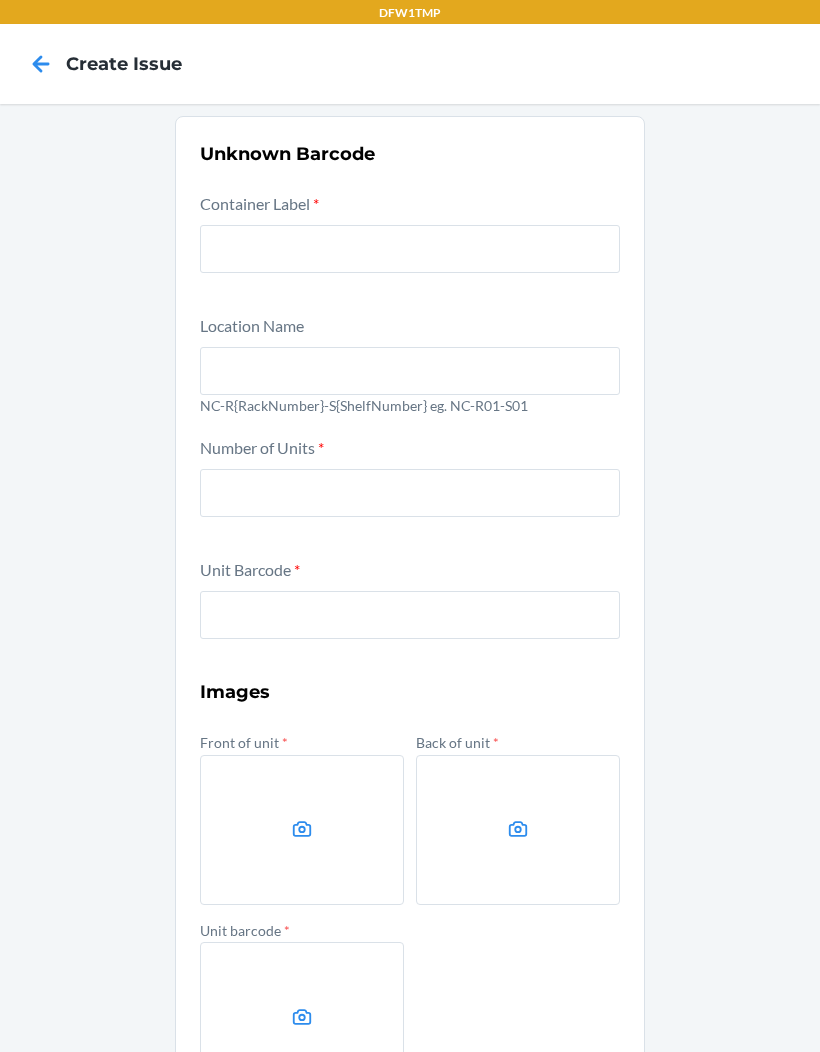 scroll, scrollTop: 0, scrollLeft: 0, axis: both 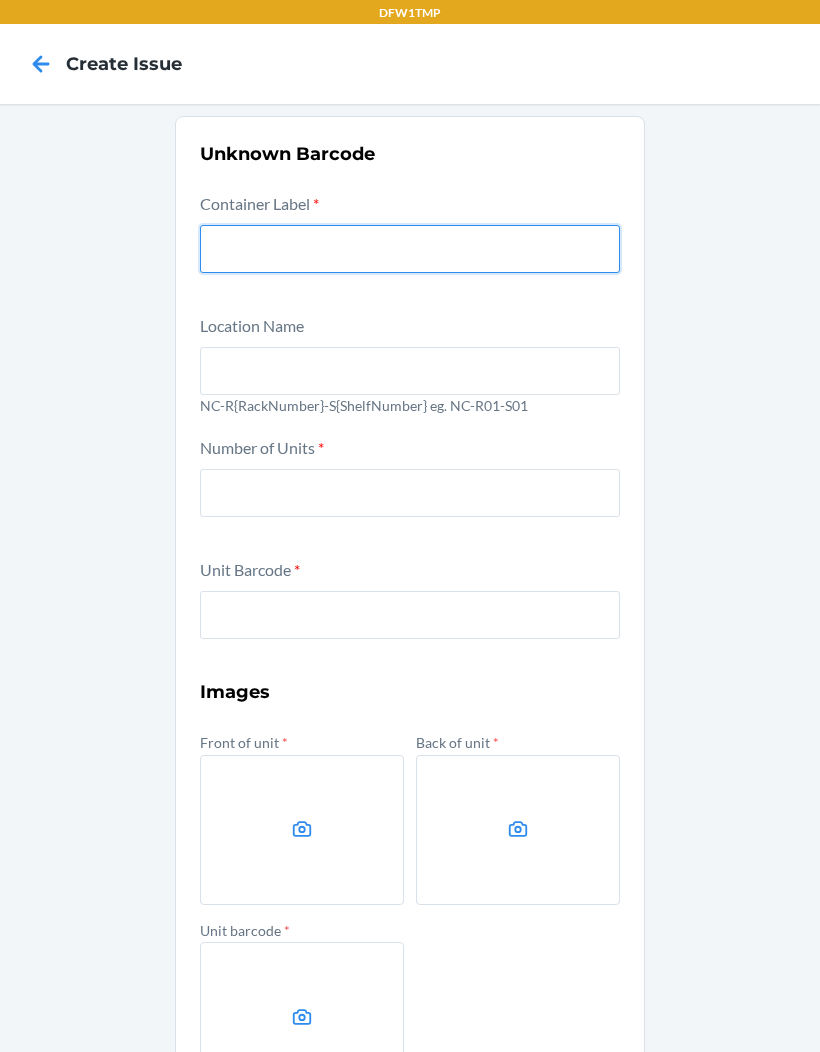click at bounding box center (410, 249) 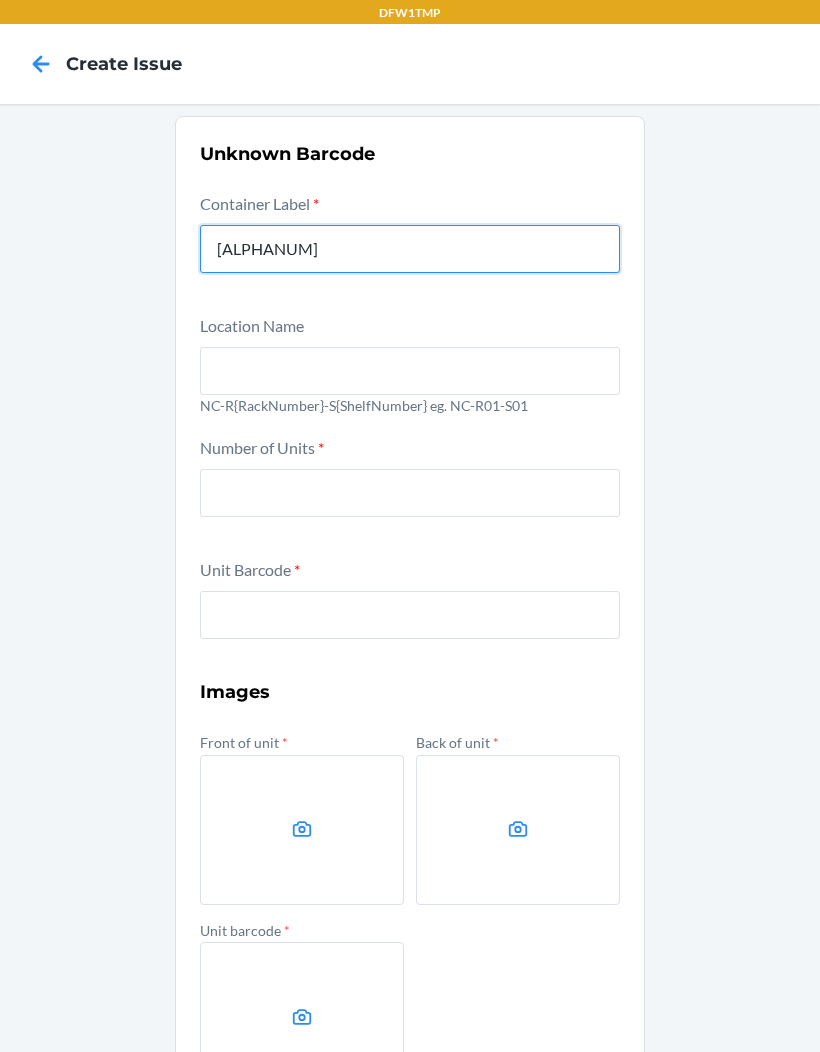 type on "CD8BXNFJ4TJ" 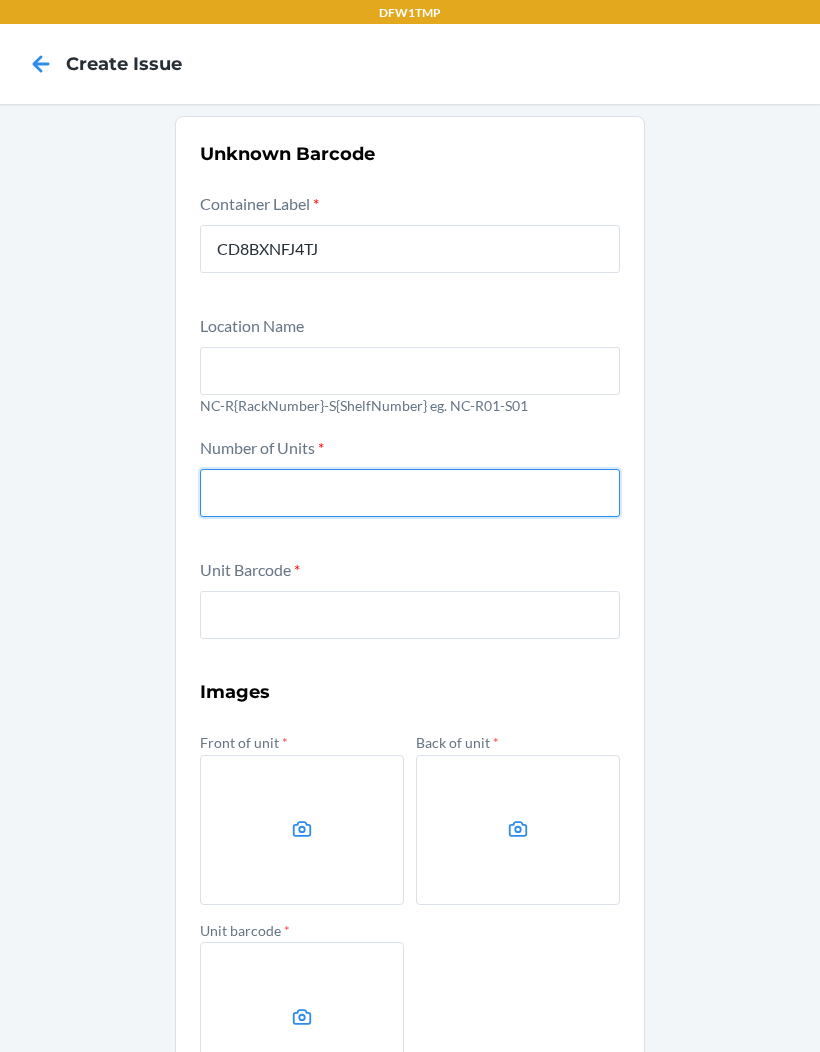click at bounding box center (410, 493) 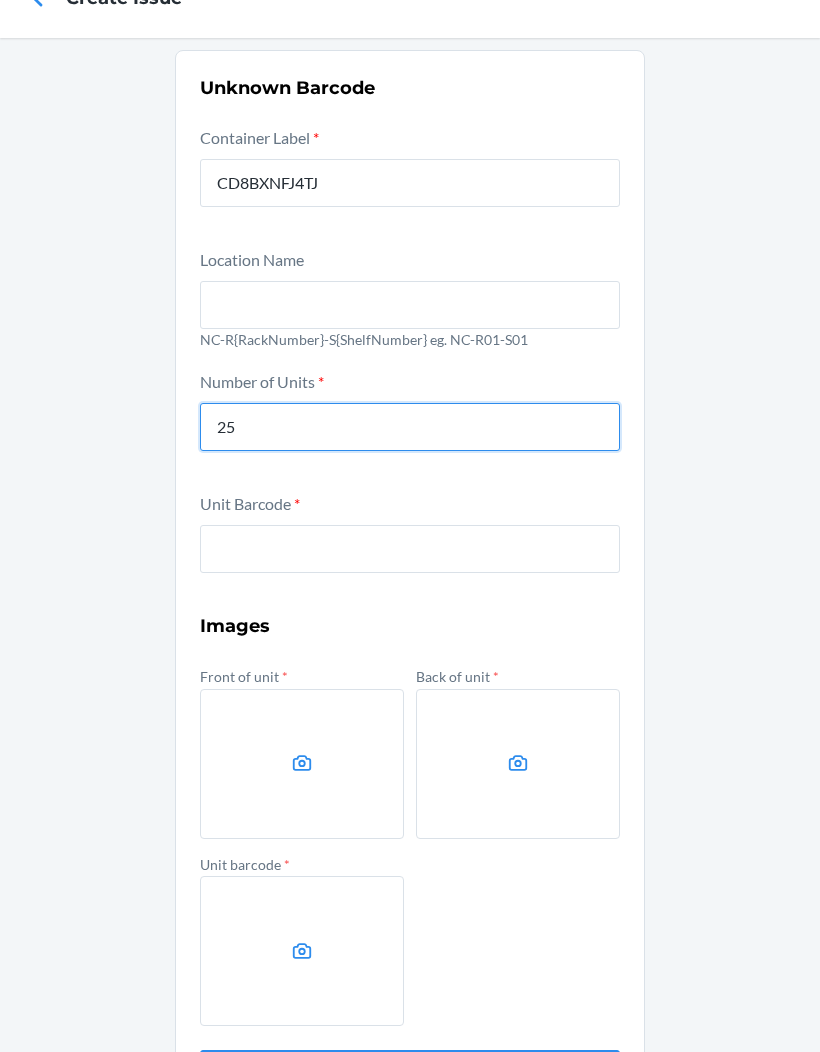 scroll, scrollTop: 66, scrollLeft: 0, axis: vertical 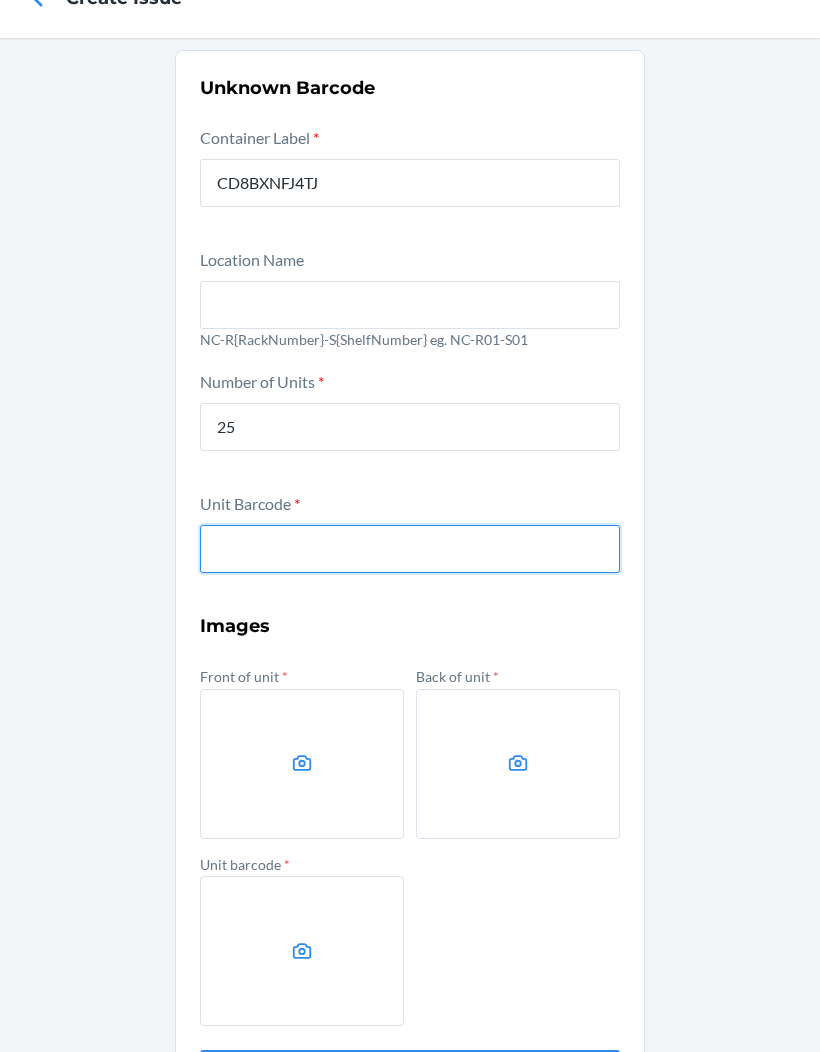 click at bounding box center [410, 549] 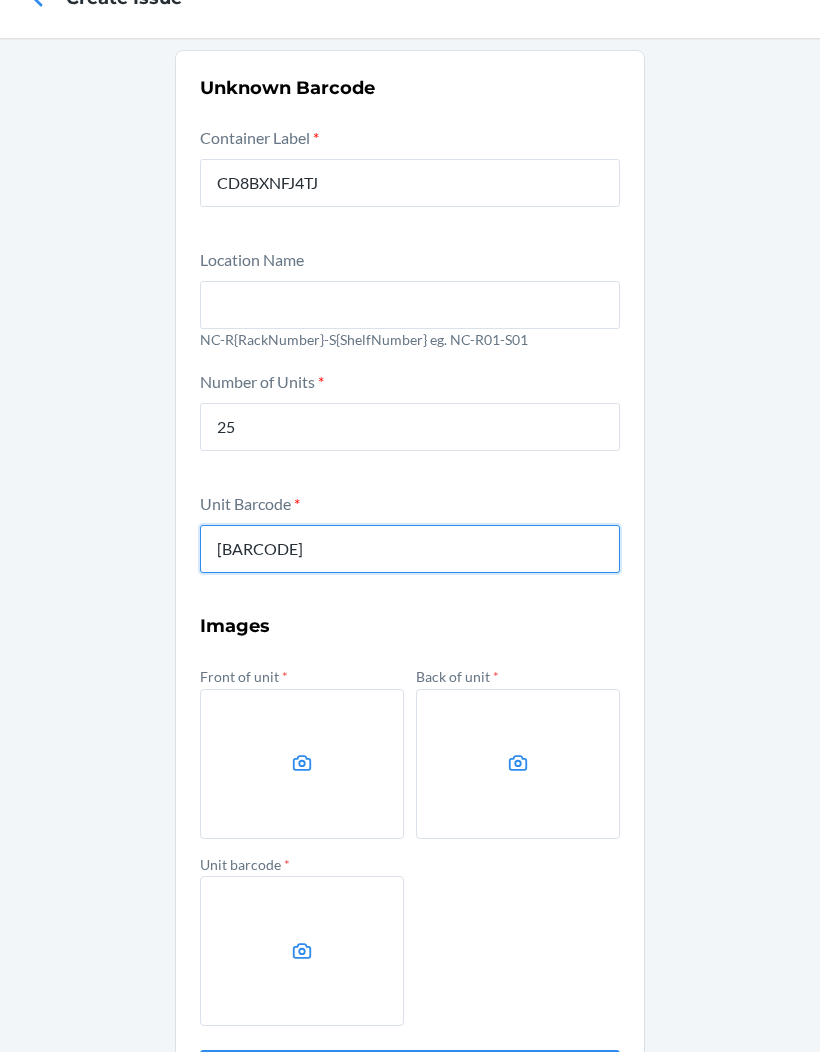 type on "[BARCODE]" 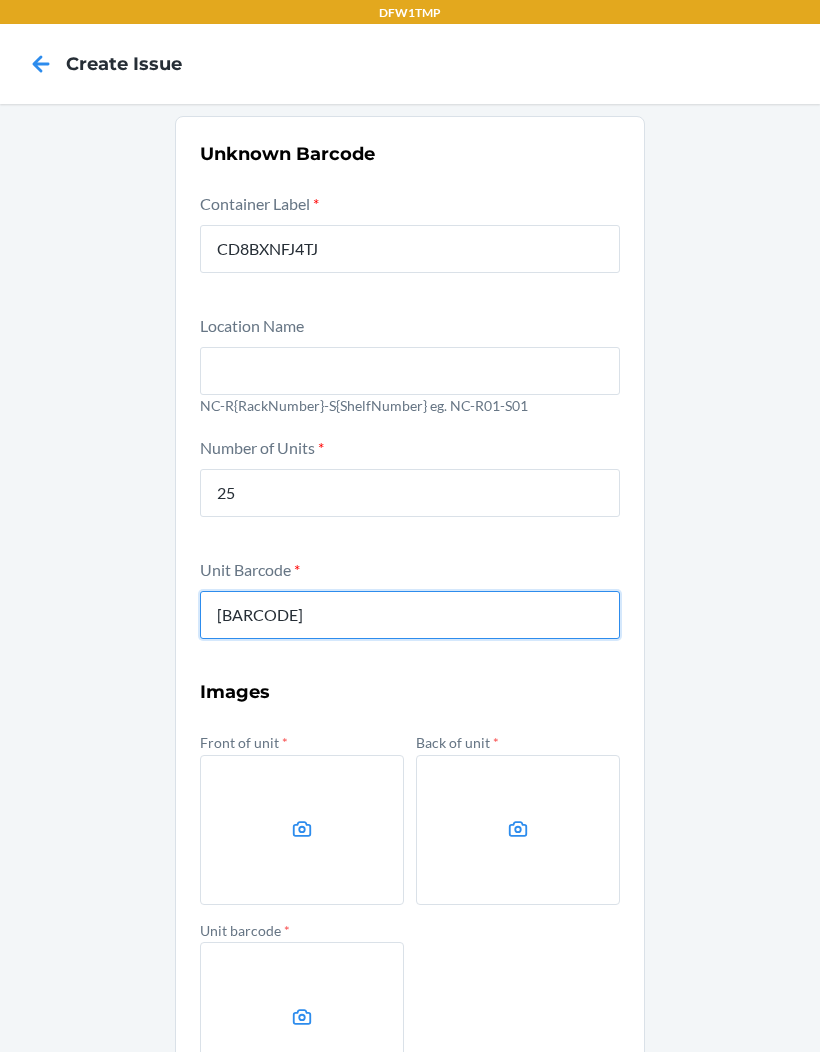 scroll, scrollTop: 0, scrollLeft: 0, axis: both 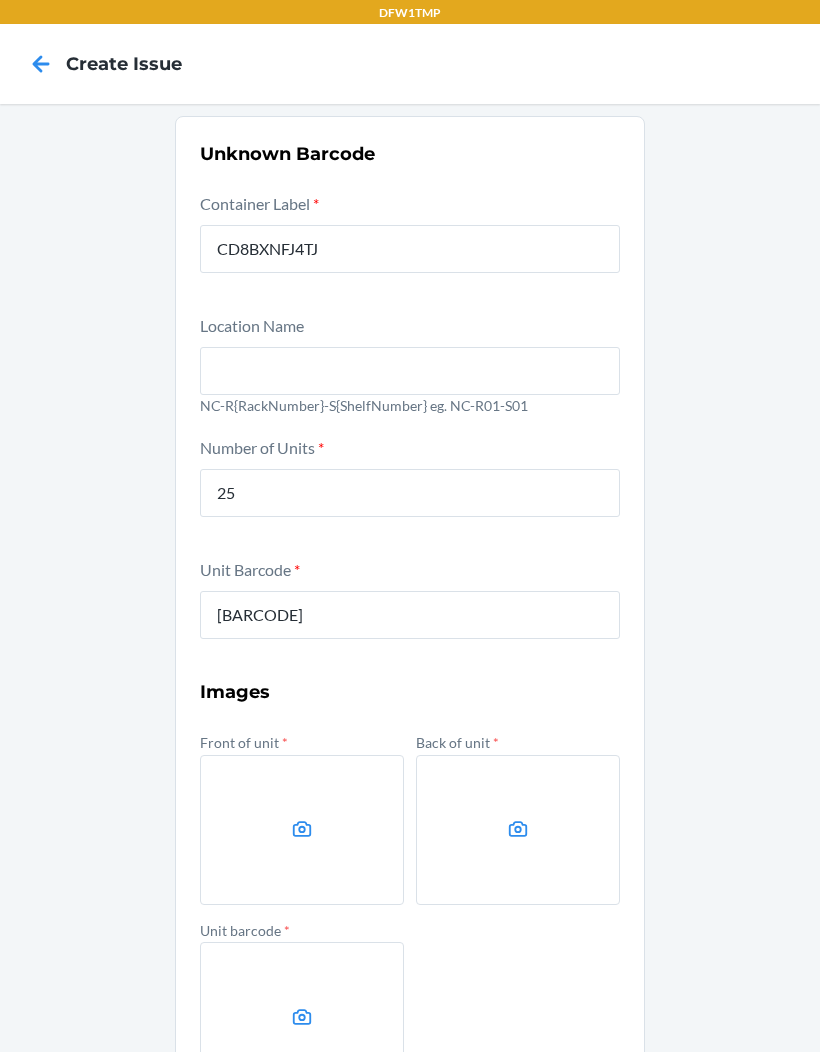 click 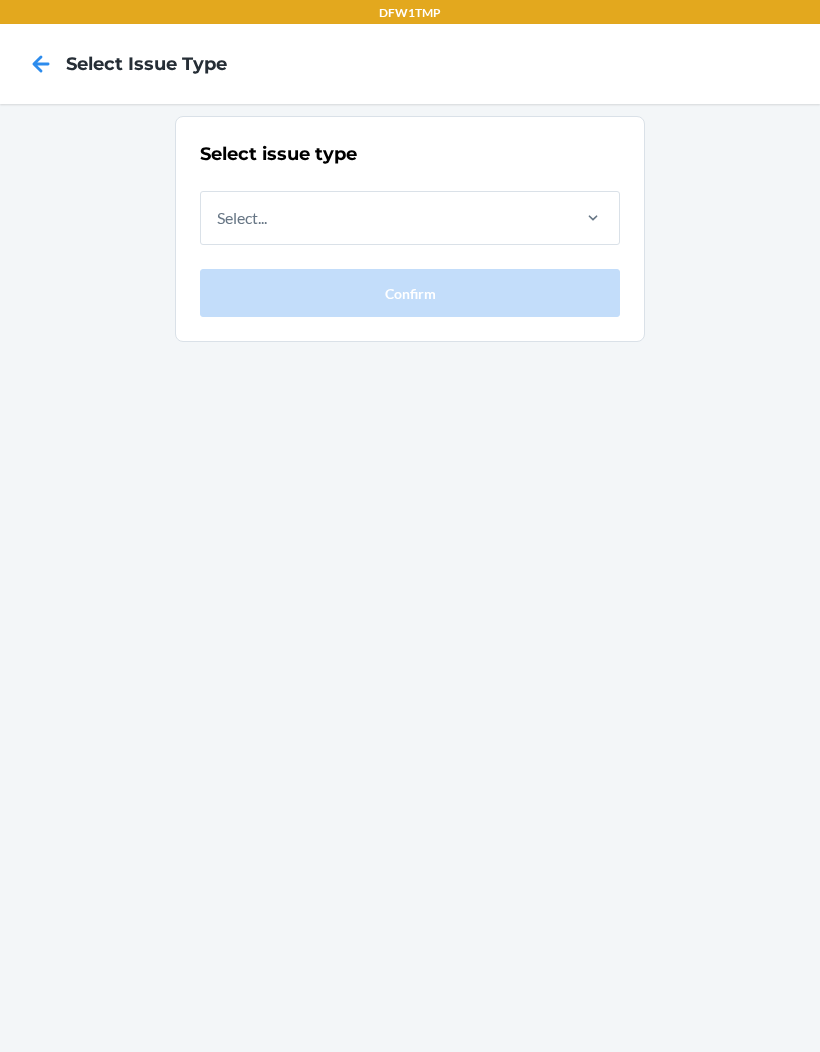 scroll, scrollTop: 78, scrollLeft: 0, axis: vertical 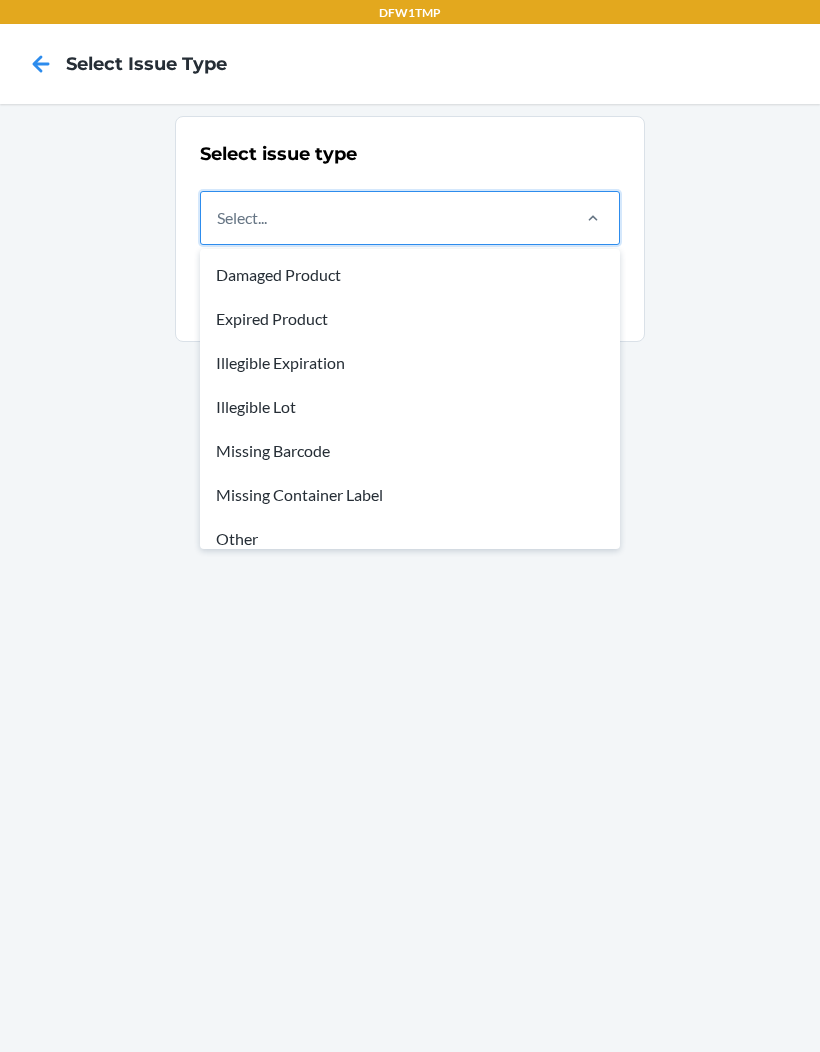 click on "Missing Barcode" at bounding box center [410, 451] 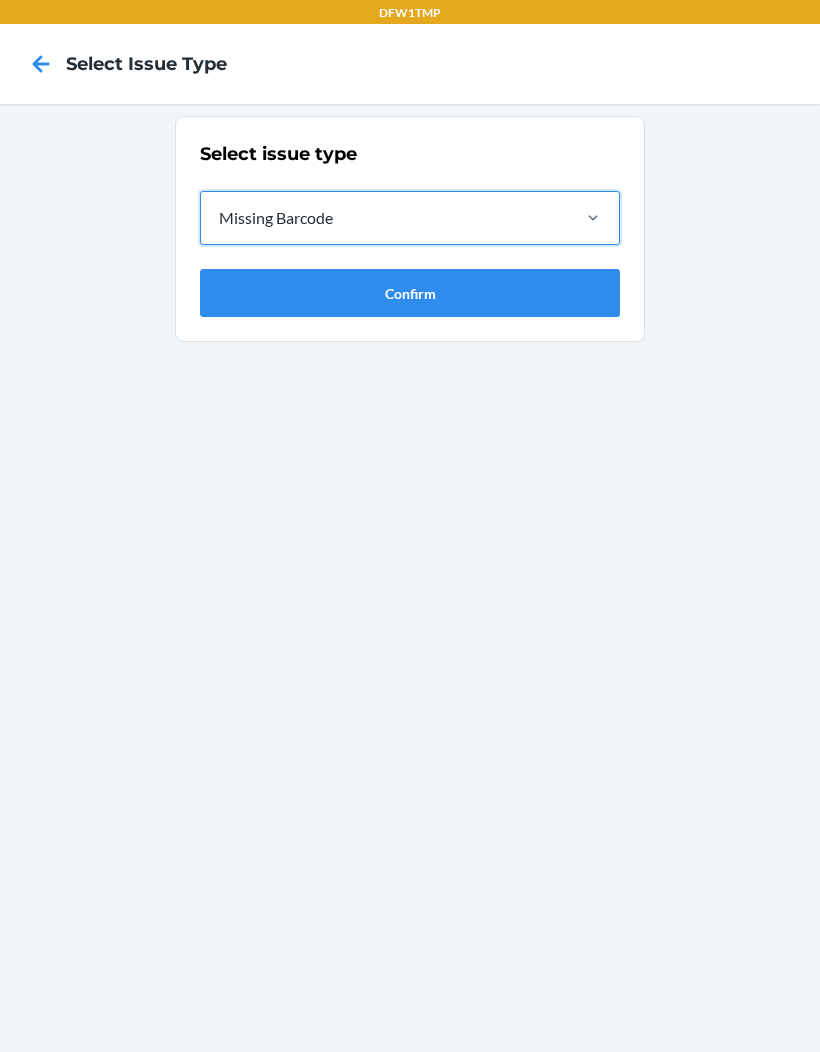 click on "Confirm" at bounding box center [410, 293] 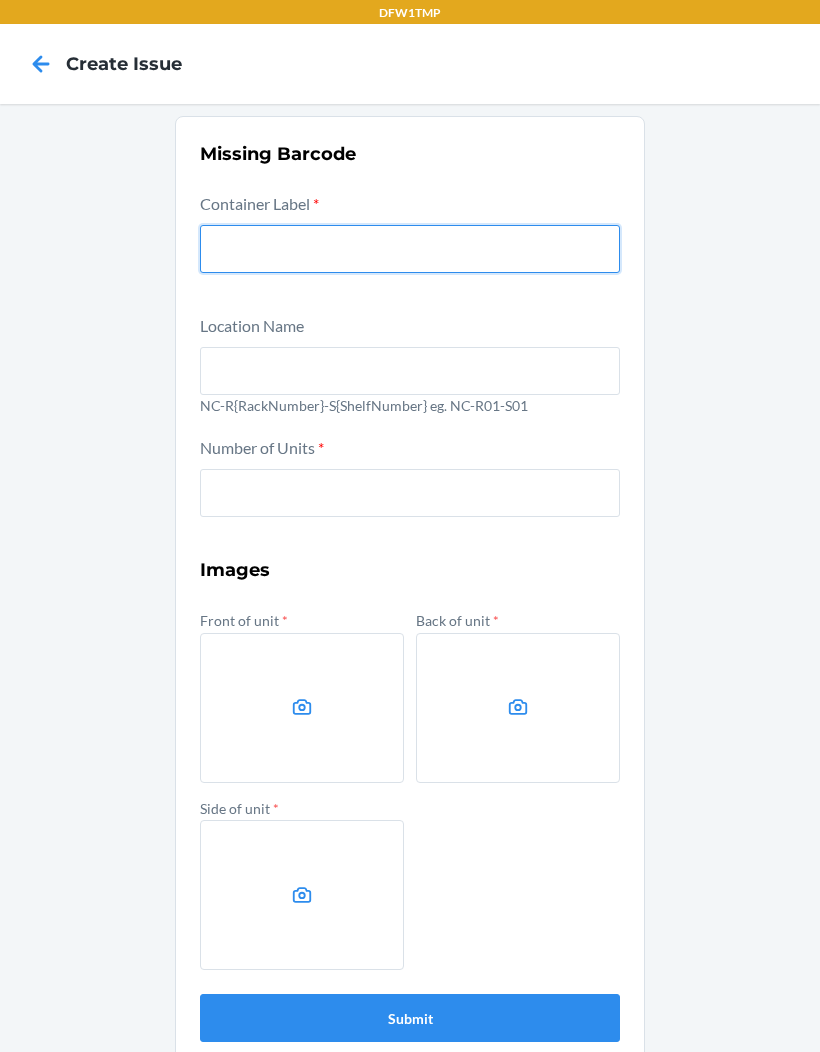 click at bounding box center (410, 249) 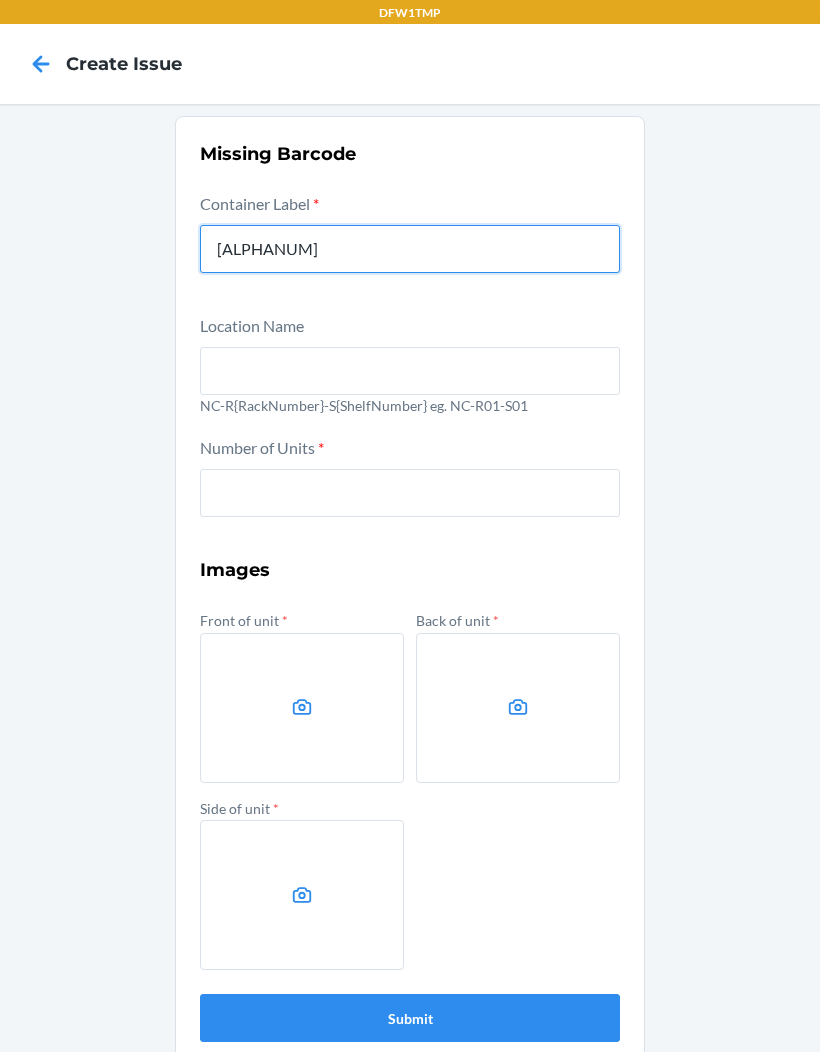 type on "CD8BXNFJ4TJ" 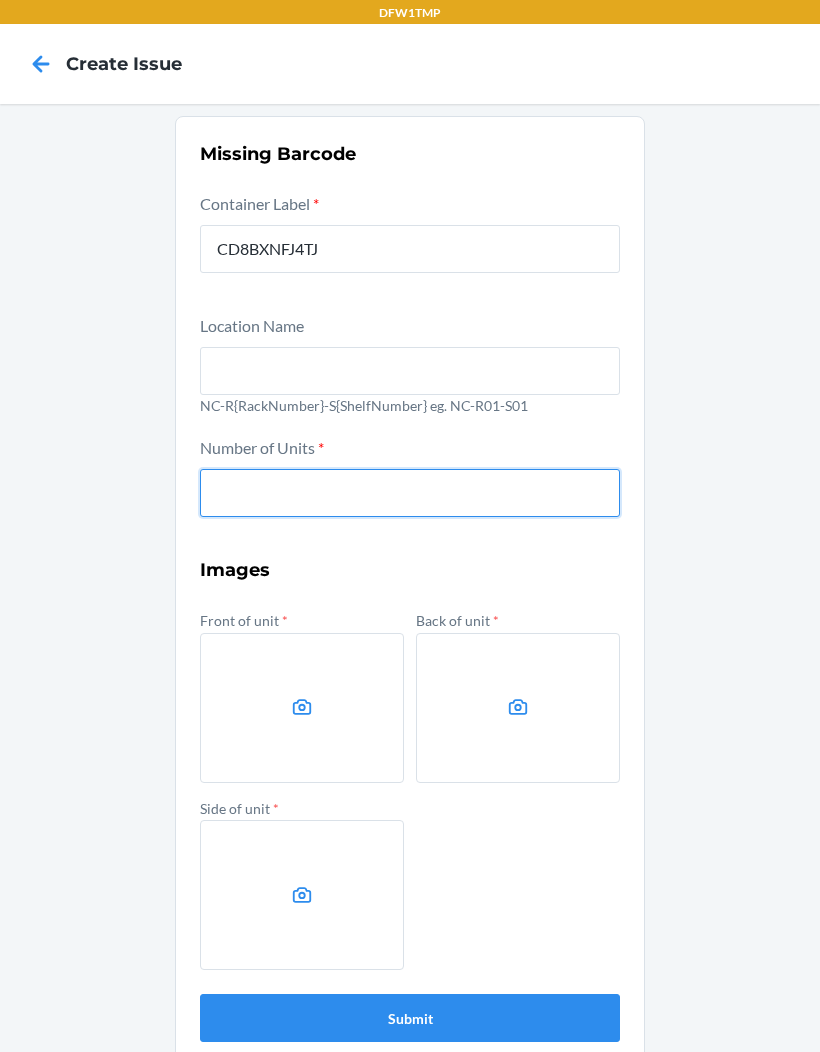 click at bounding box center [410, 493] 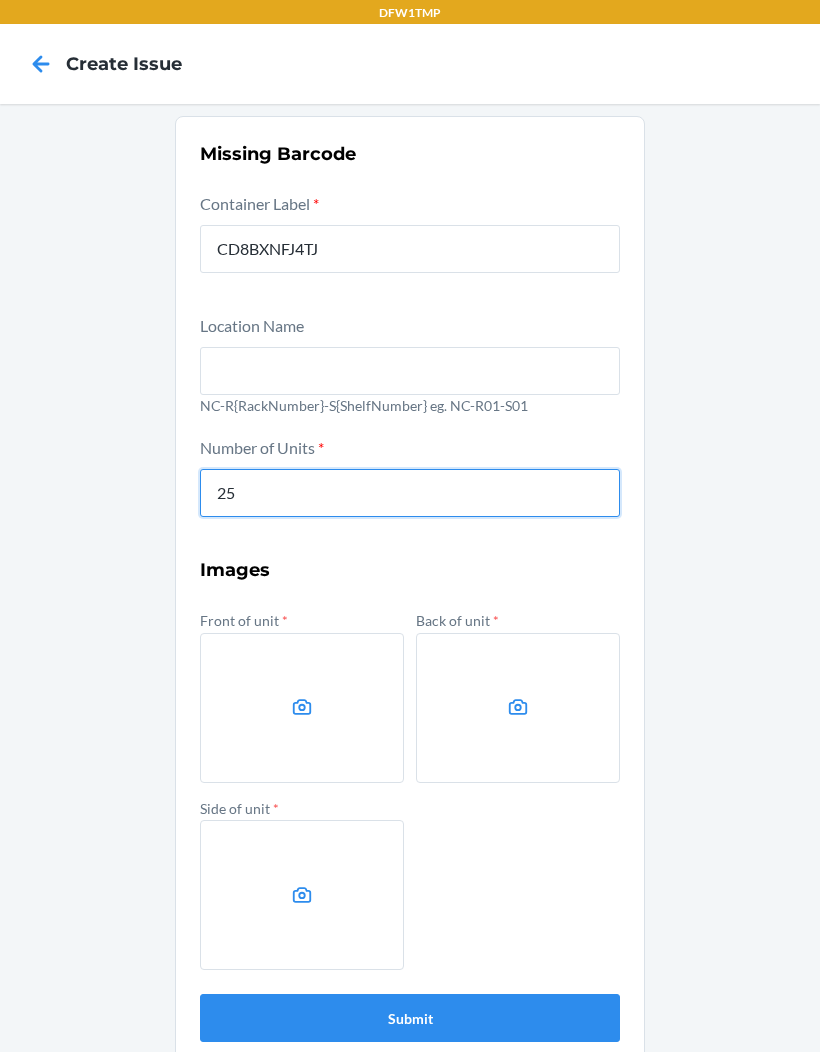 type on "25" 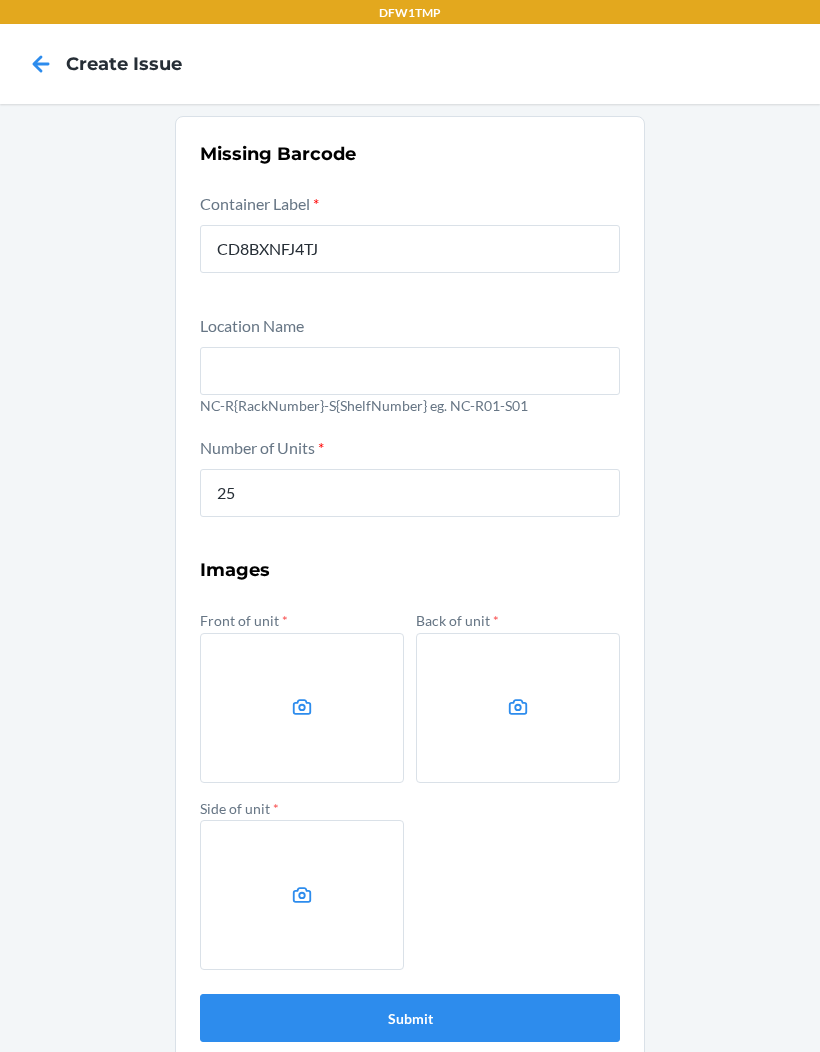 click at bounding box center (302, 708) 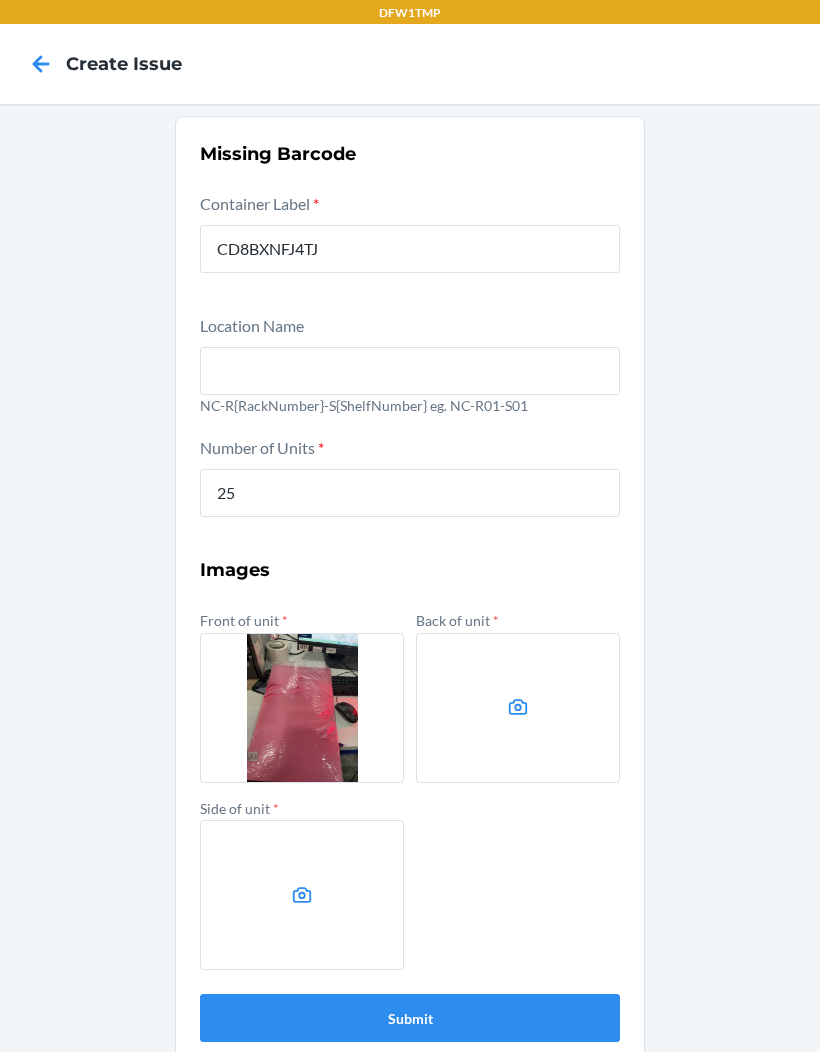 click at bounding box center (518, 708) 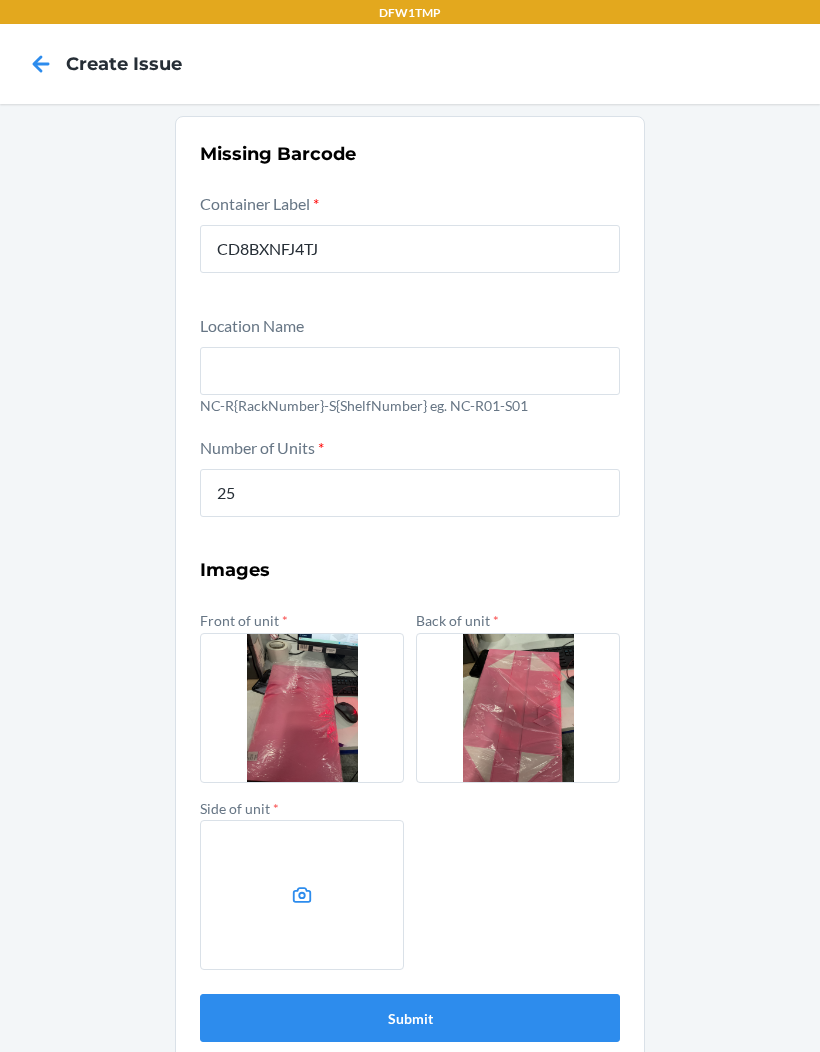 click at bounding box center (302, 895) 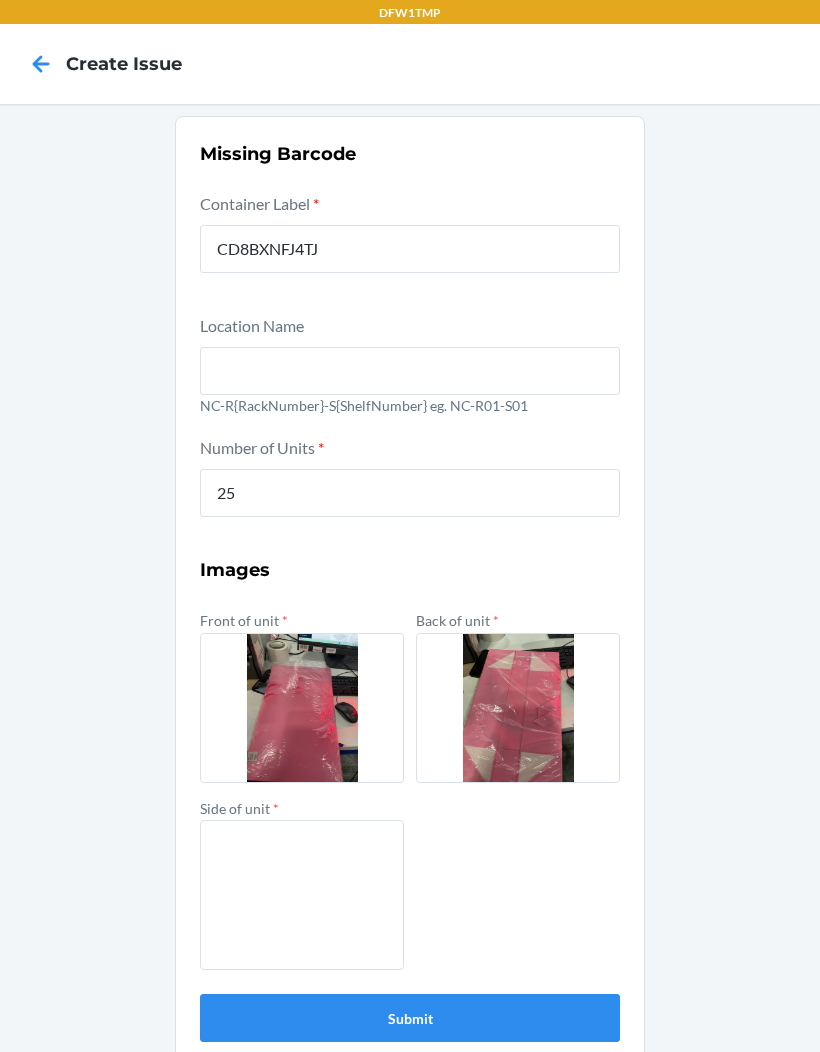 scroll, scrollTop: 82, scrollLeft: 0, axis: vertical 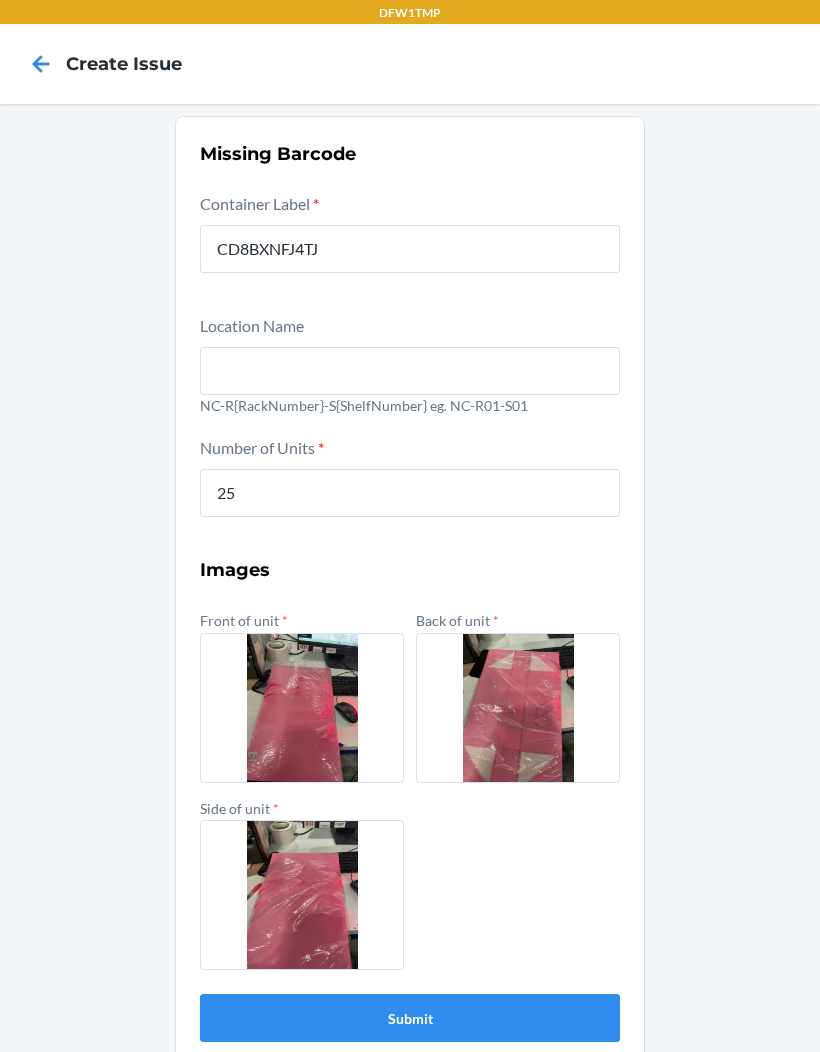 click on "Submit" at bounding box center (410, 1018) 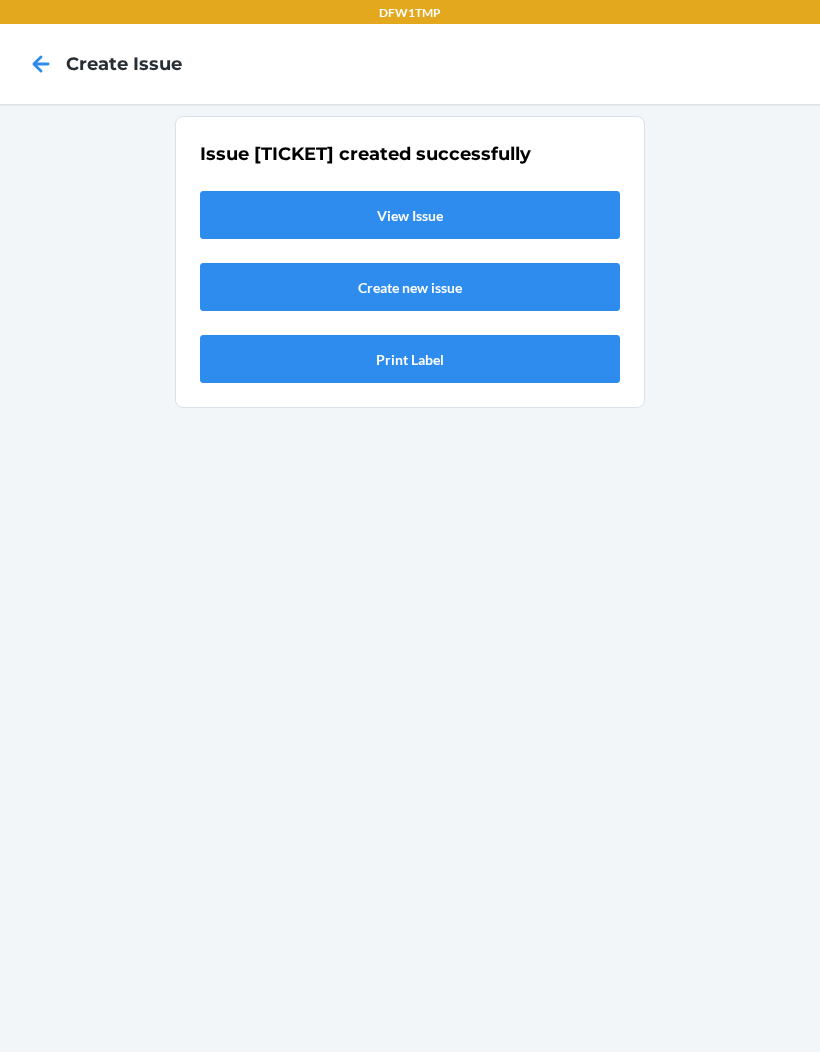 click on "View Issue" at bounding box center (410, 215) 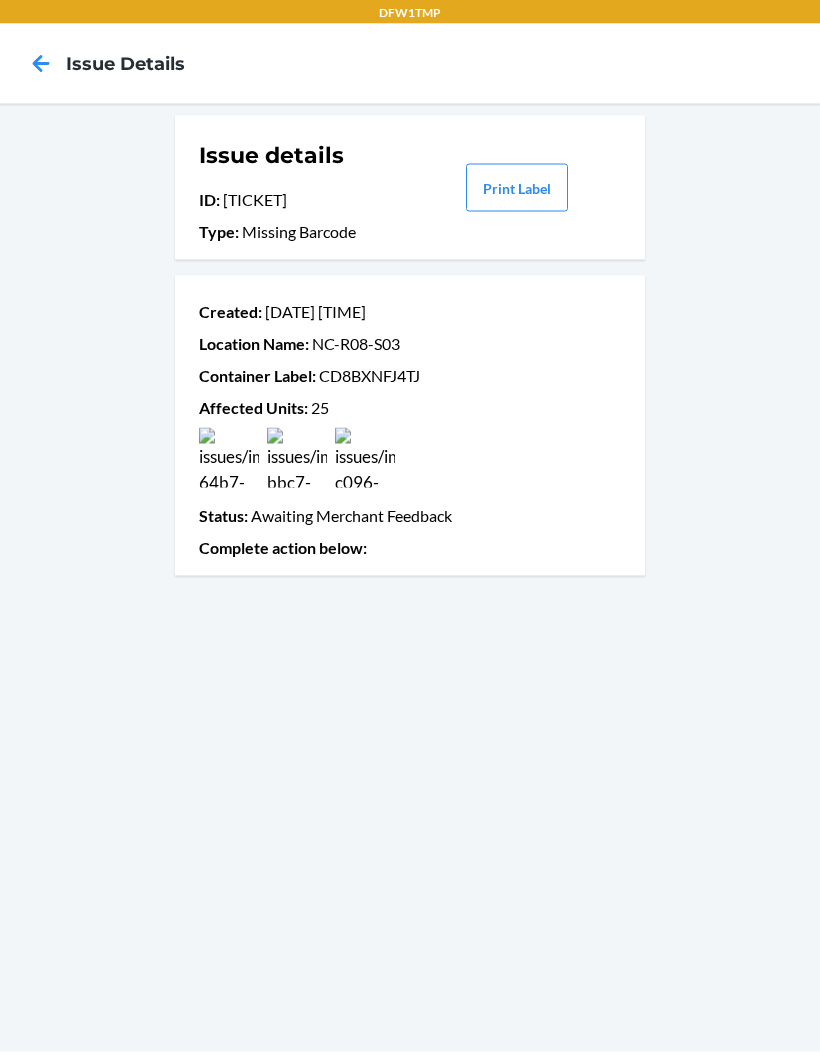 scroll, scrollTop: 0, scrollLeft: 0, axis: both 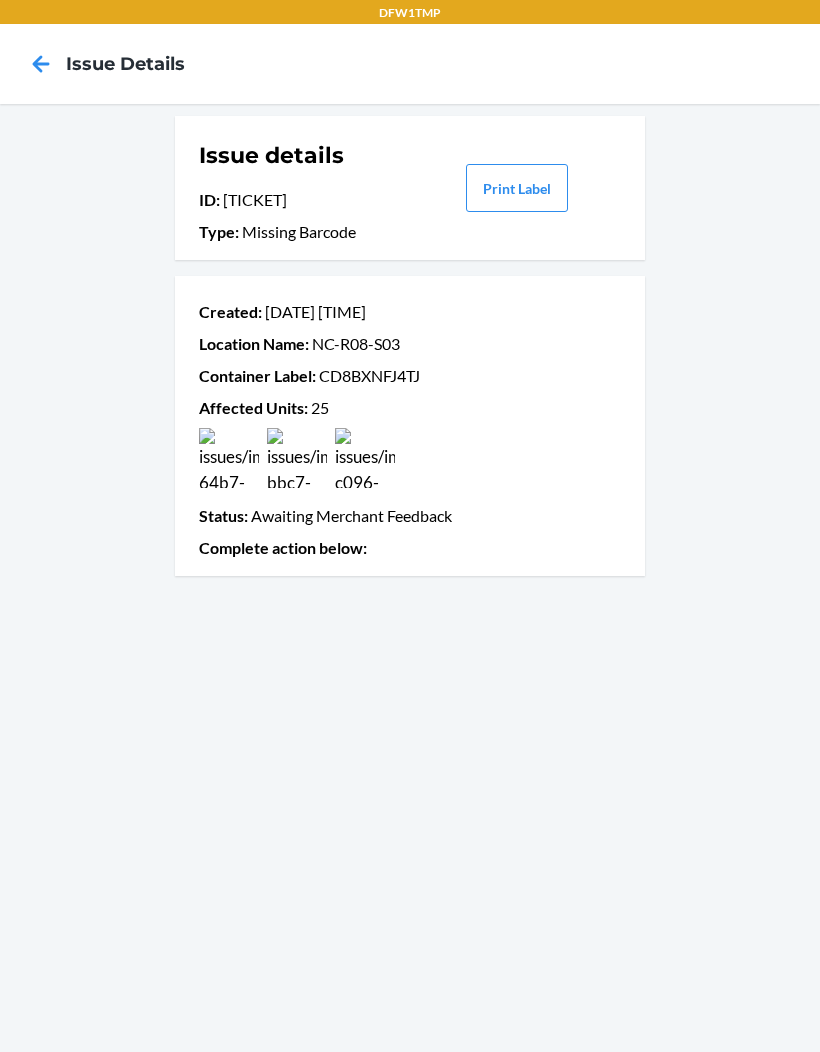 click 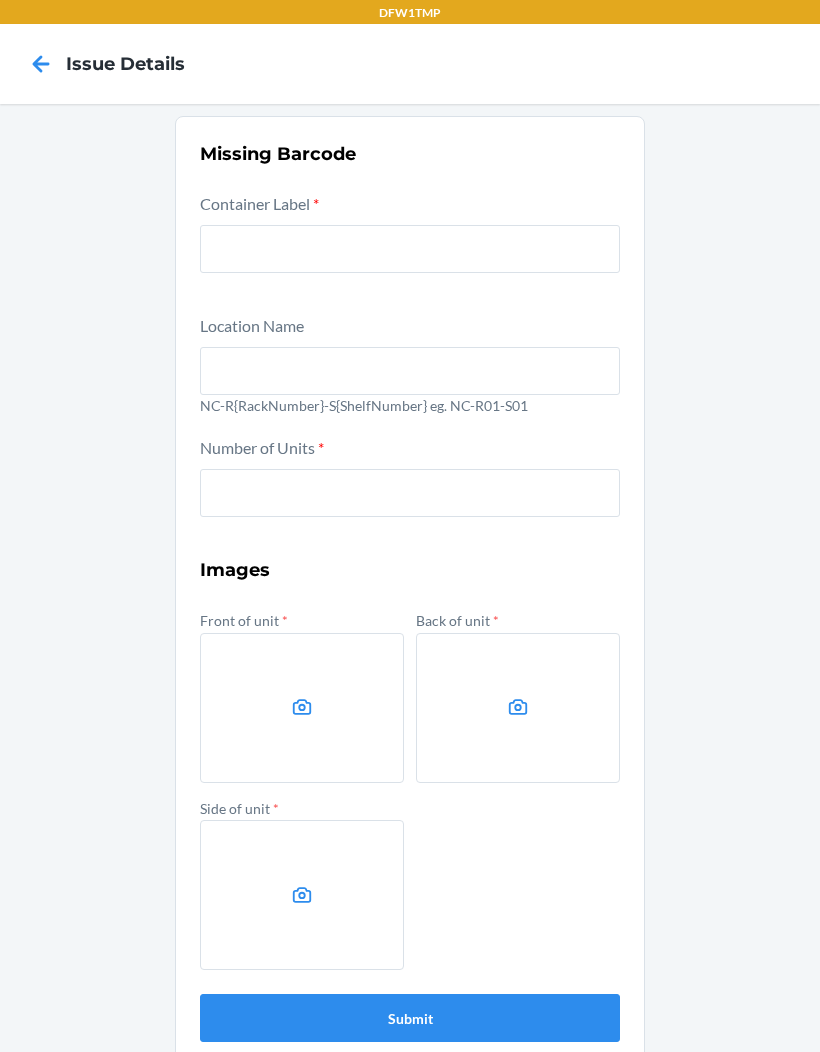 scroll, scrollTop: 82, scrollLeft: 0, axis: vertical 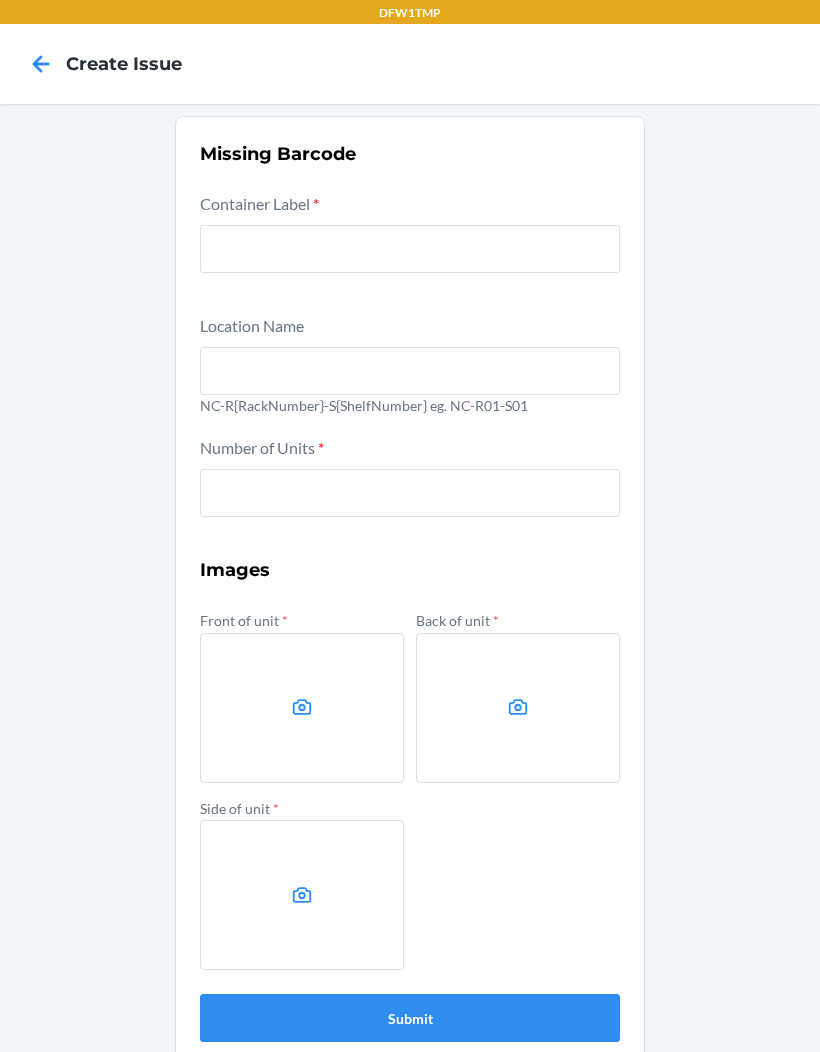 click at bounding box center (410, 249) 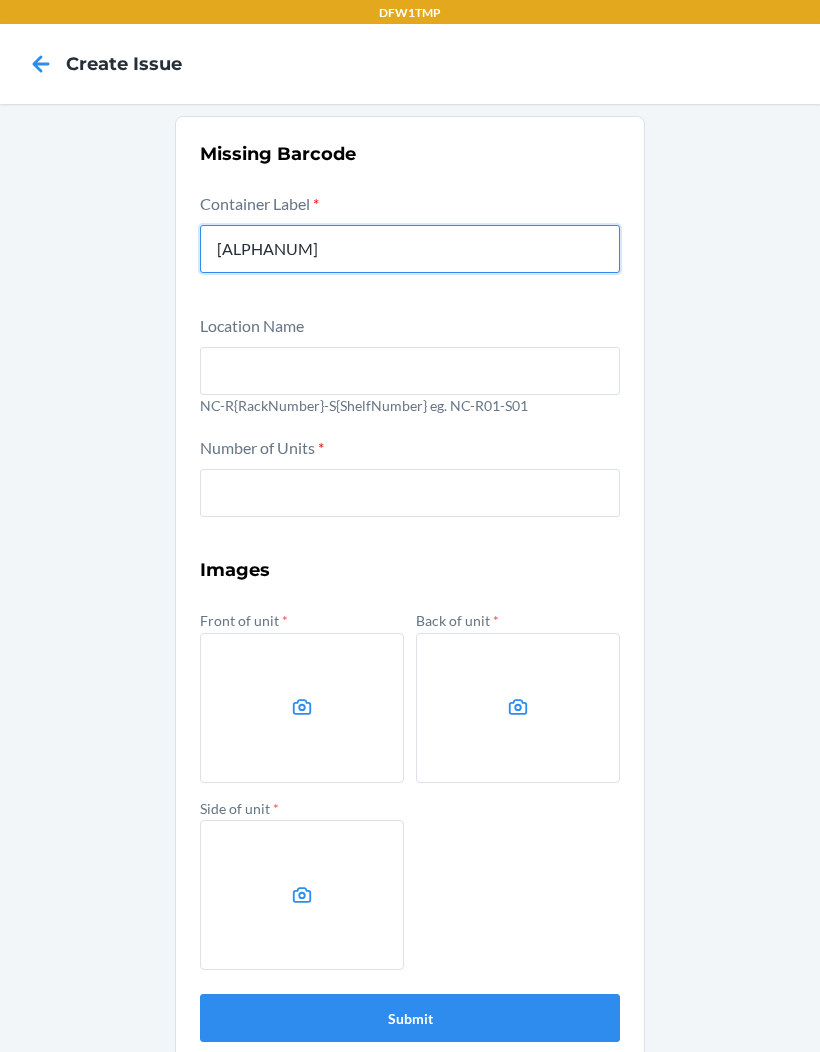 type on "CD8BXNFJ4TJ" 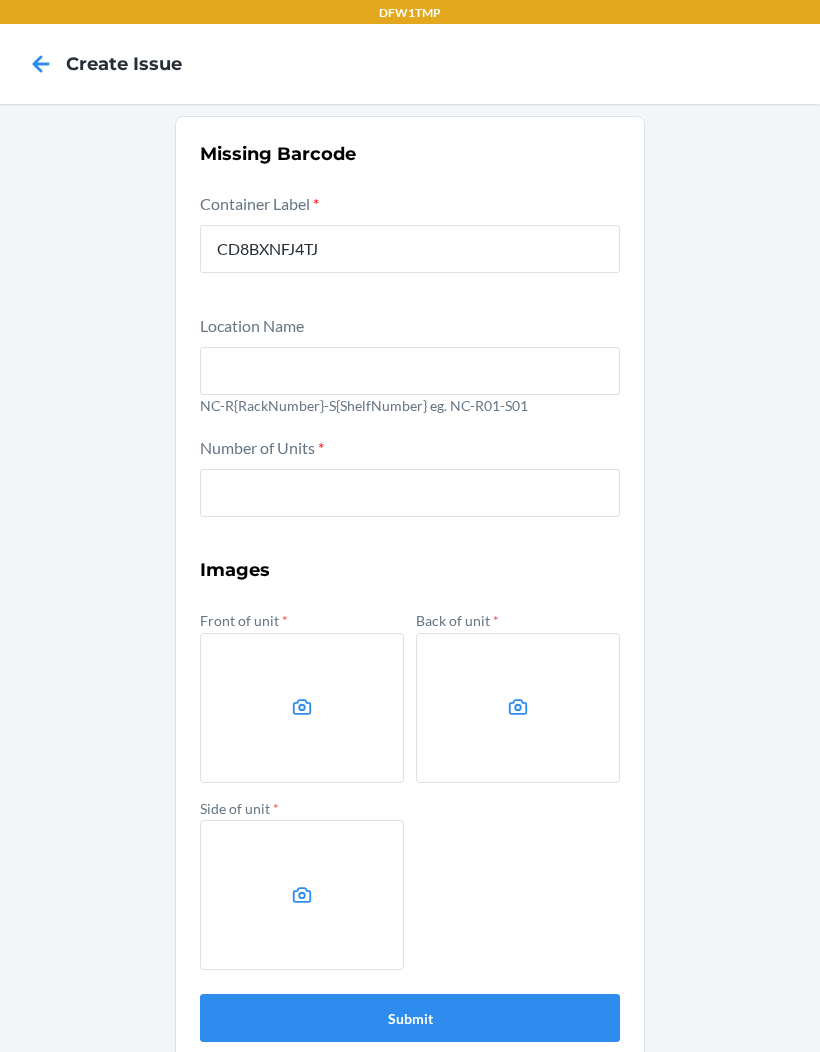 click at bounding box center [410, 493] 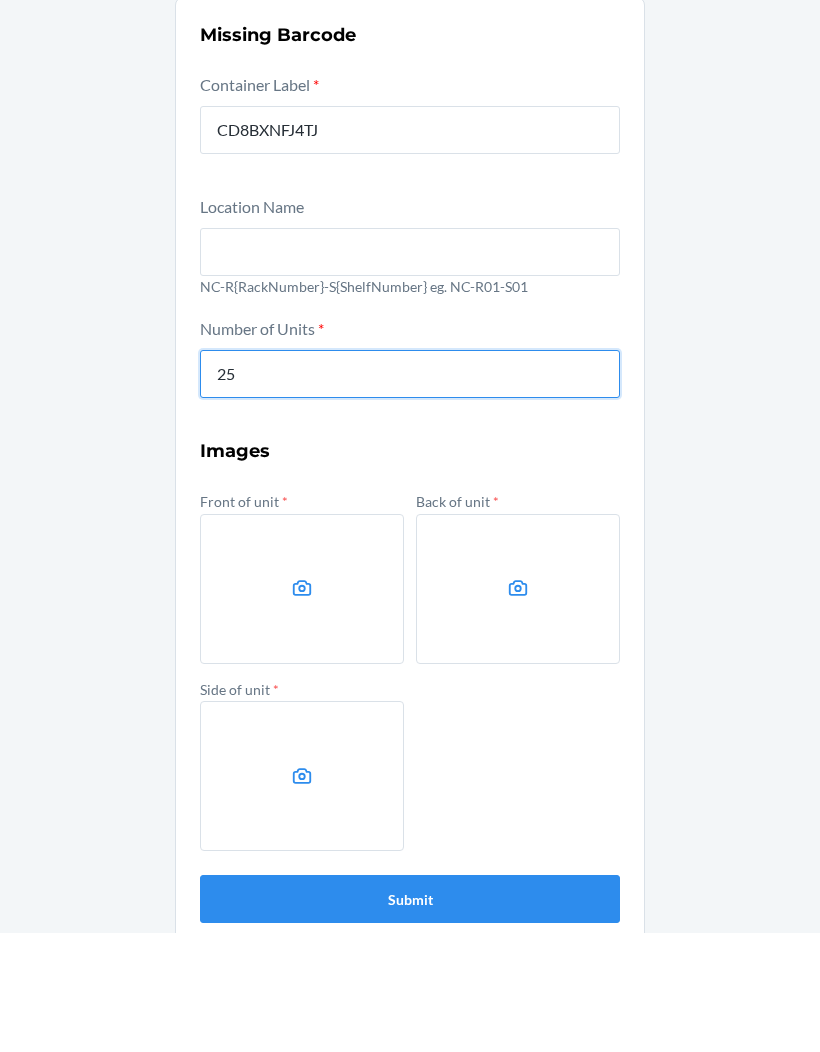 type on "25" 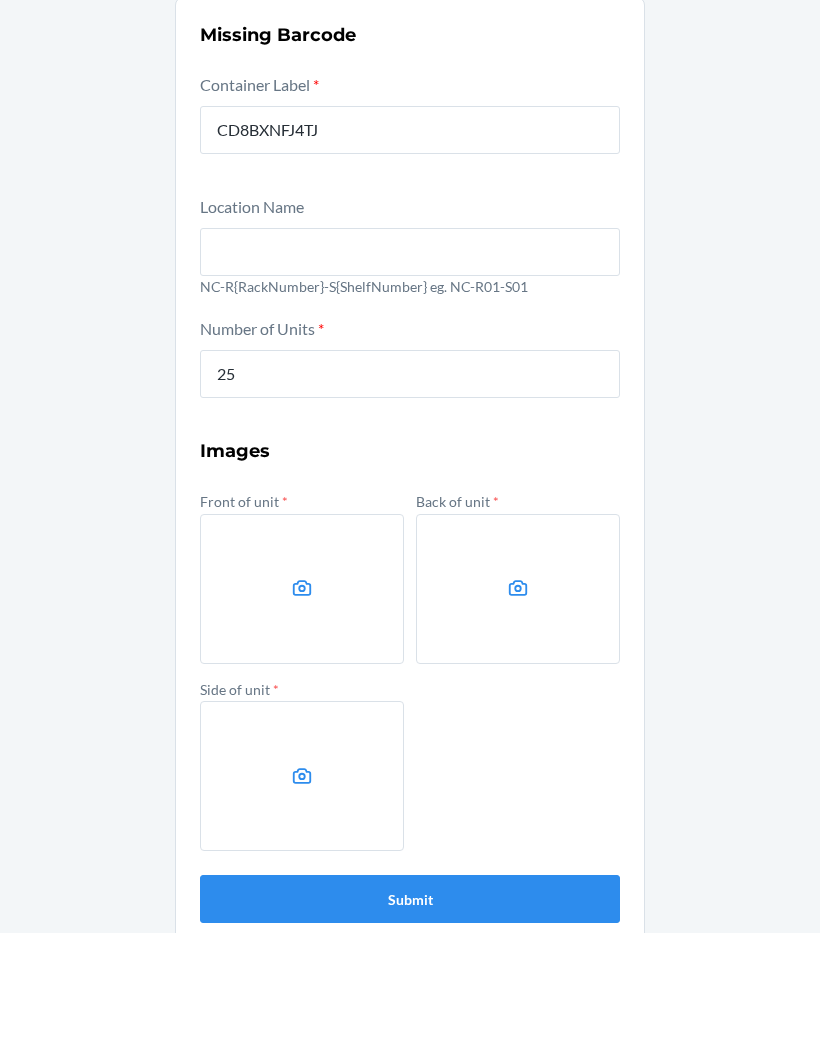 click at bounding box center (302, 708) 